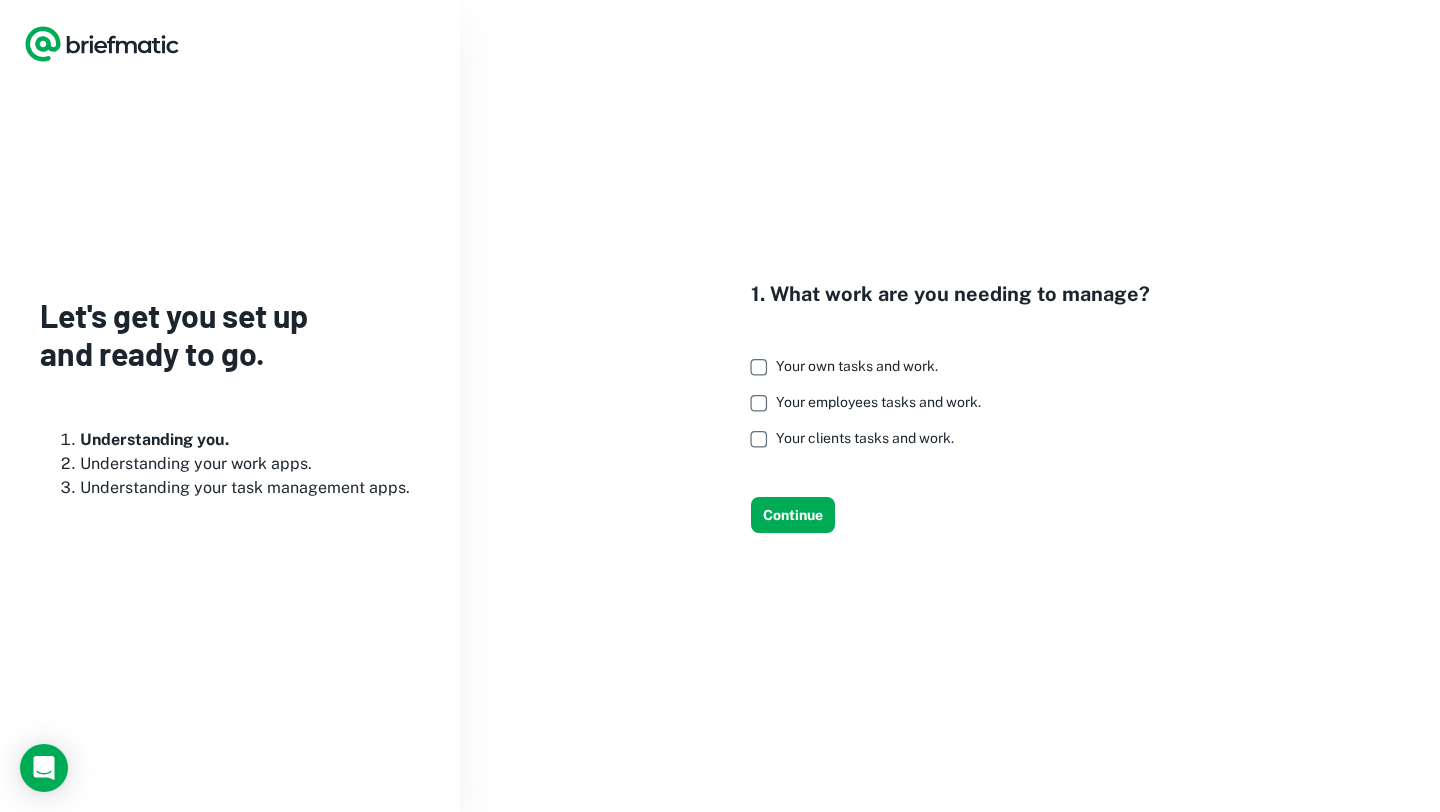 scroll, scrollTop: 0, scrollLeft: 0, axis: both 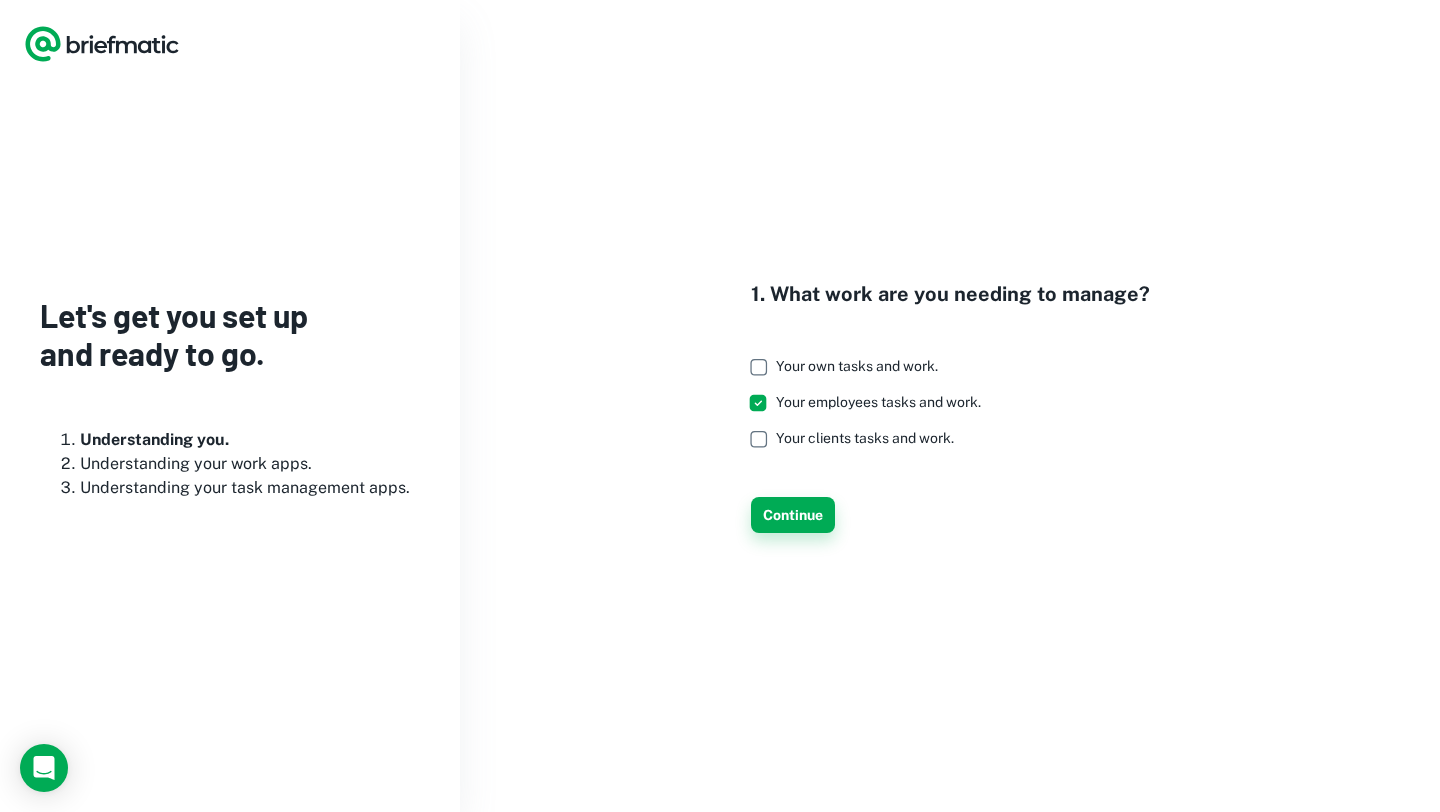 click on "Continue" at bounding box center (793, 515) 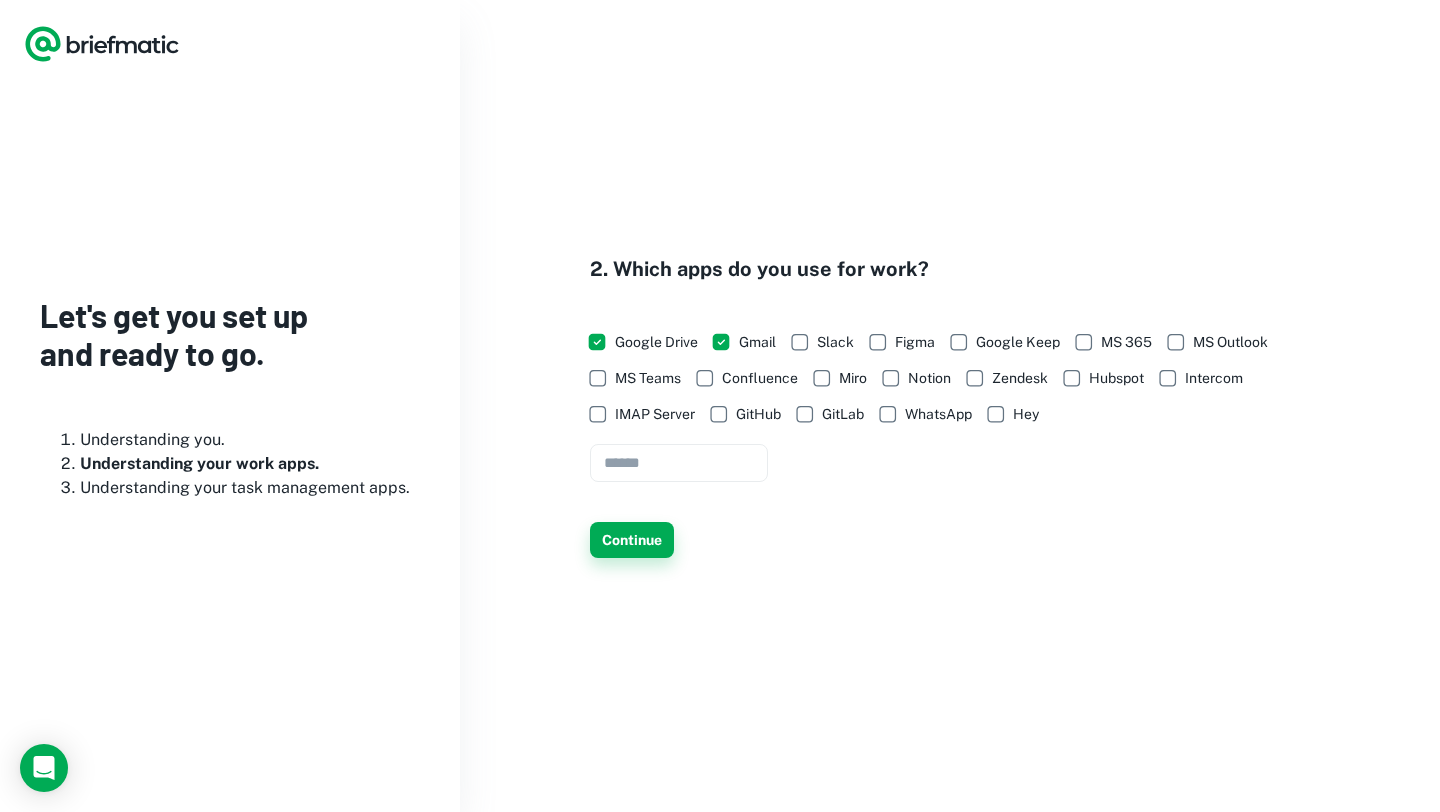 click on "Continue" at bounding box center (632, 540) 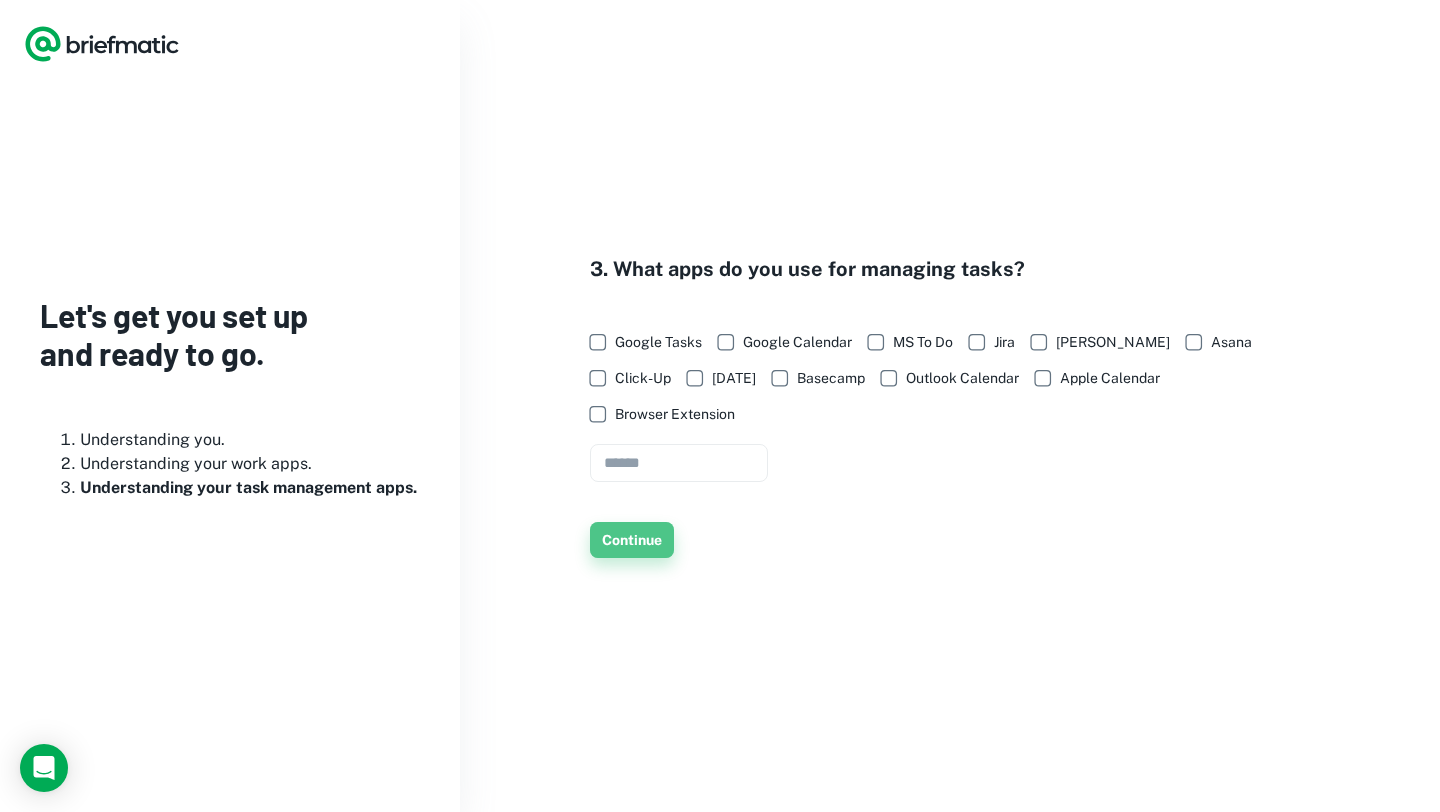 click on "Continue" at bounding box center [632, 540] 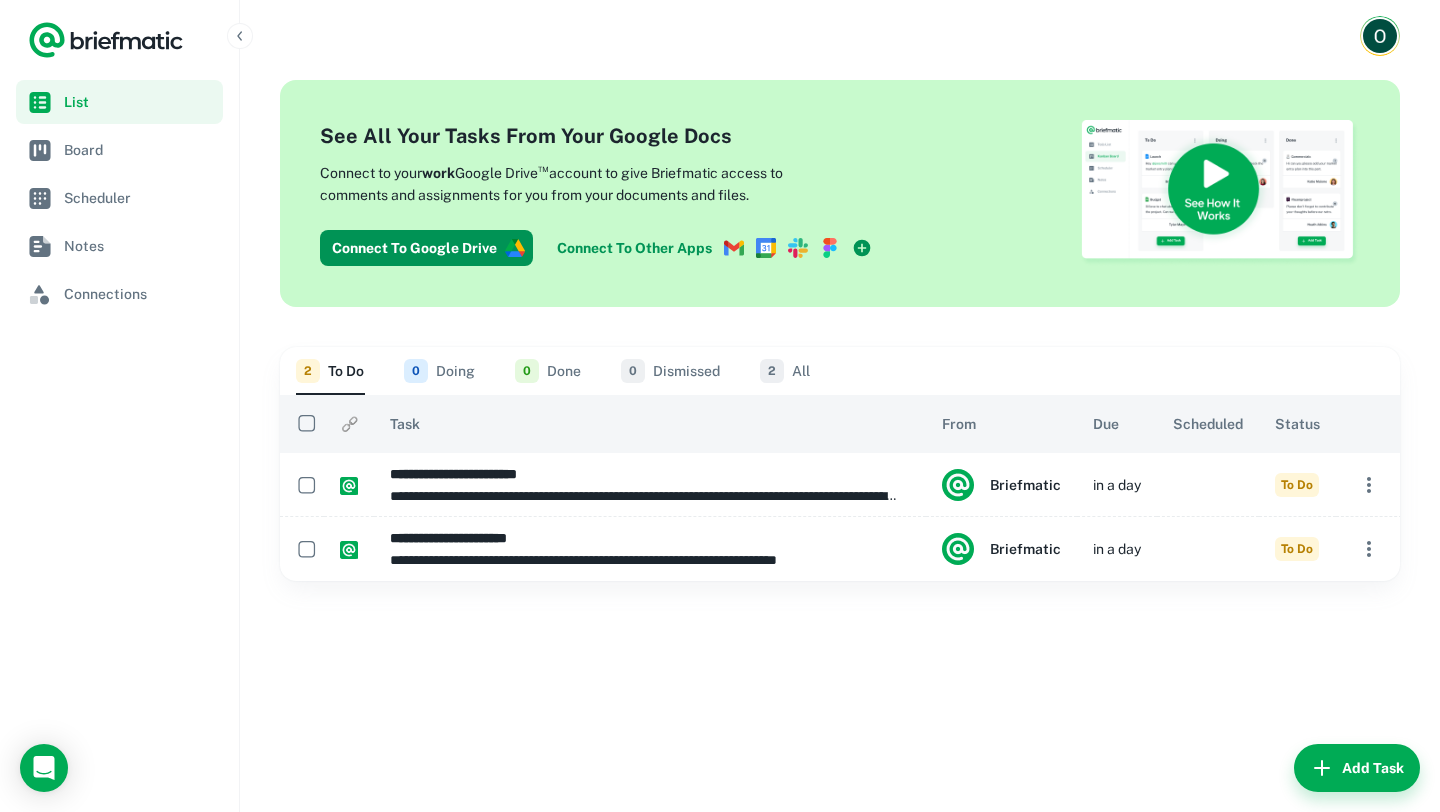 click at bounding box center [1220, 193] 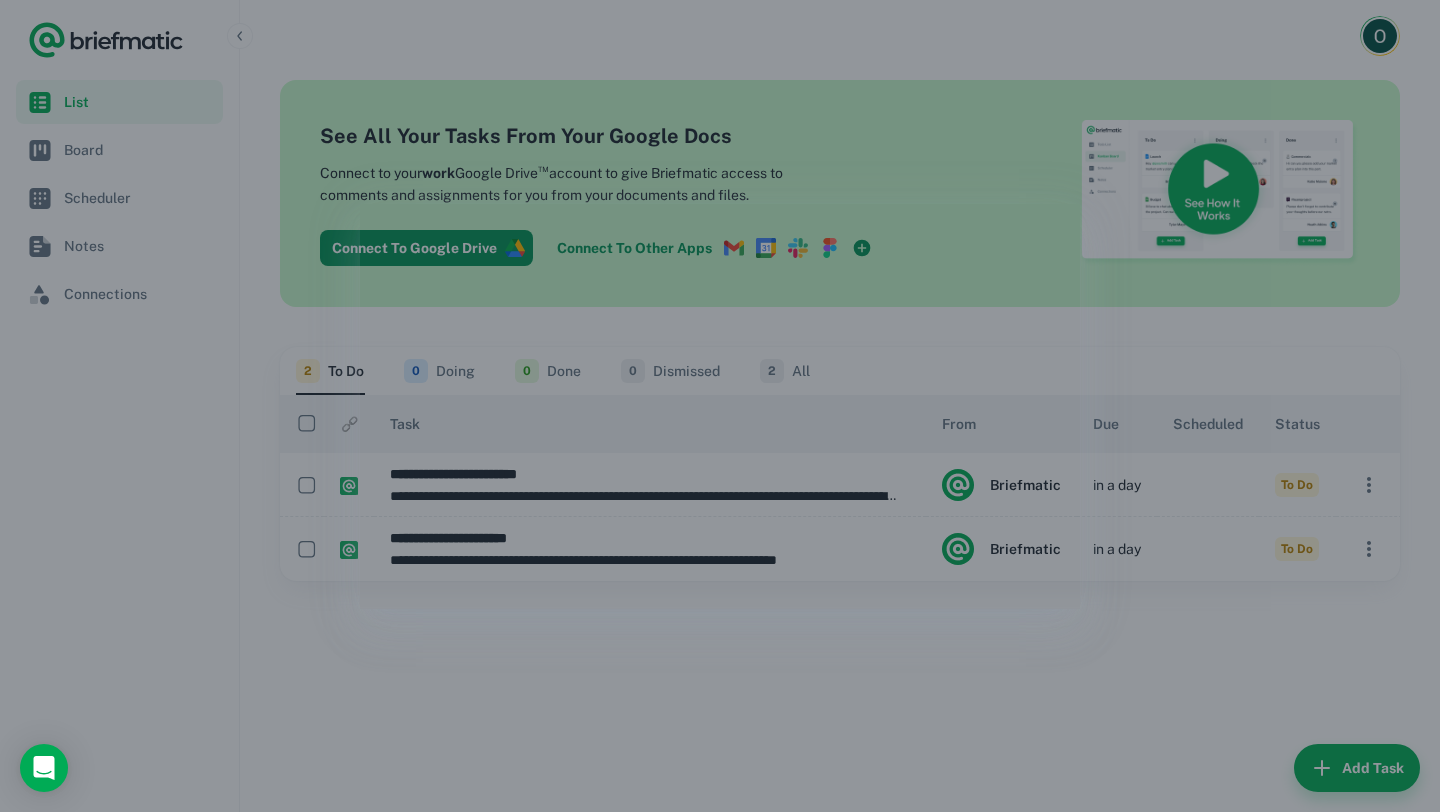 click at bounding box center [720, 406] 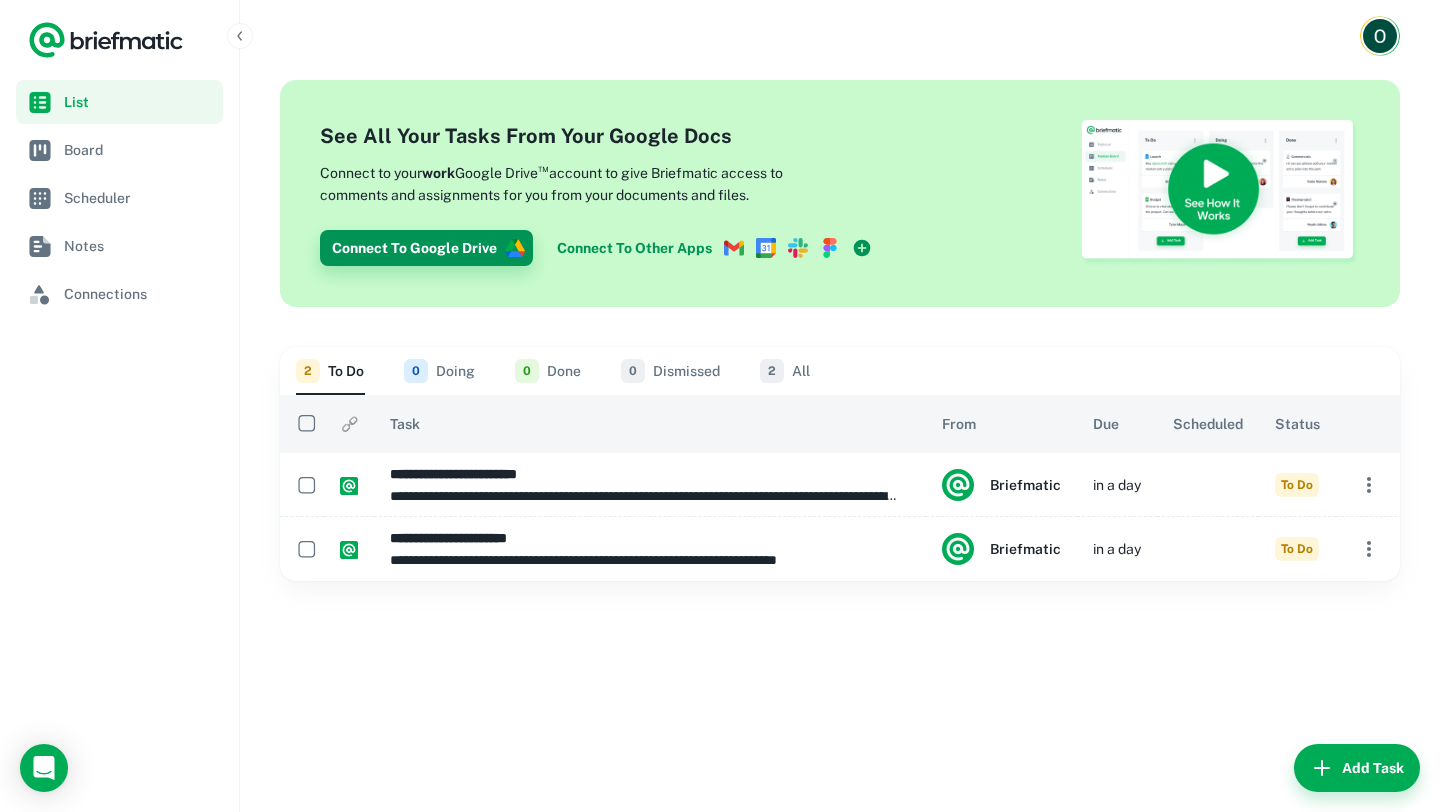 click on "Connect To Google Drive" at bounding box center (426, 248) 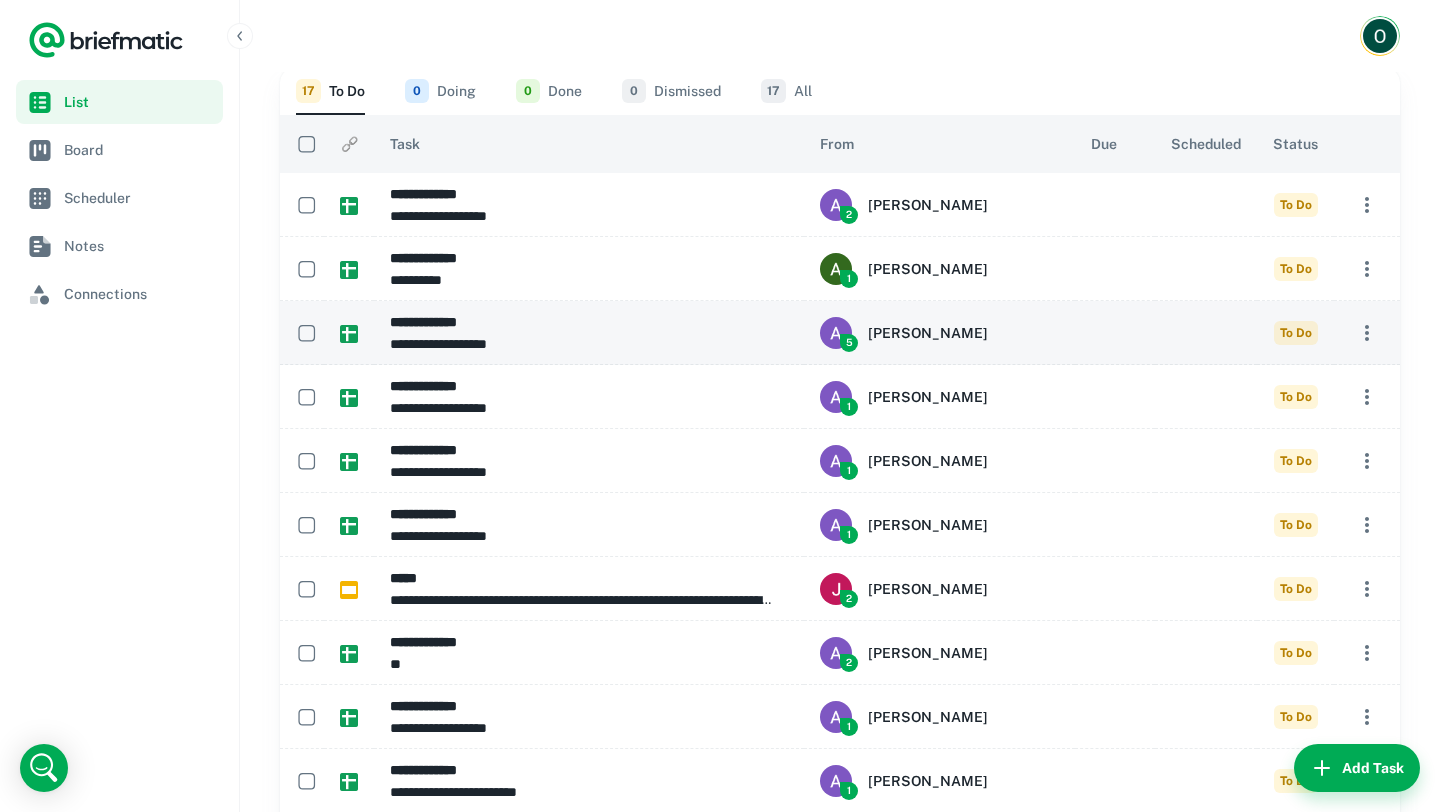 scroll, scrollTop: 0, scrollLeft: 0, axis: both 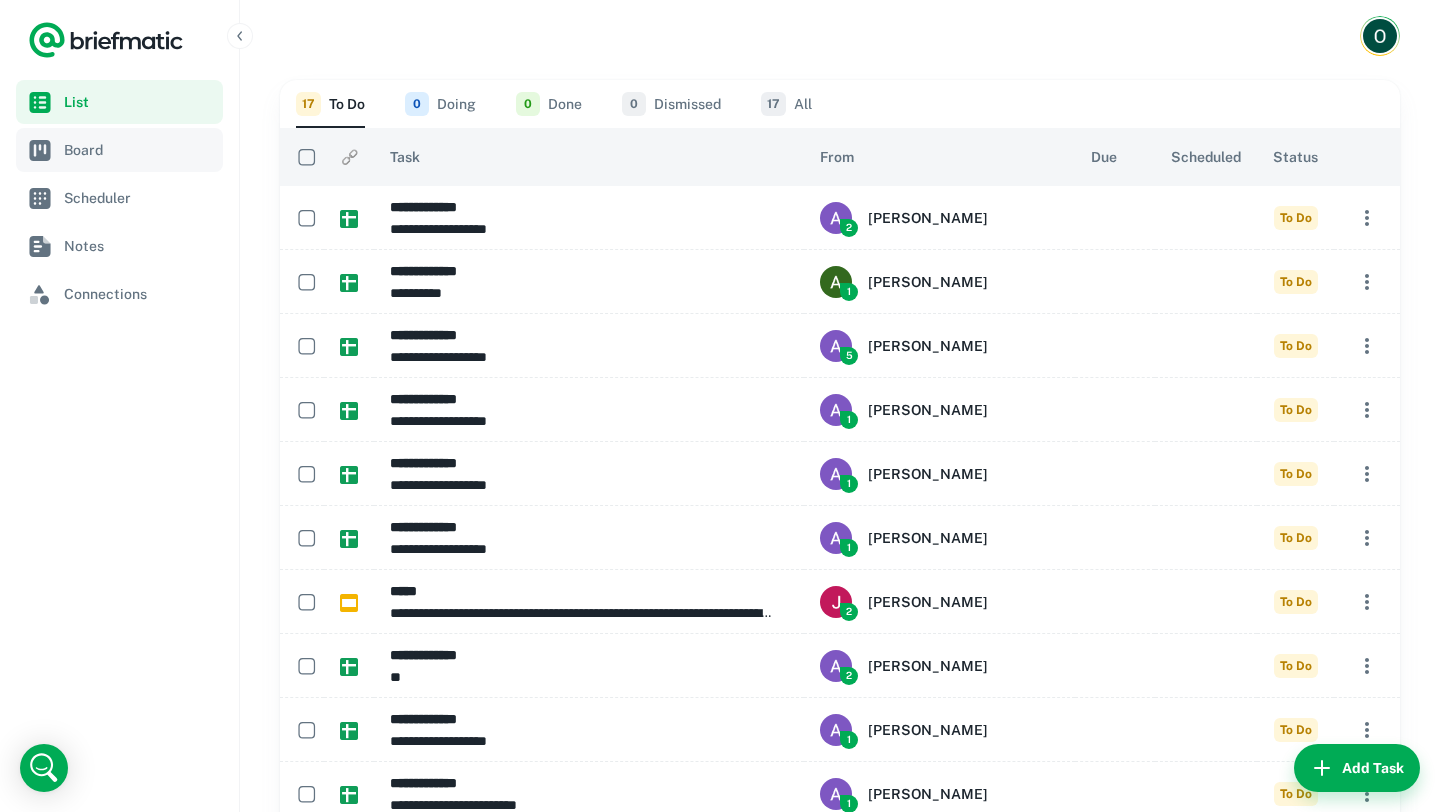 click on "Board" at bounding box center (139, 150) 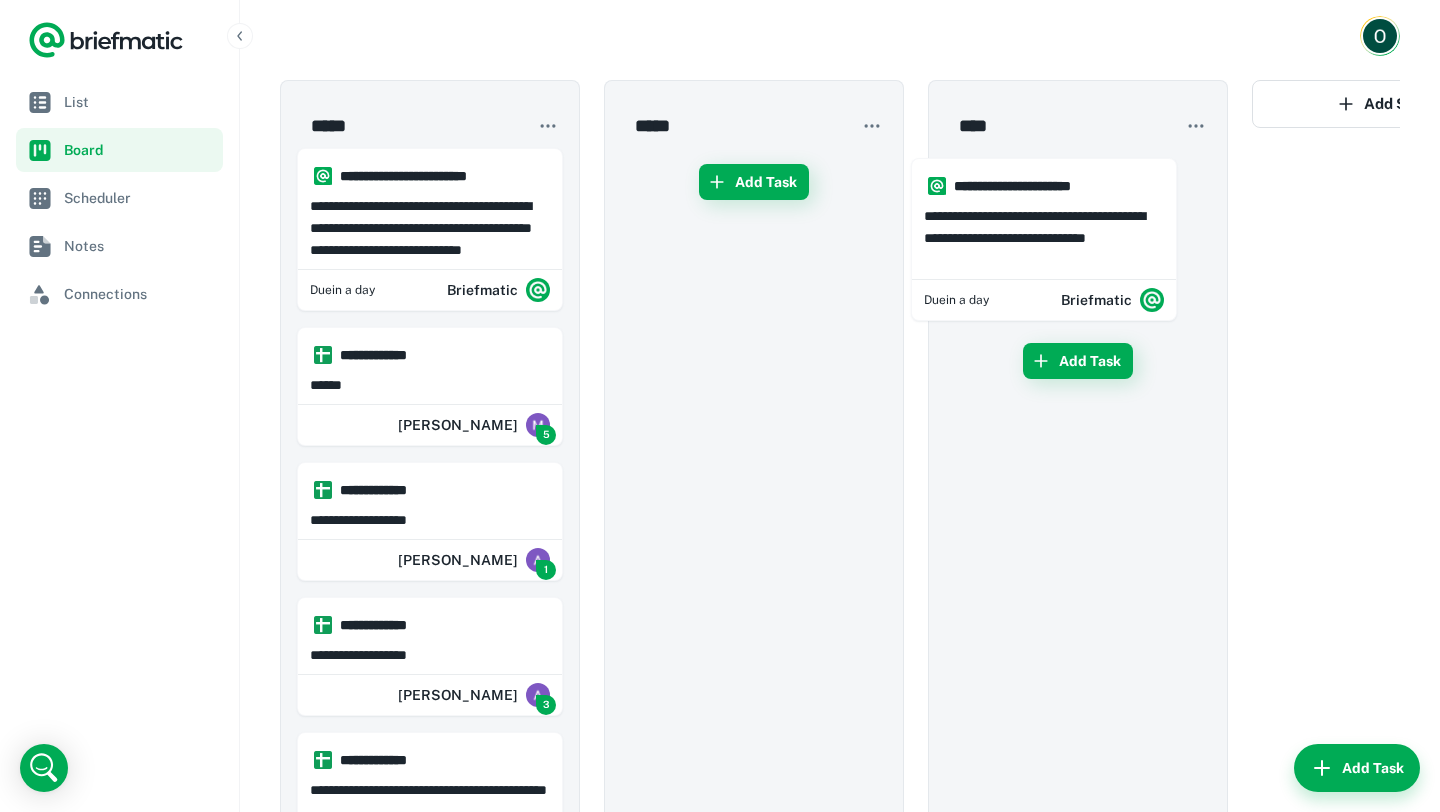 drag, startPoint x: 410, startPoint y: 184, endPoint x: 1033, endPoint y: 194, distance: 623.08026 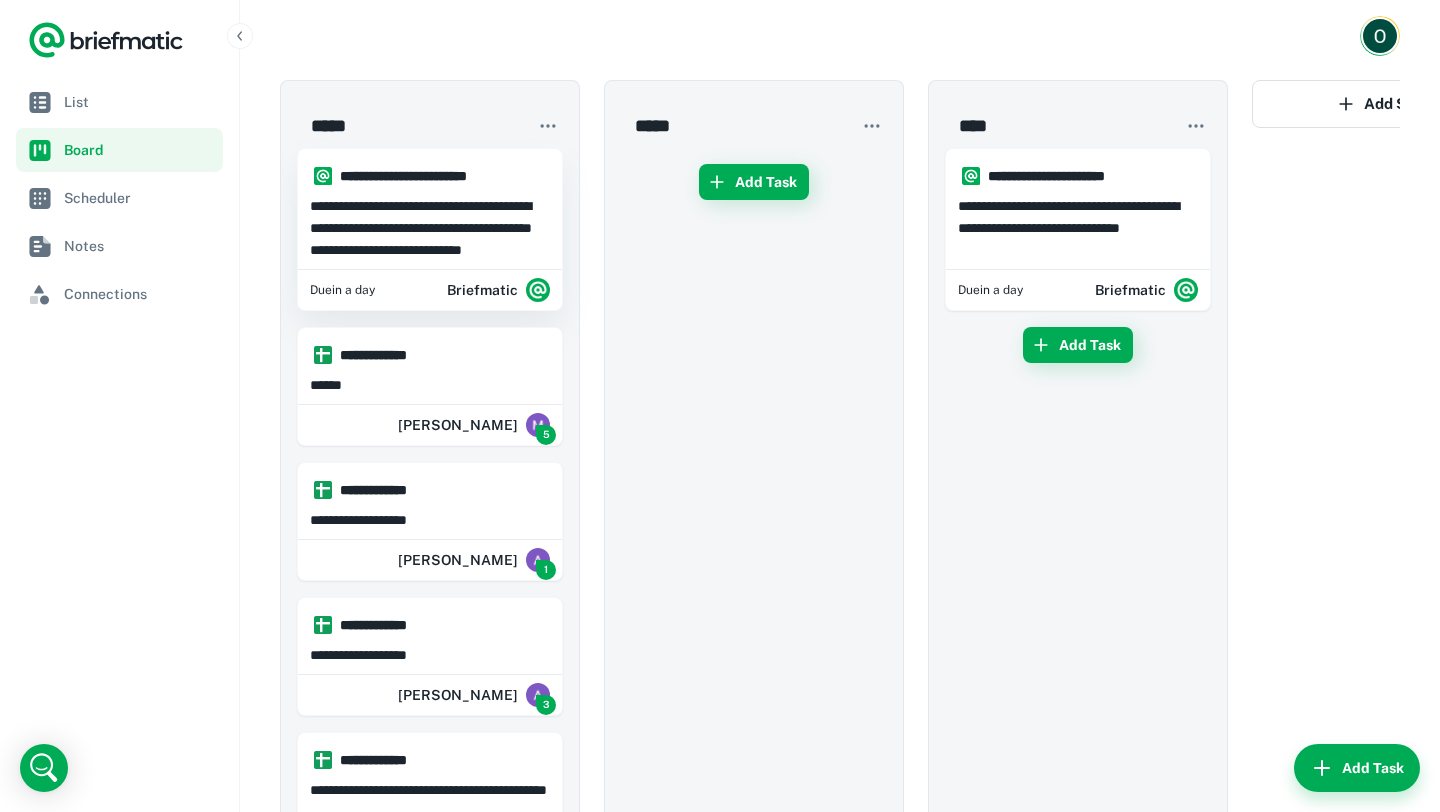 click on "**********" at bounding box center (430, 228) 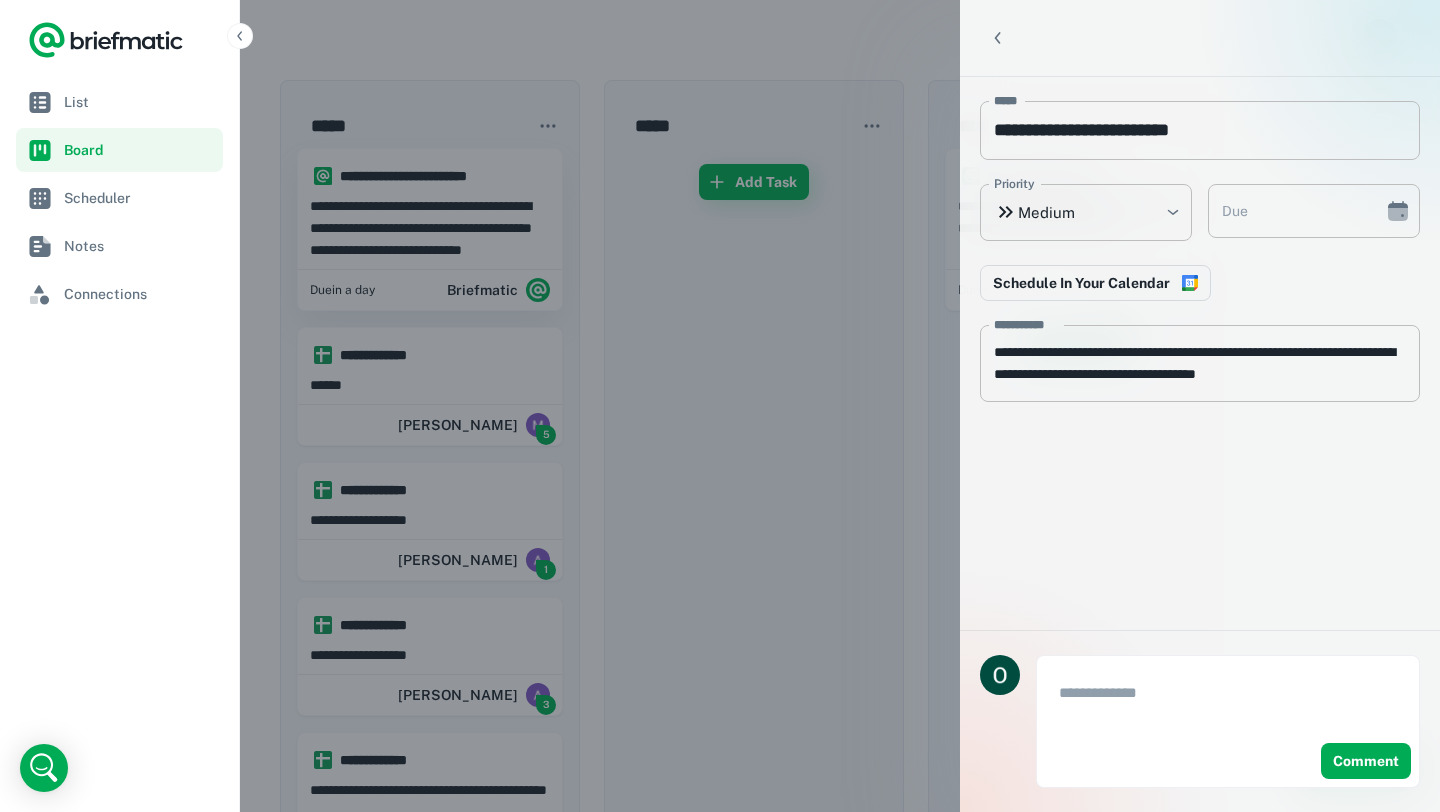 type on "**********" 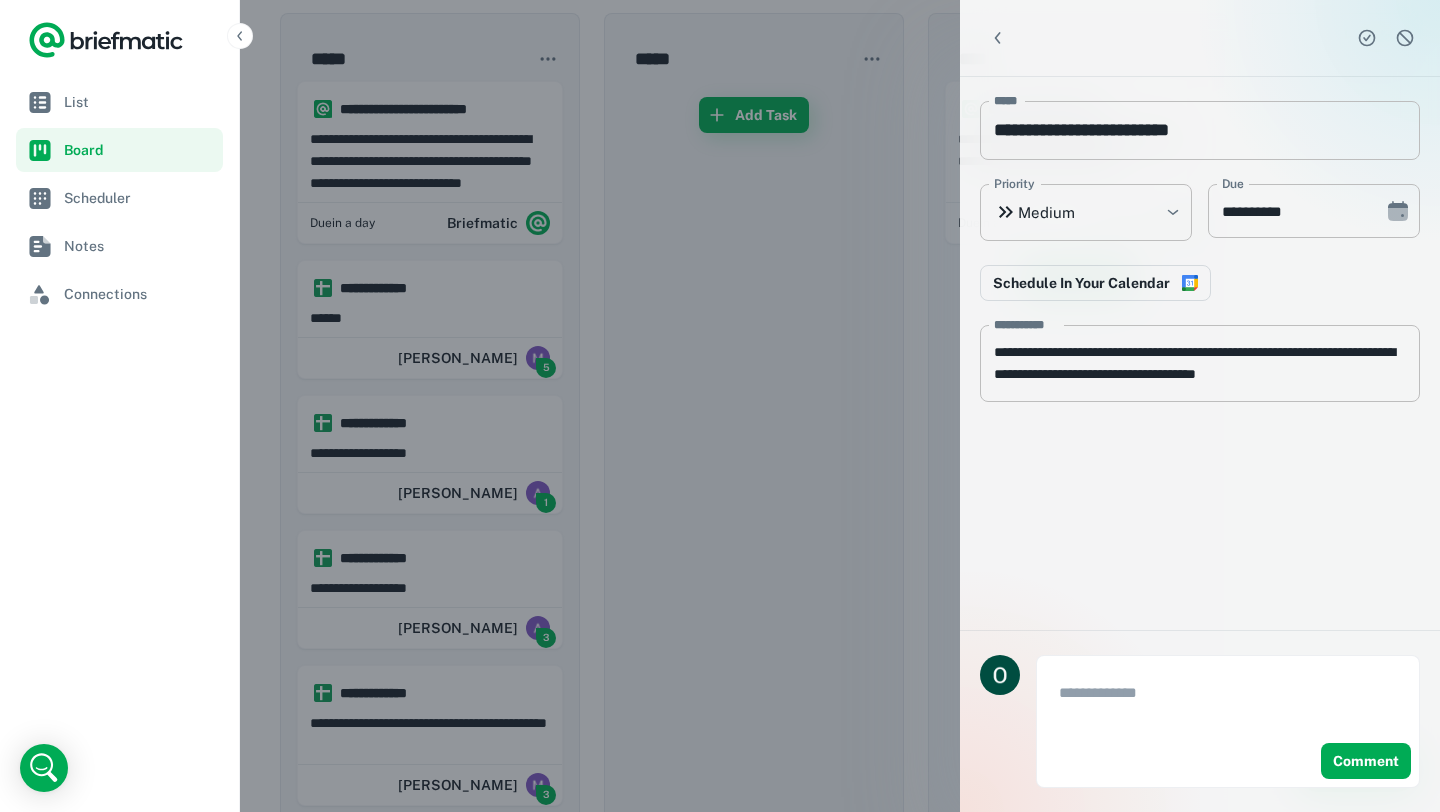scroll, scrollTop: 0, scrollLeft: 0, axis: both 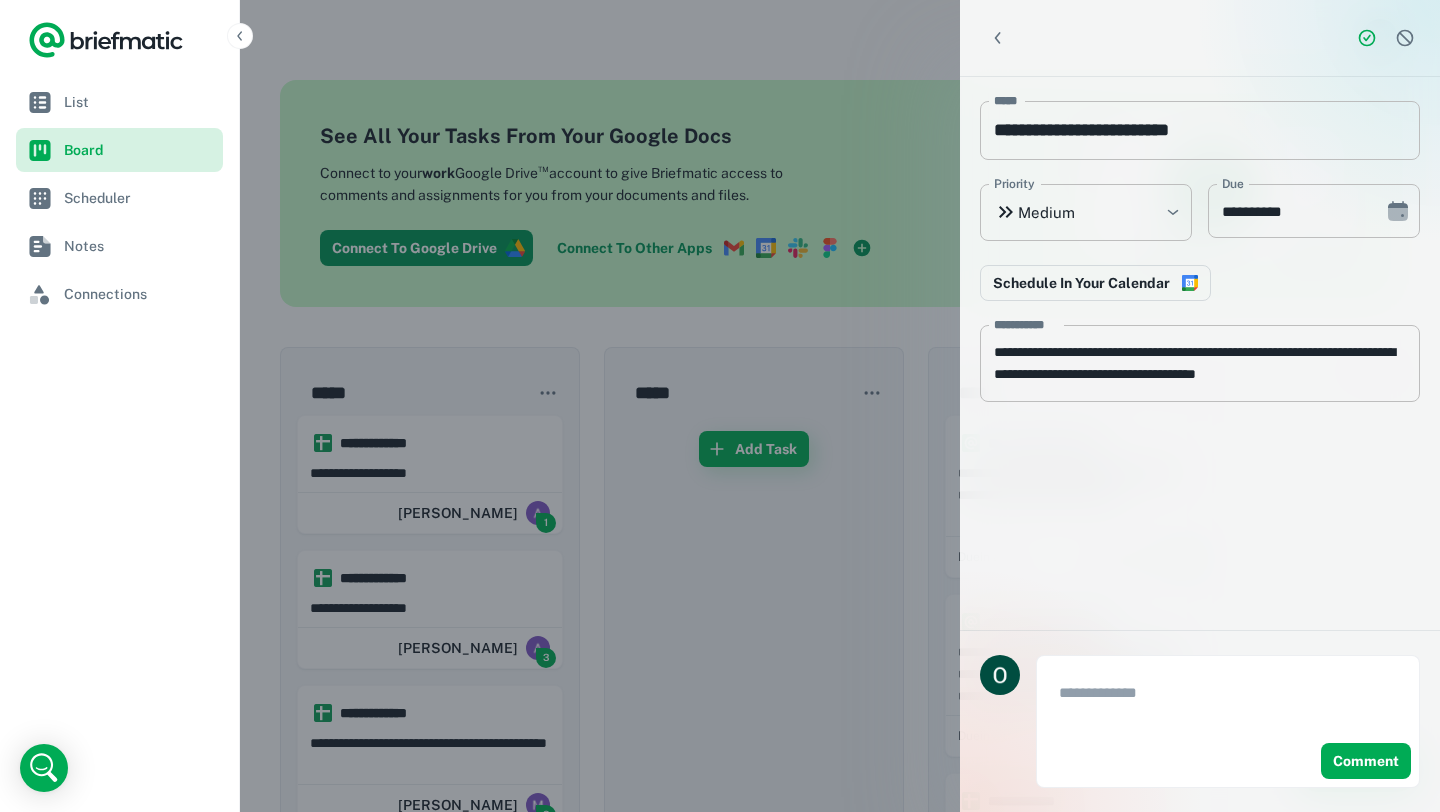click on "Board" at bounding box center (139, 150) 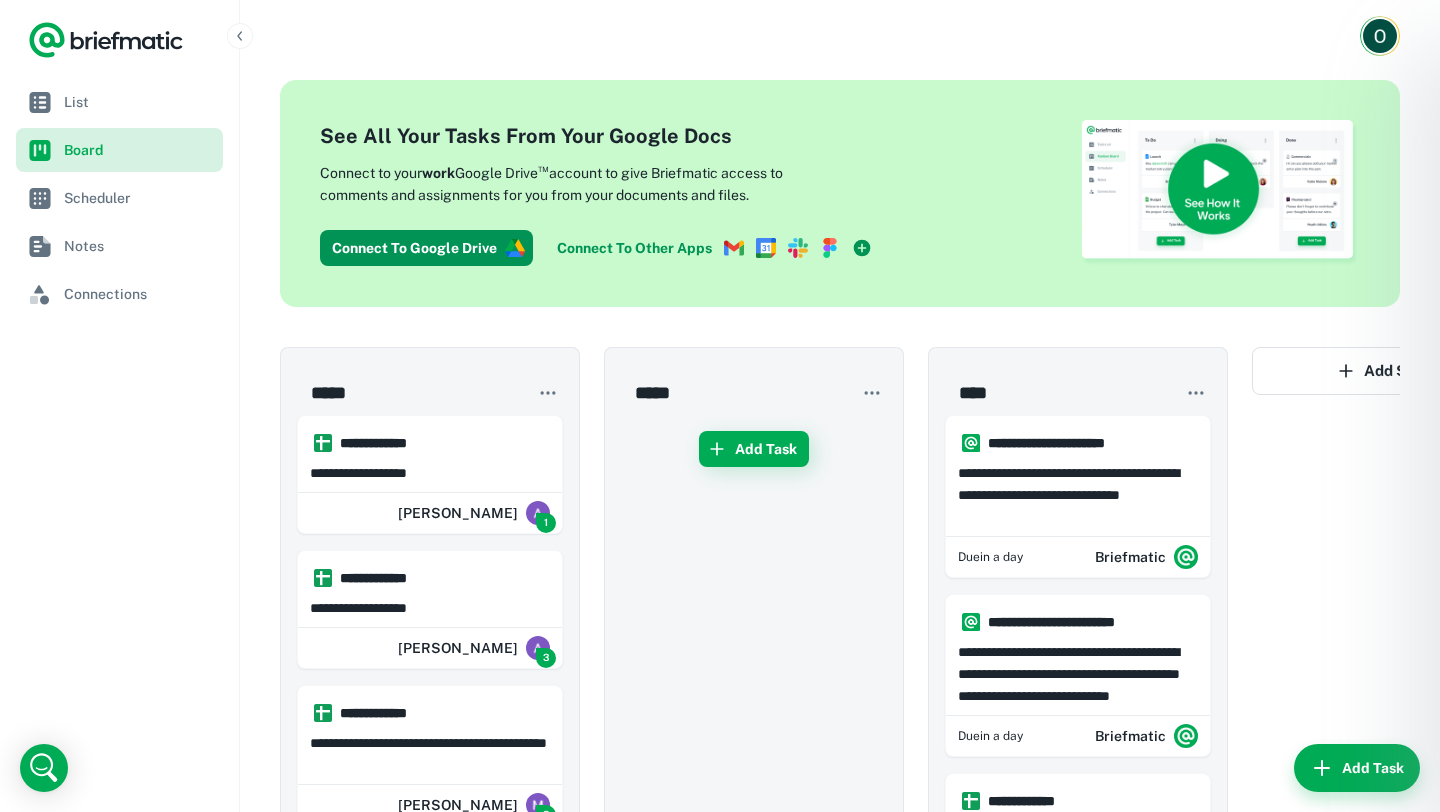 type 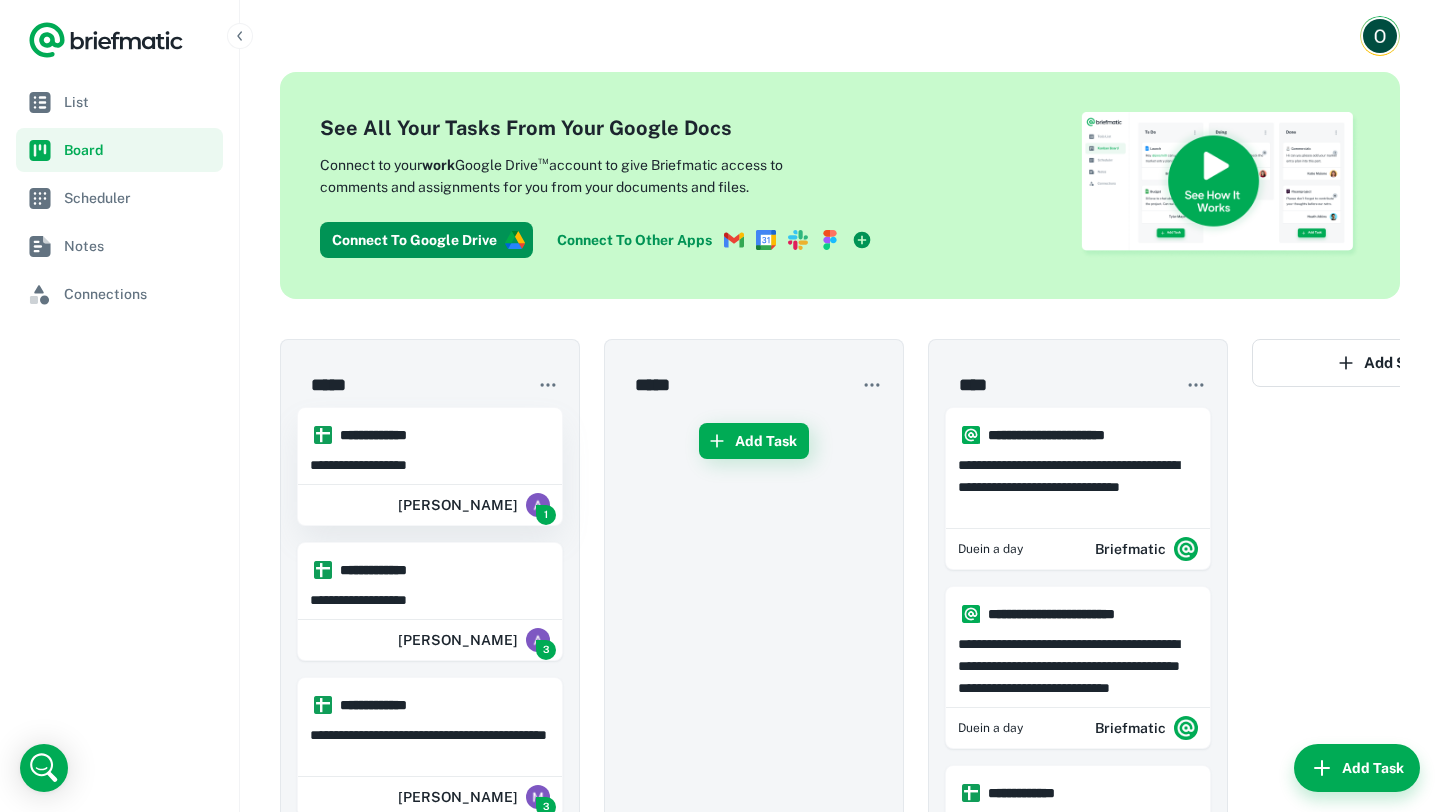 scroll, scrollTop: 14, scrollLeft: 0, axis: vertical 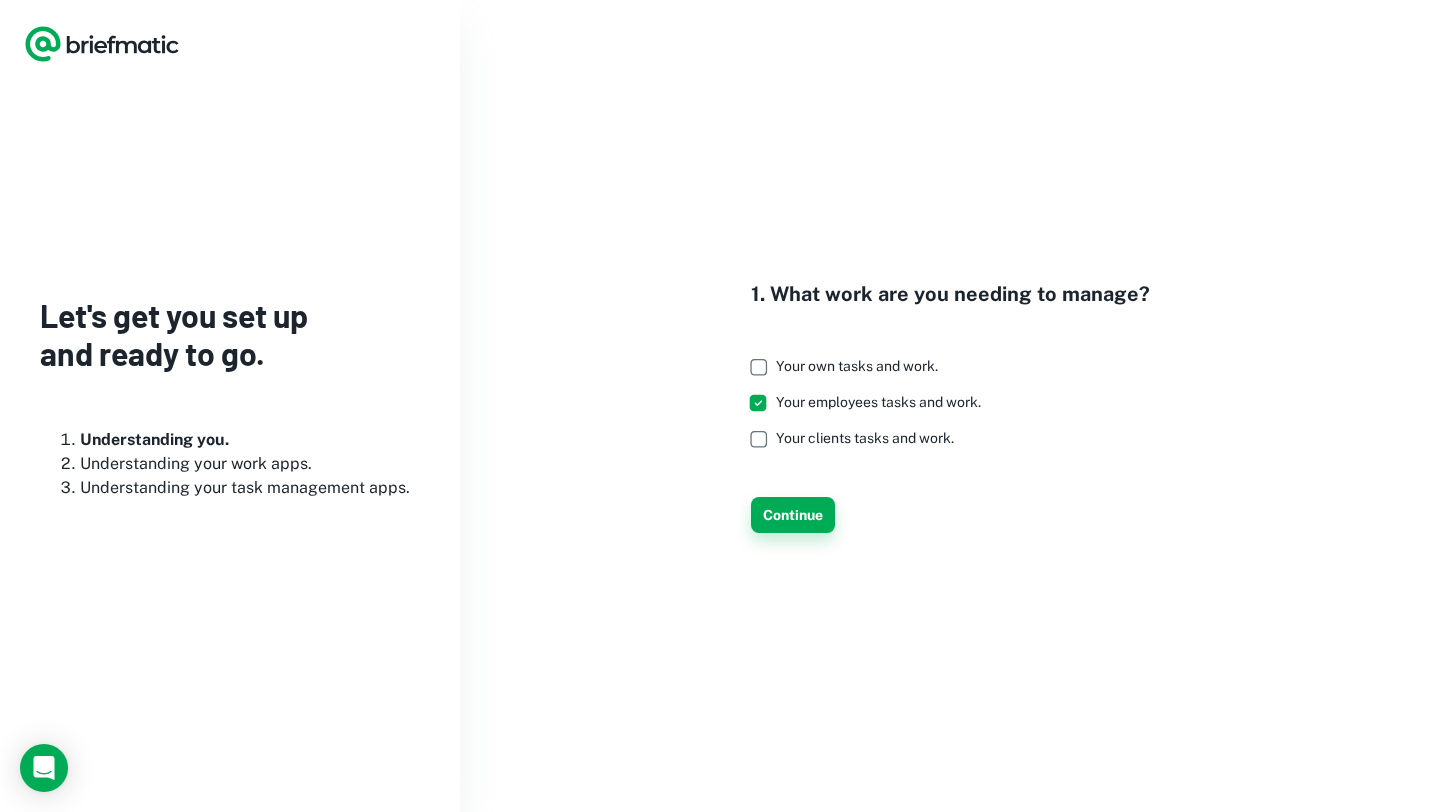 click on "Continue" at bounding box center (793, 515) 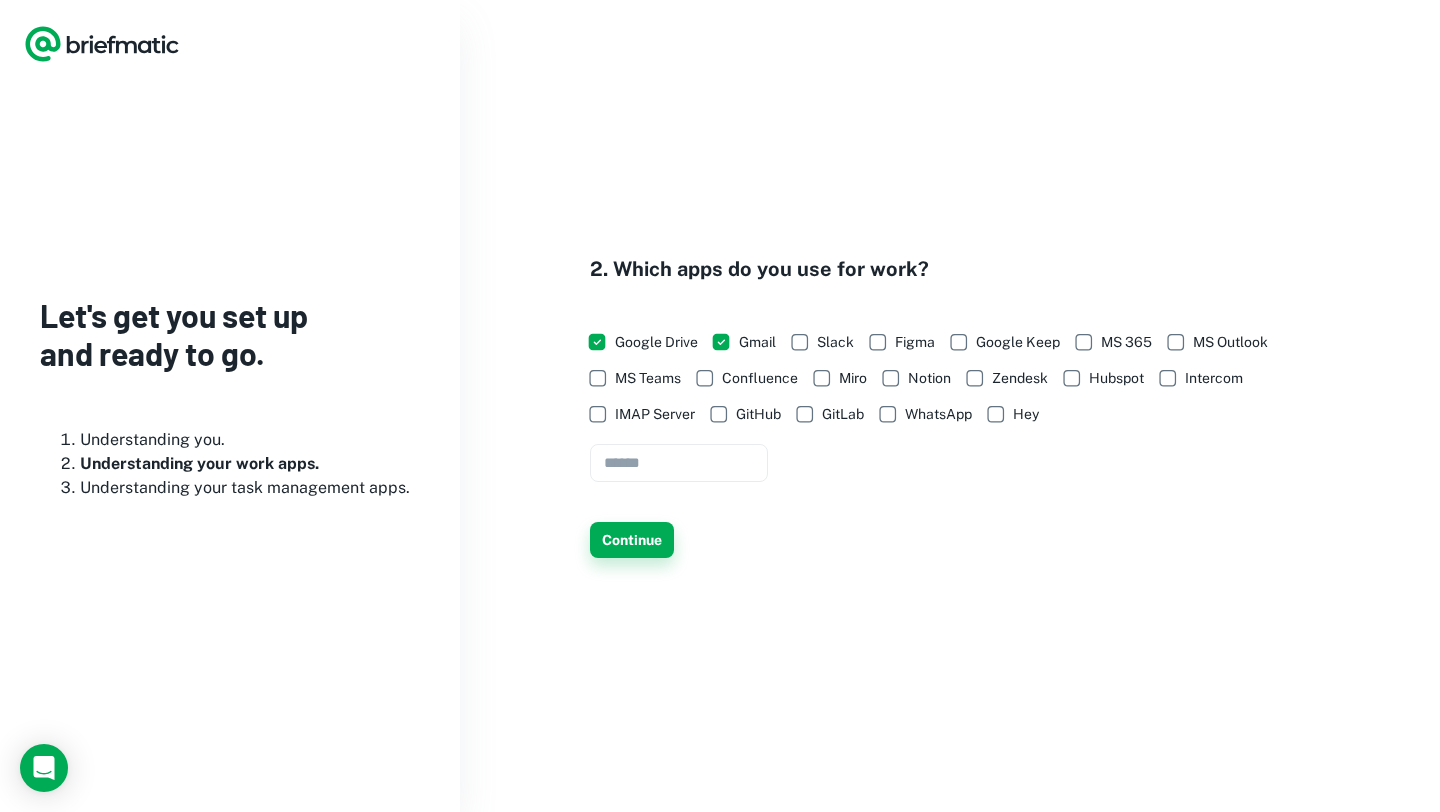 click on "Continue" at bounding box center (632, 540) 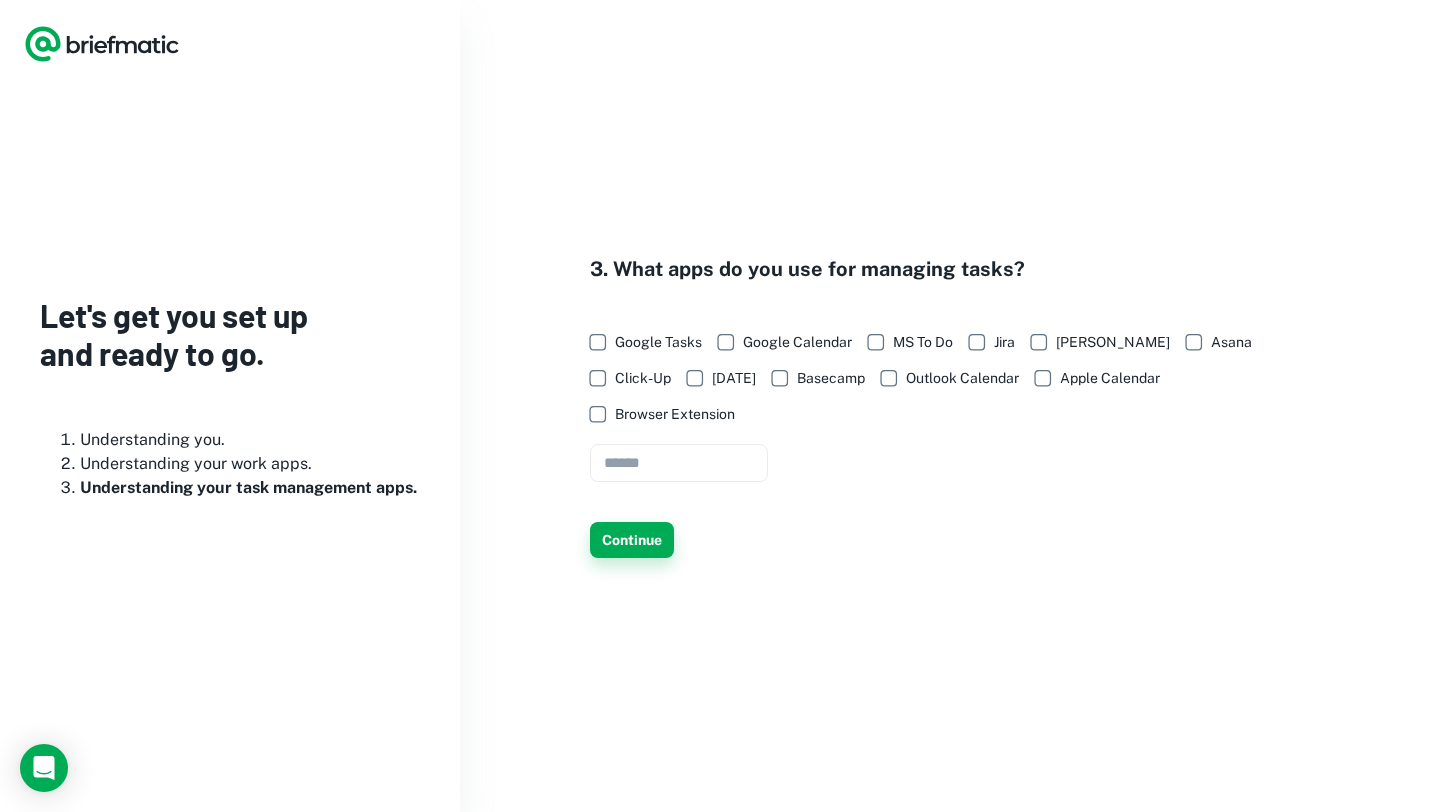 click on "Continue" at bounding box center (632, 540) 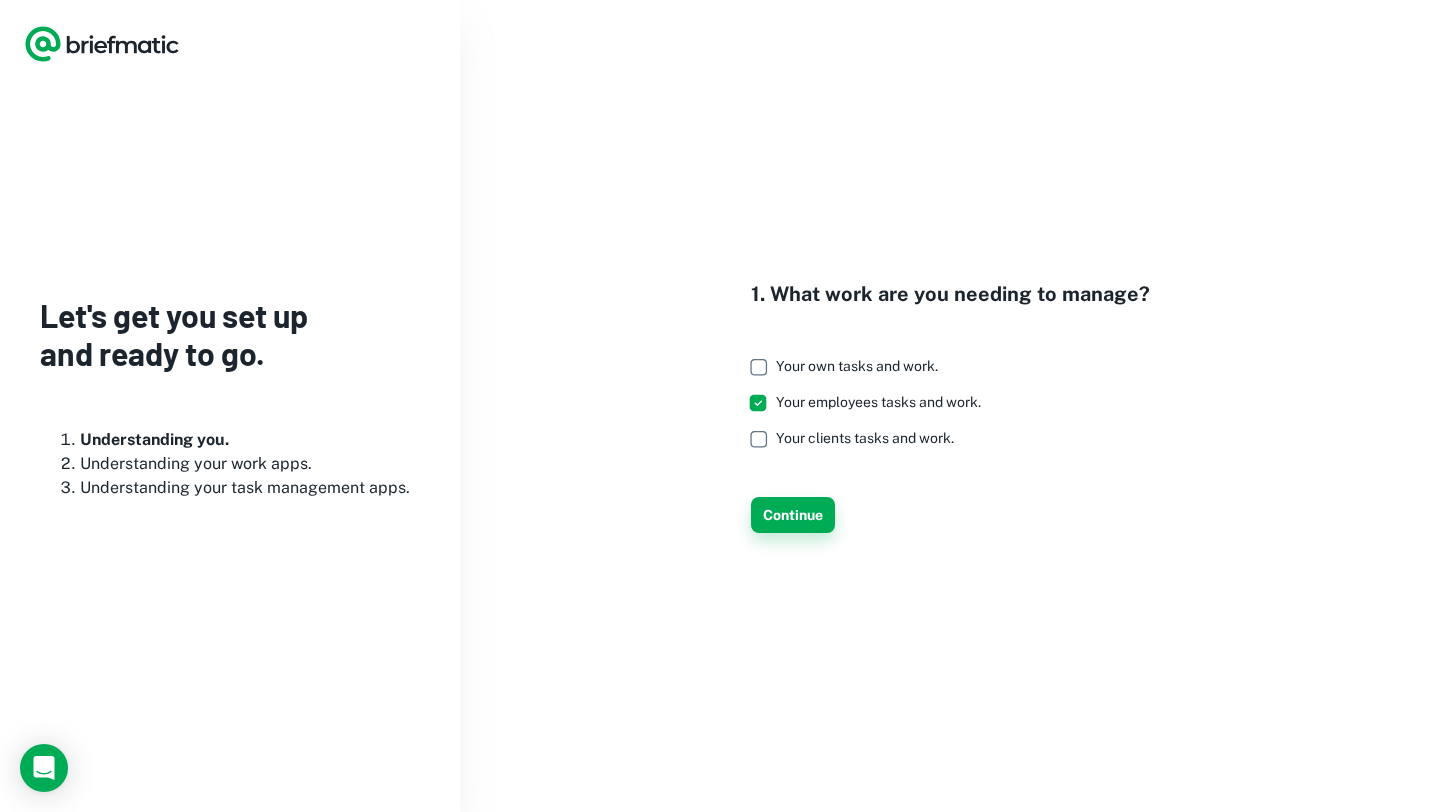 click on "Continue" at bounding box center (793, 515) 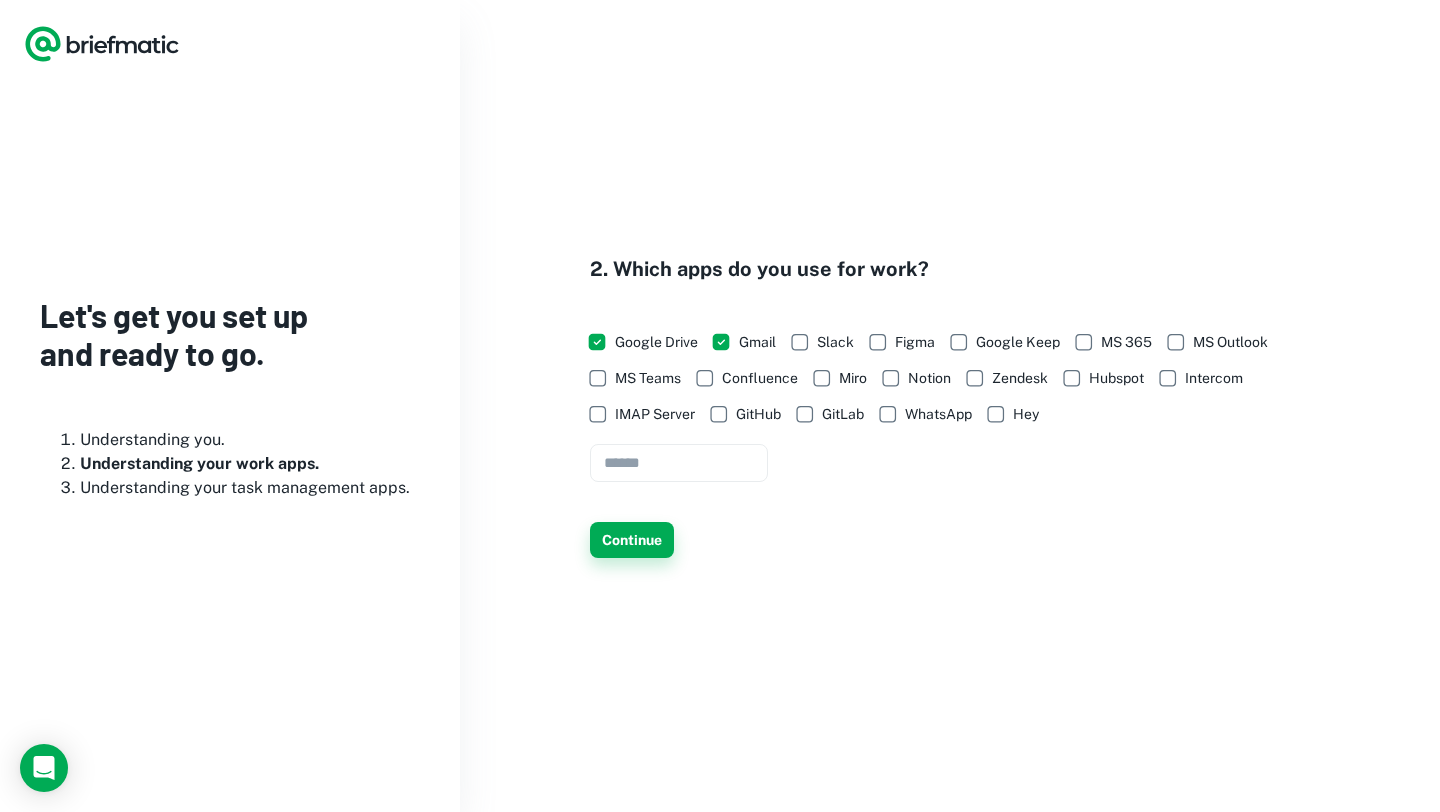 click on "Continue" at bounding box center (632, 540) 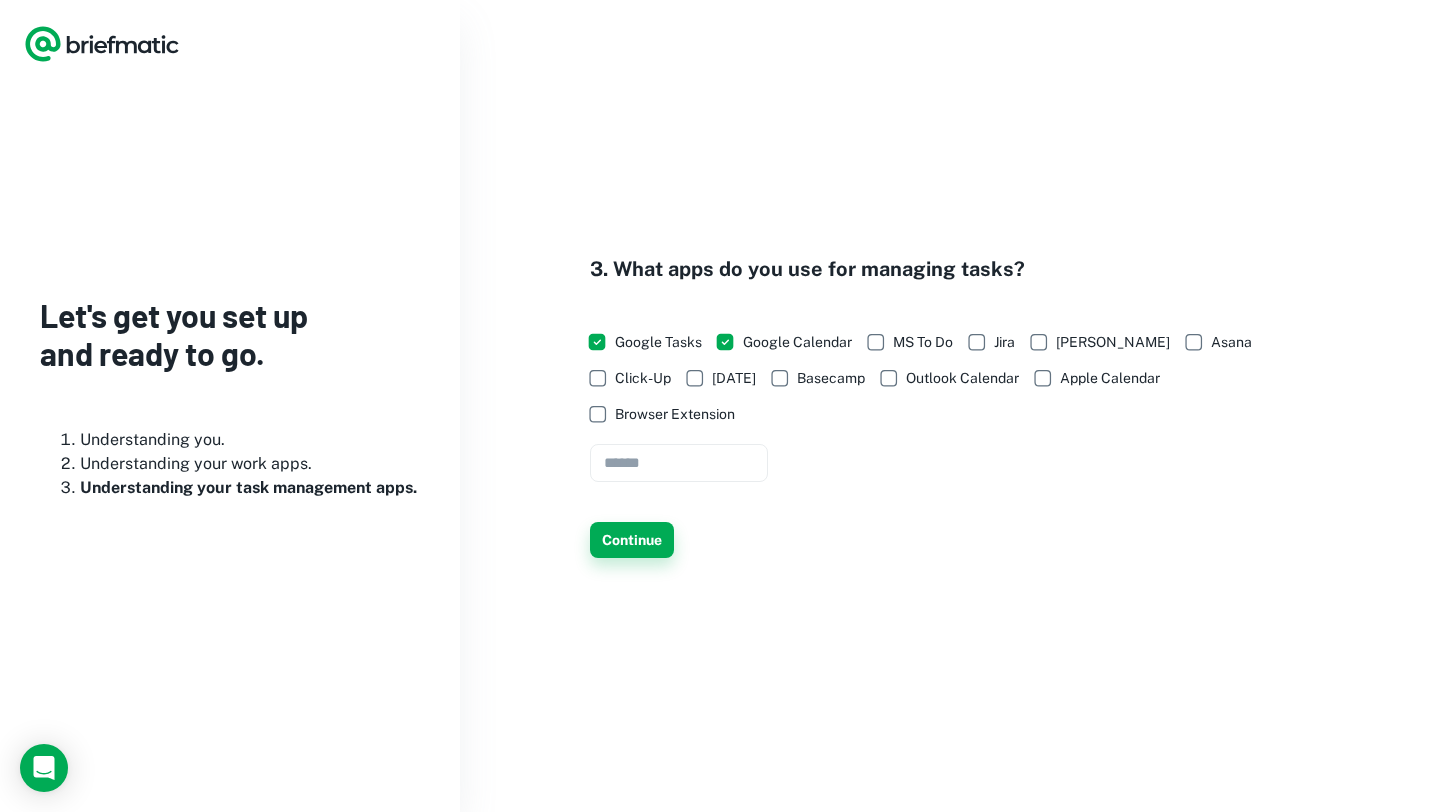 click on "Continue" at bounding box center [632, 540] 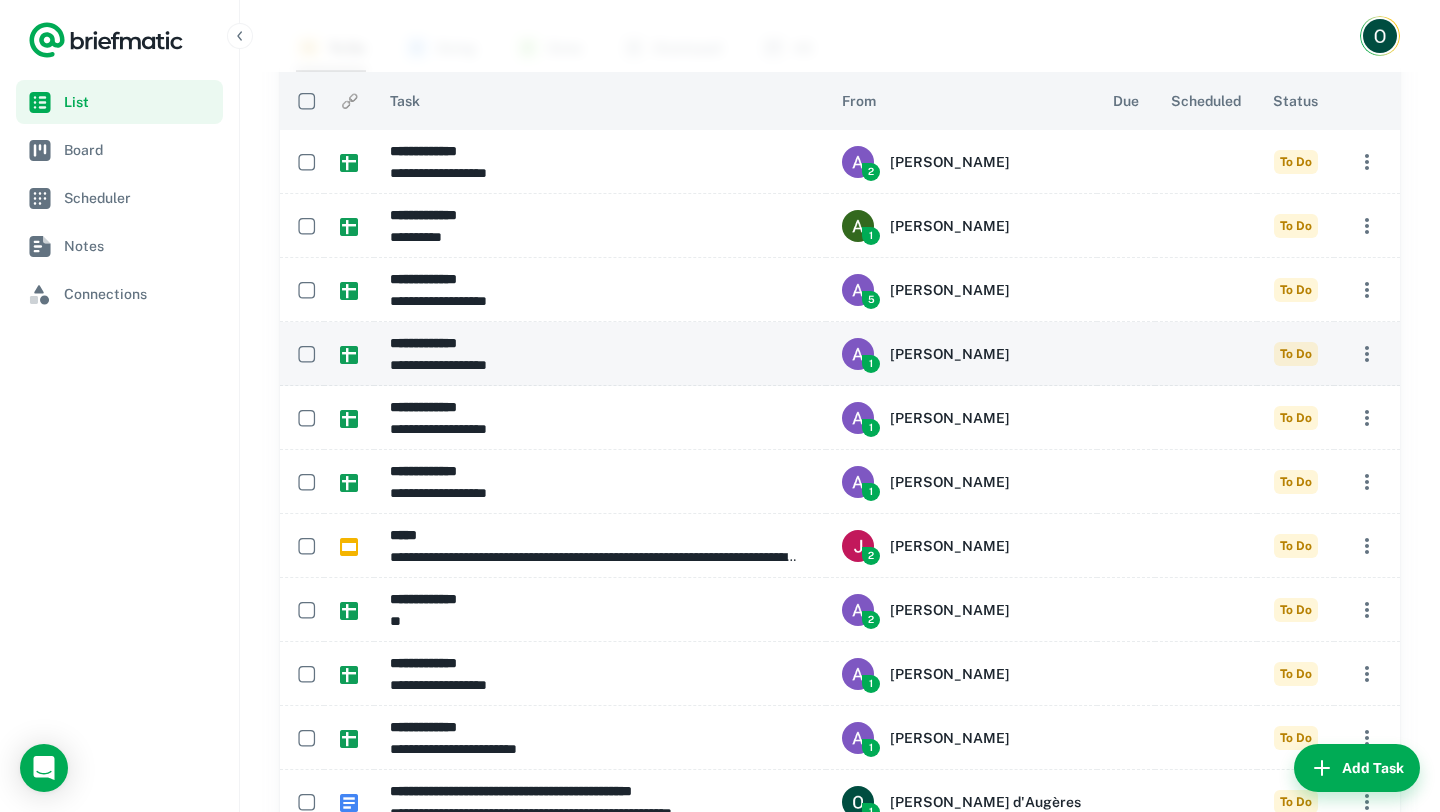 scroll, scrollTop: 0, scrollLeft: 0, axis: both 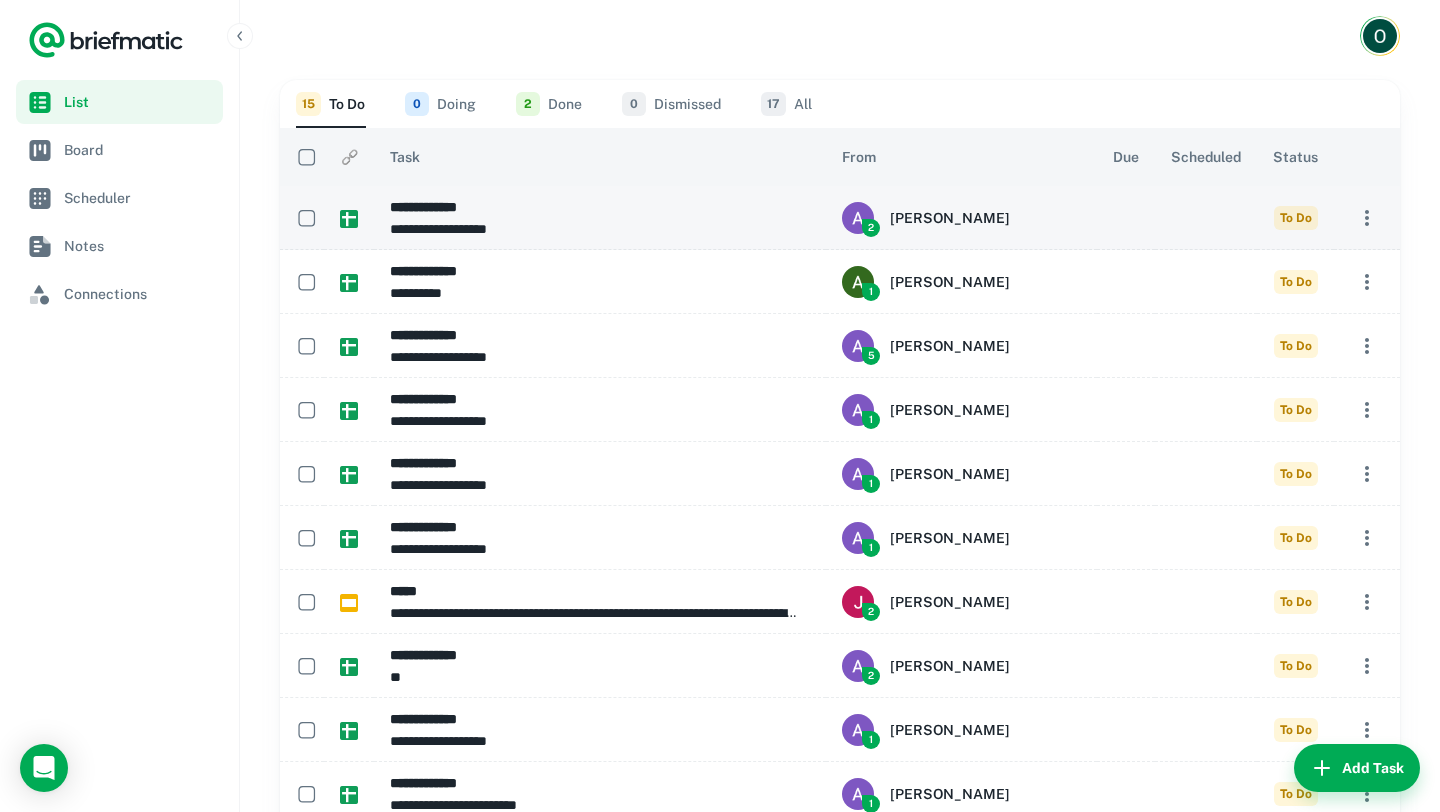 click on "**********" at bounding box center [597, 207] 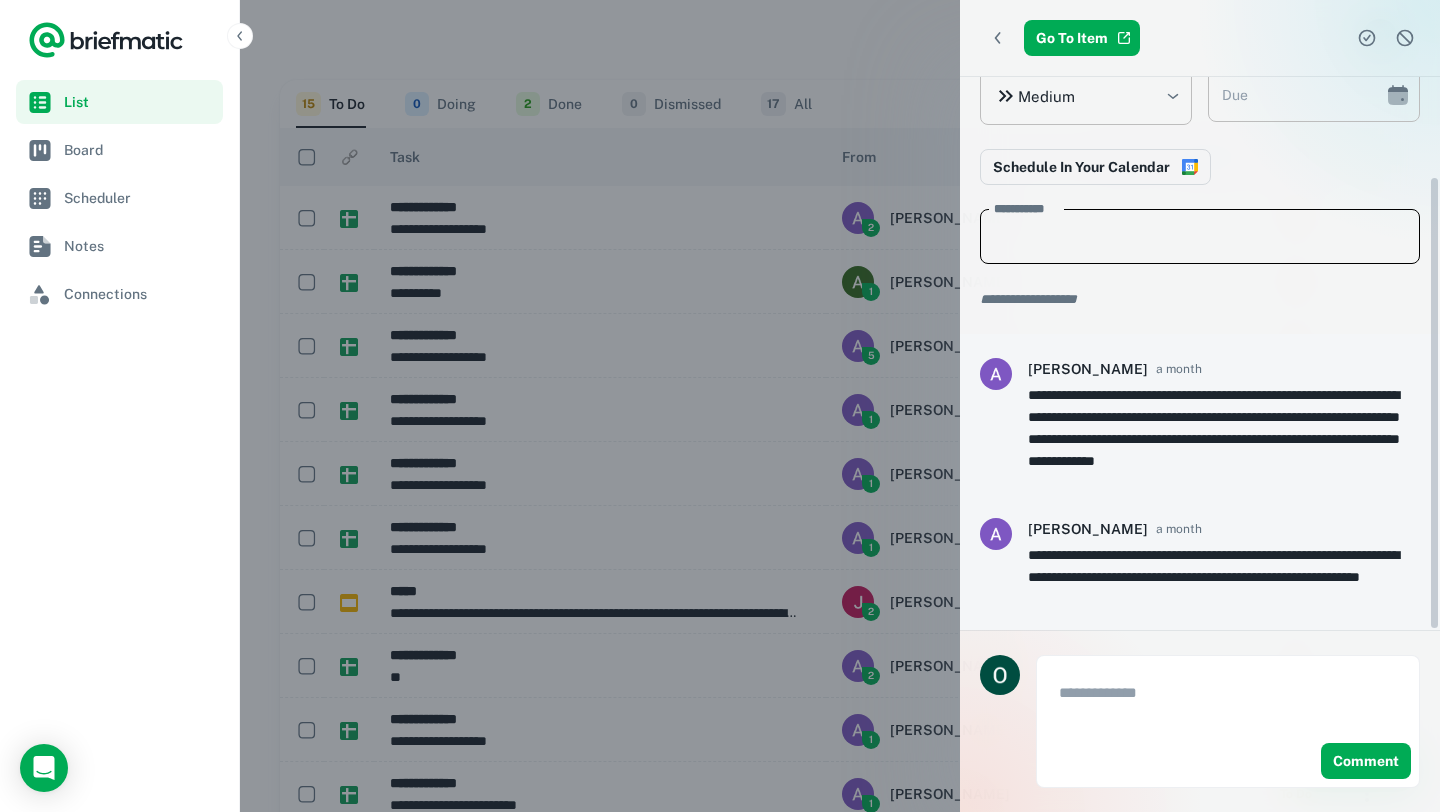 scroll, scrollTop: 120, scrollLeft: 0, axis: vertical 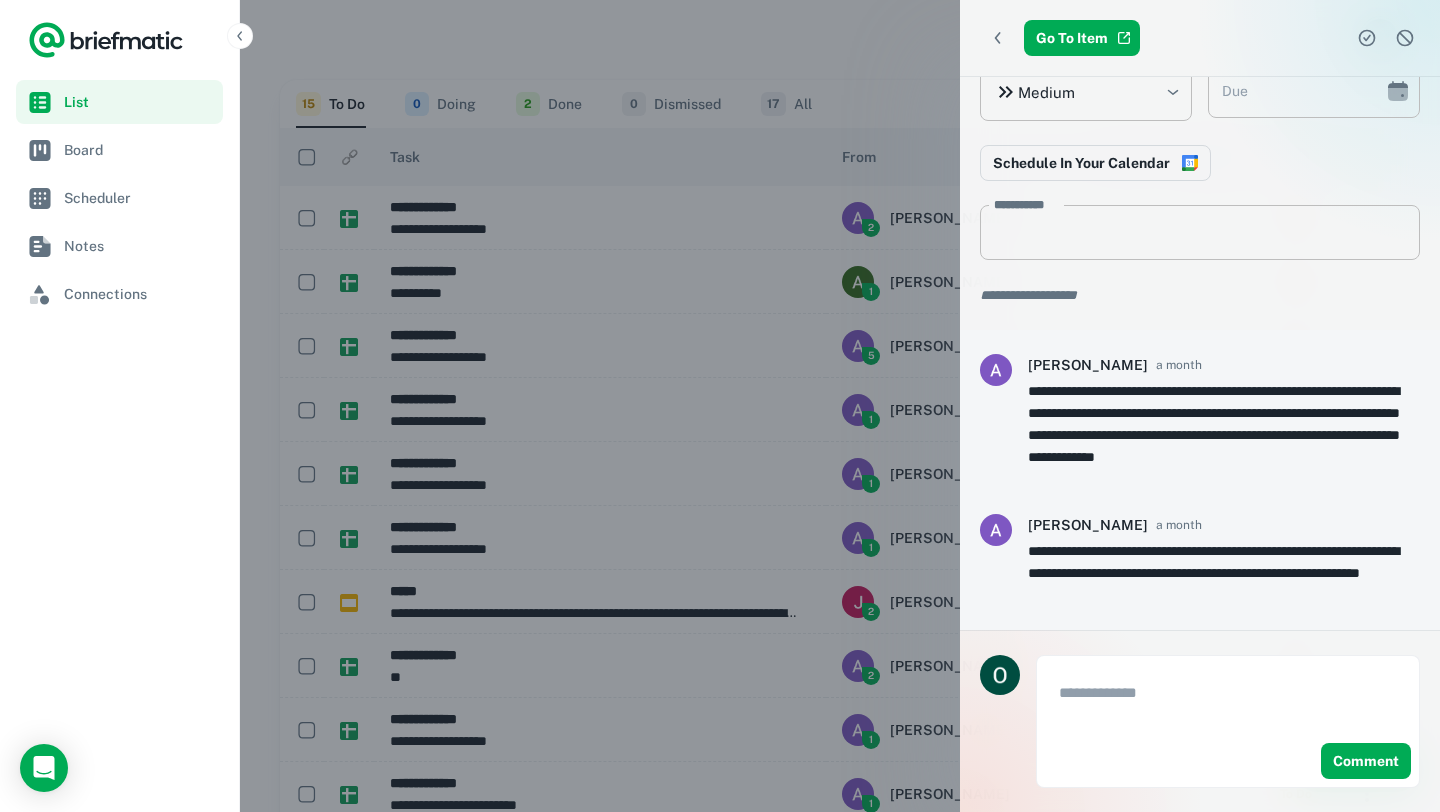 click at bounding box center [720, 406] 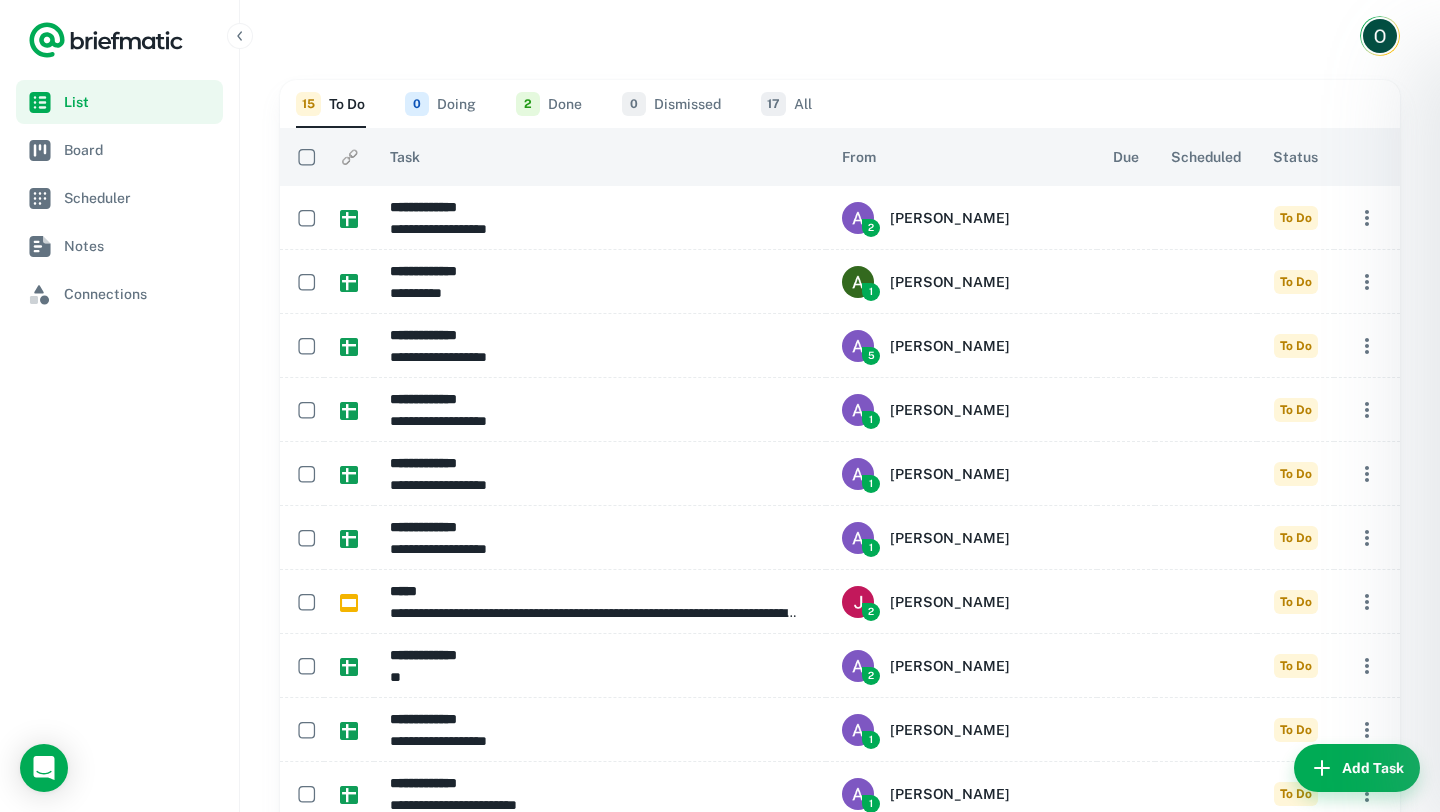 scroll, scrollTop: 0, scrollLeft: 0, axis: both 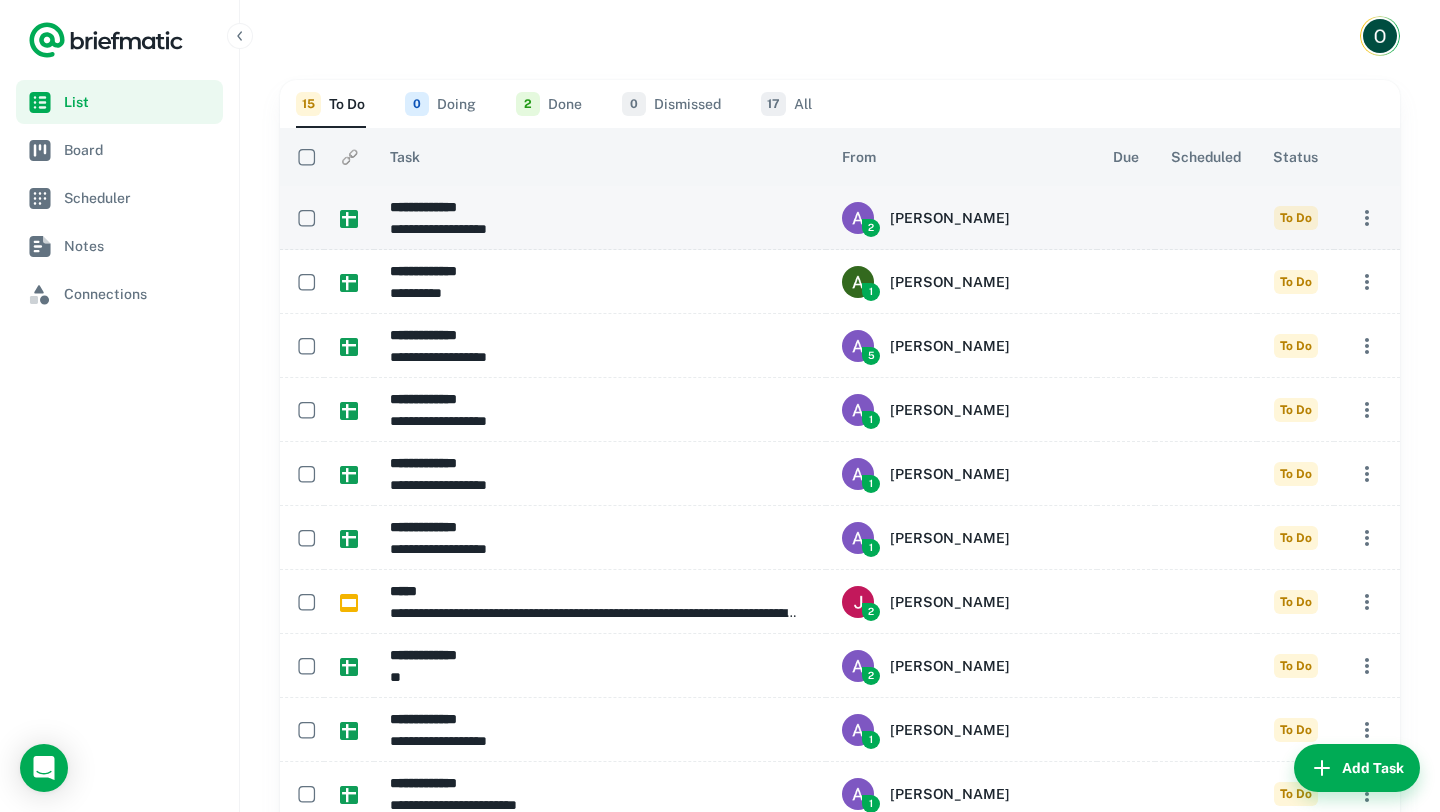 click on "To Do" at bounding box center (1296, 218) 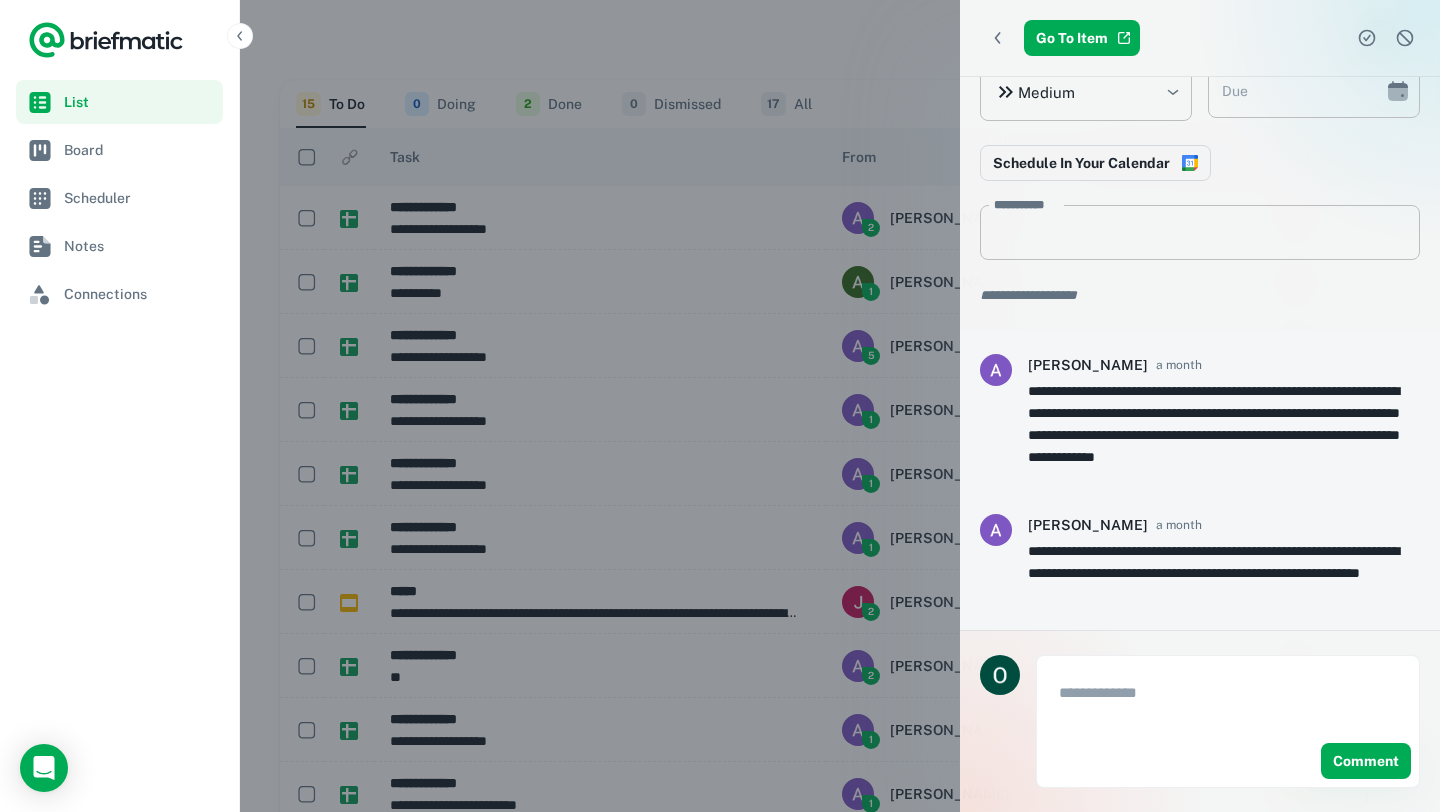 scroll, scrollTop: 0, scrollLeft: 0, axis: both 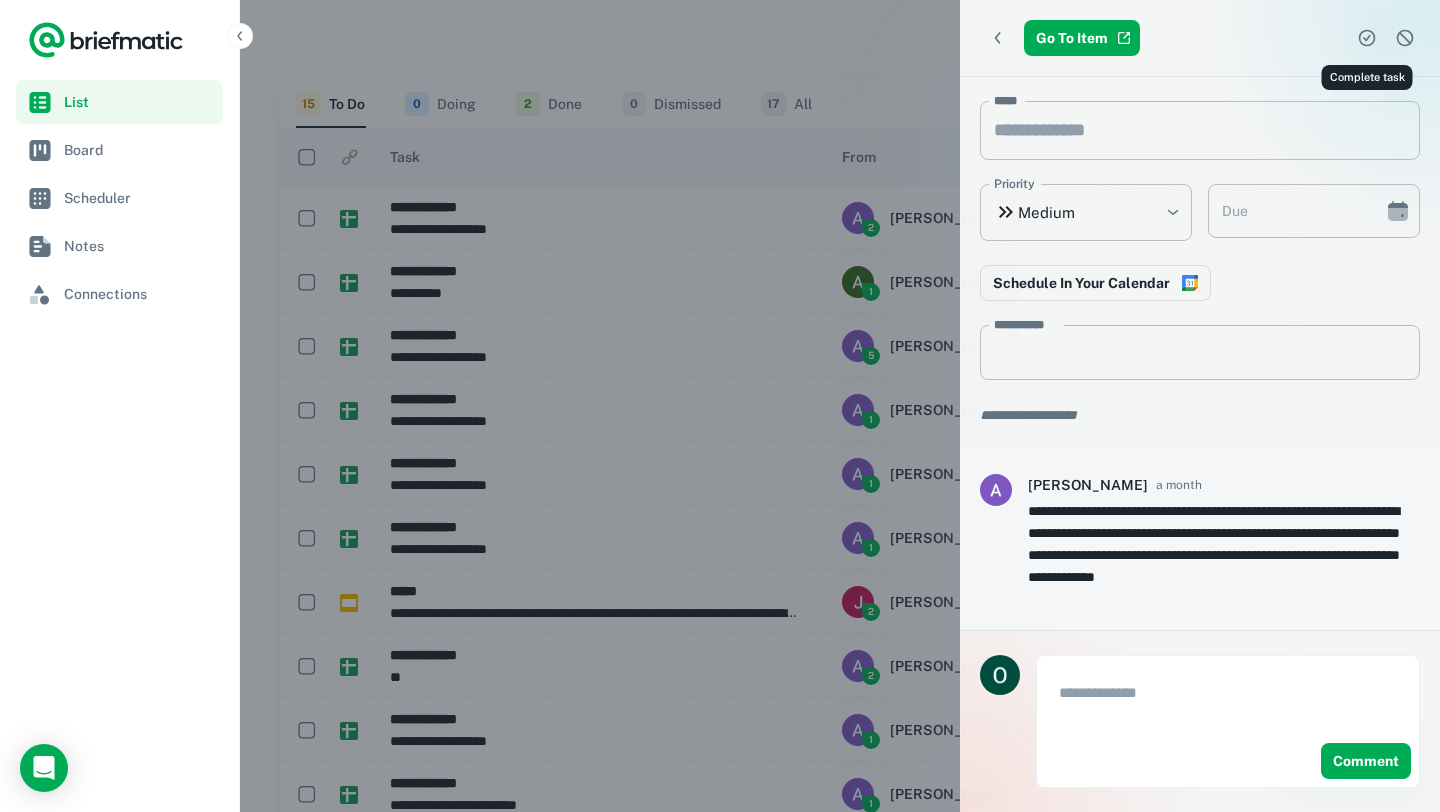 click 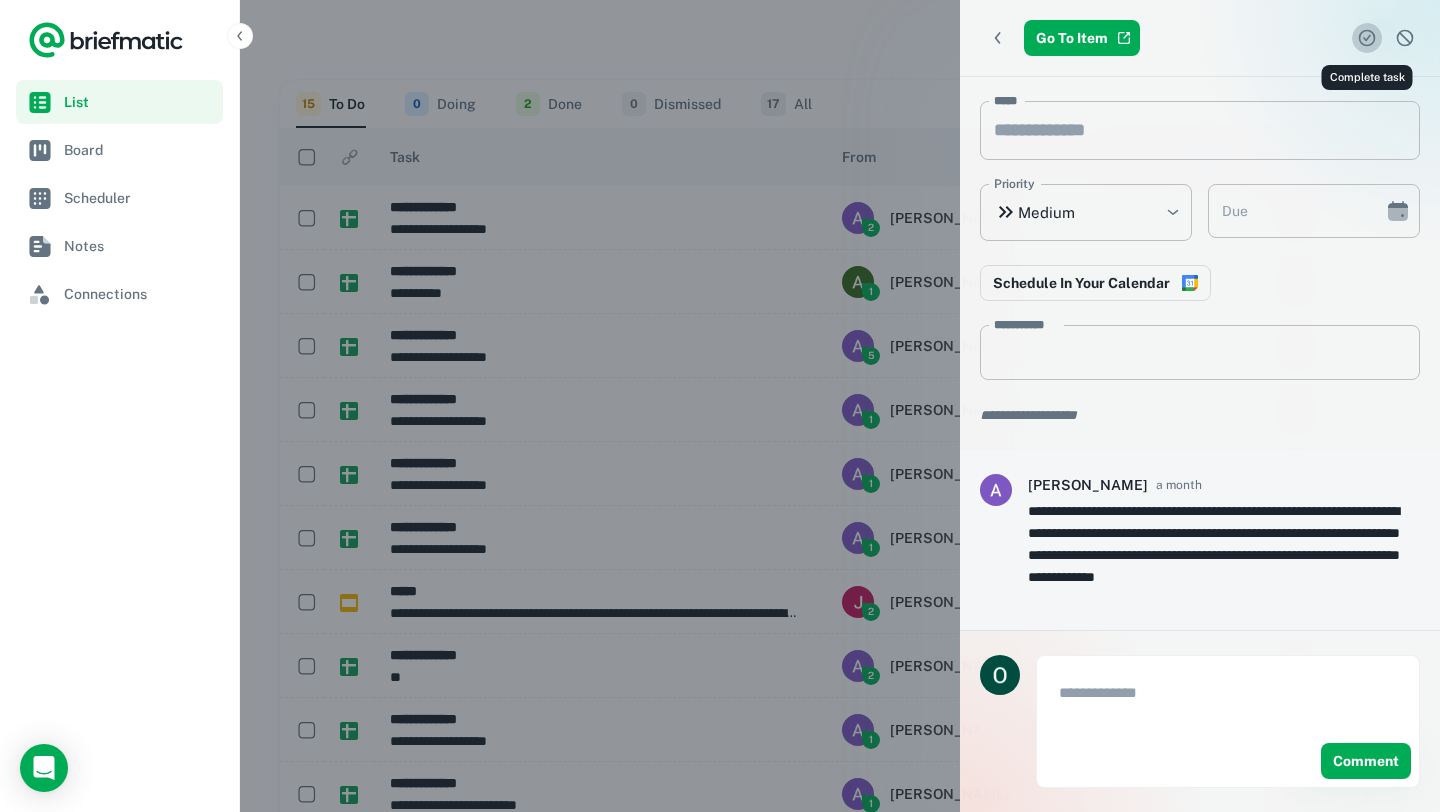 click 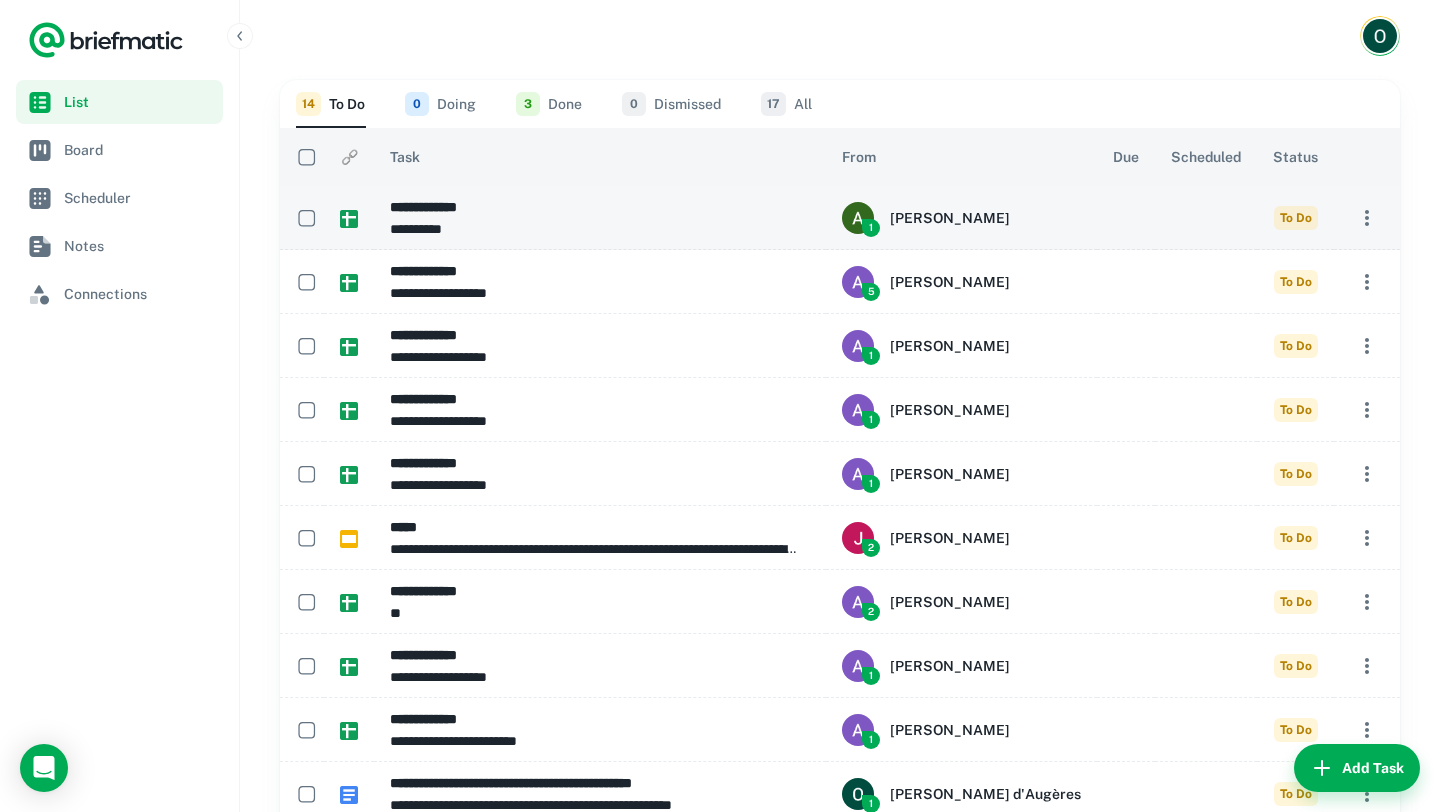 click on "**********" at bounding box center (597, 207) 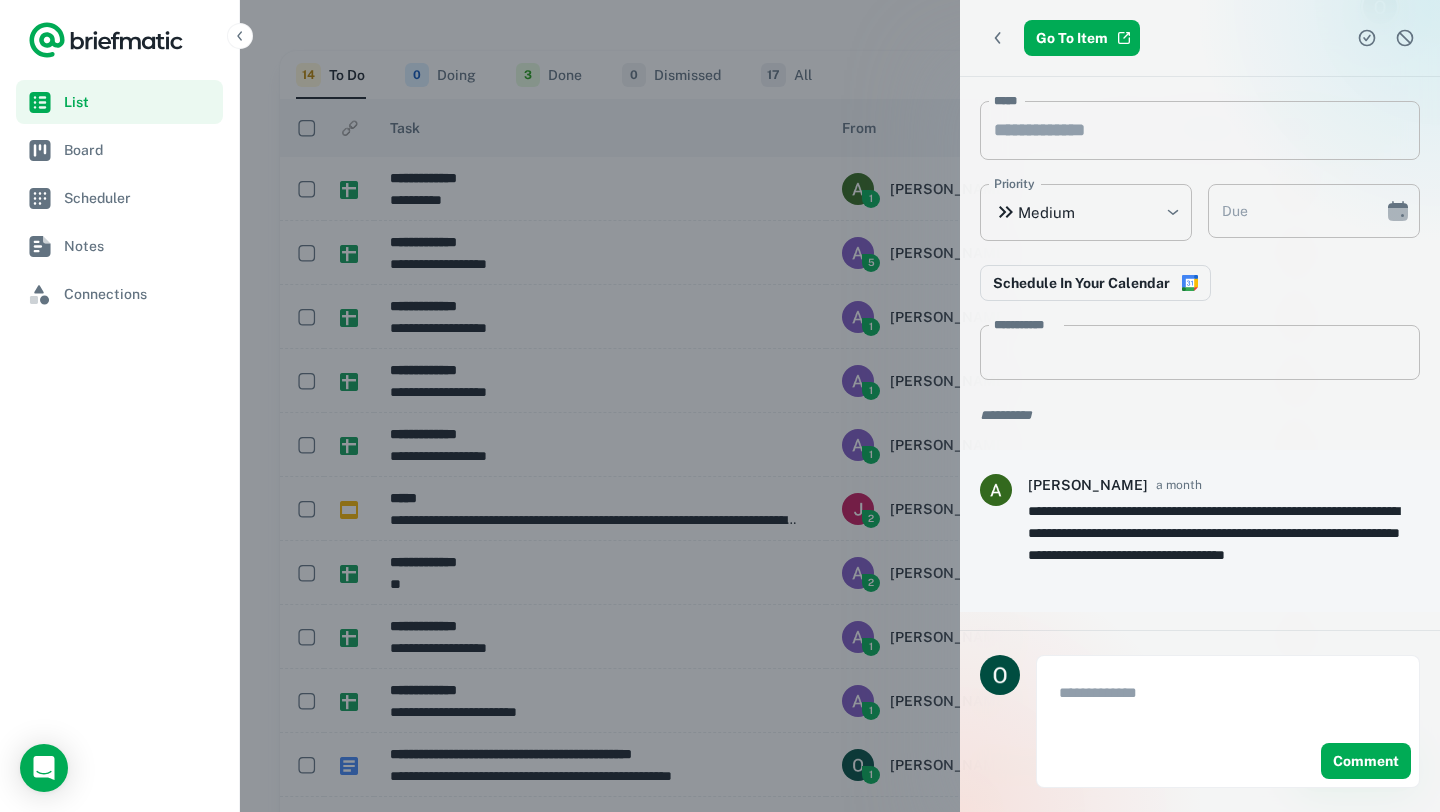 scroll, scrollTop: 36, scrollLeft: 0, axis: vertical 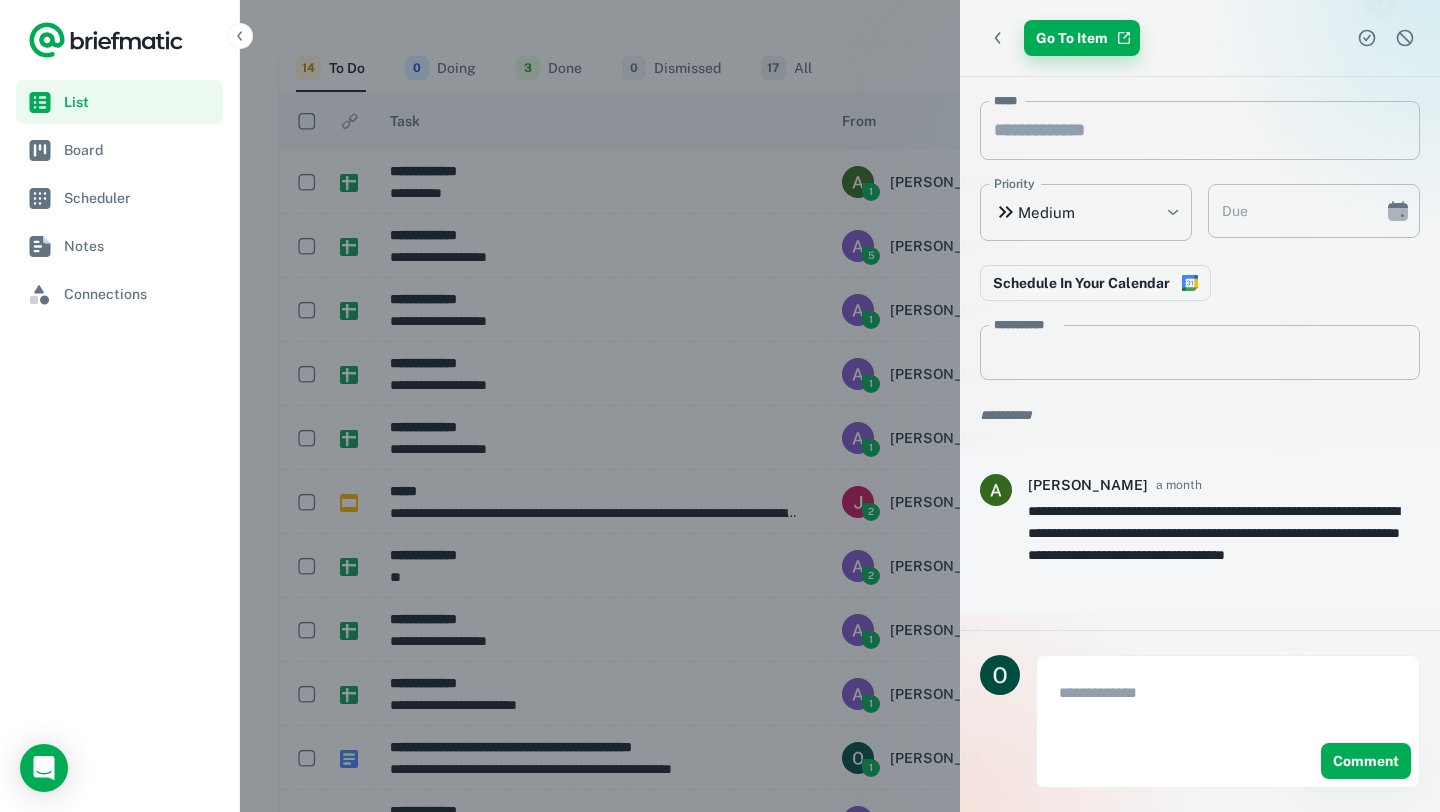 click on "Go To Item" at bounding box center (1082, 38) 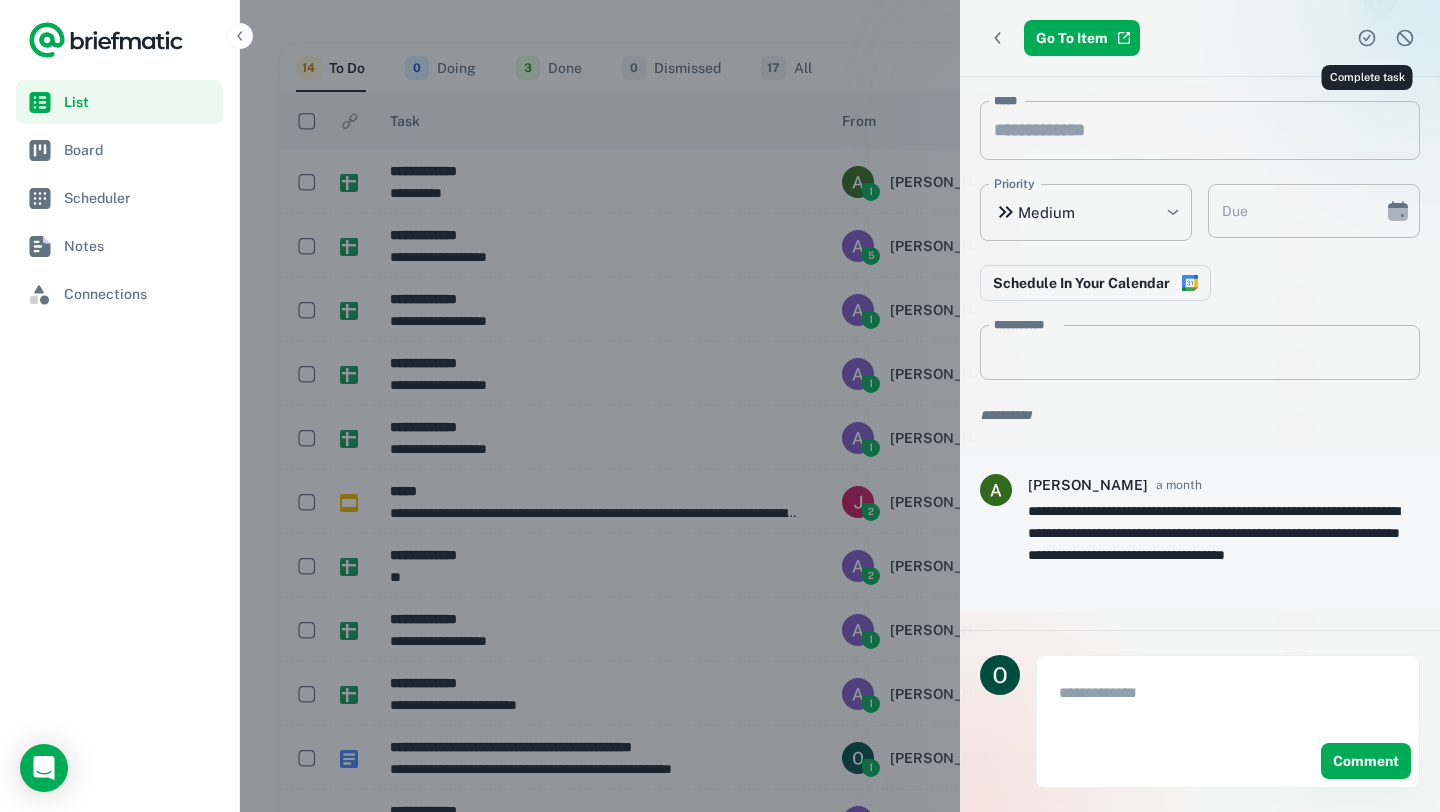click 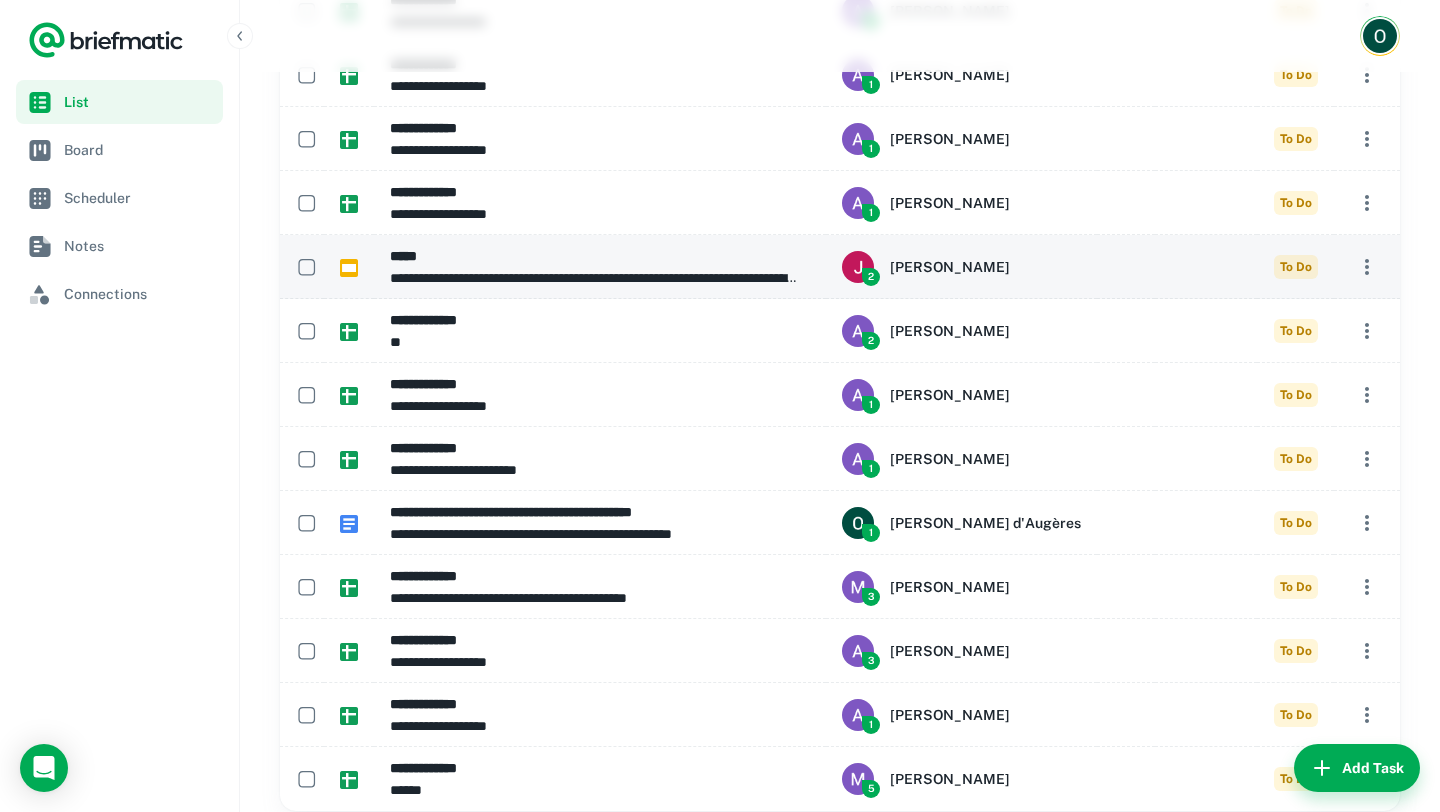 scroll, scrollTop: 286, scrollLeft: 0, axis: vertical 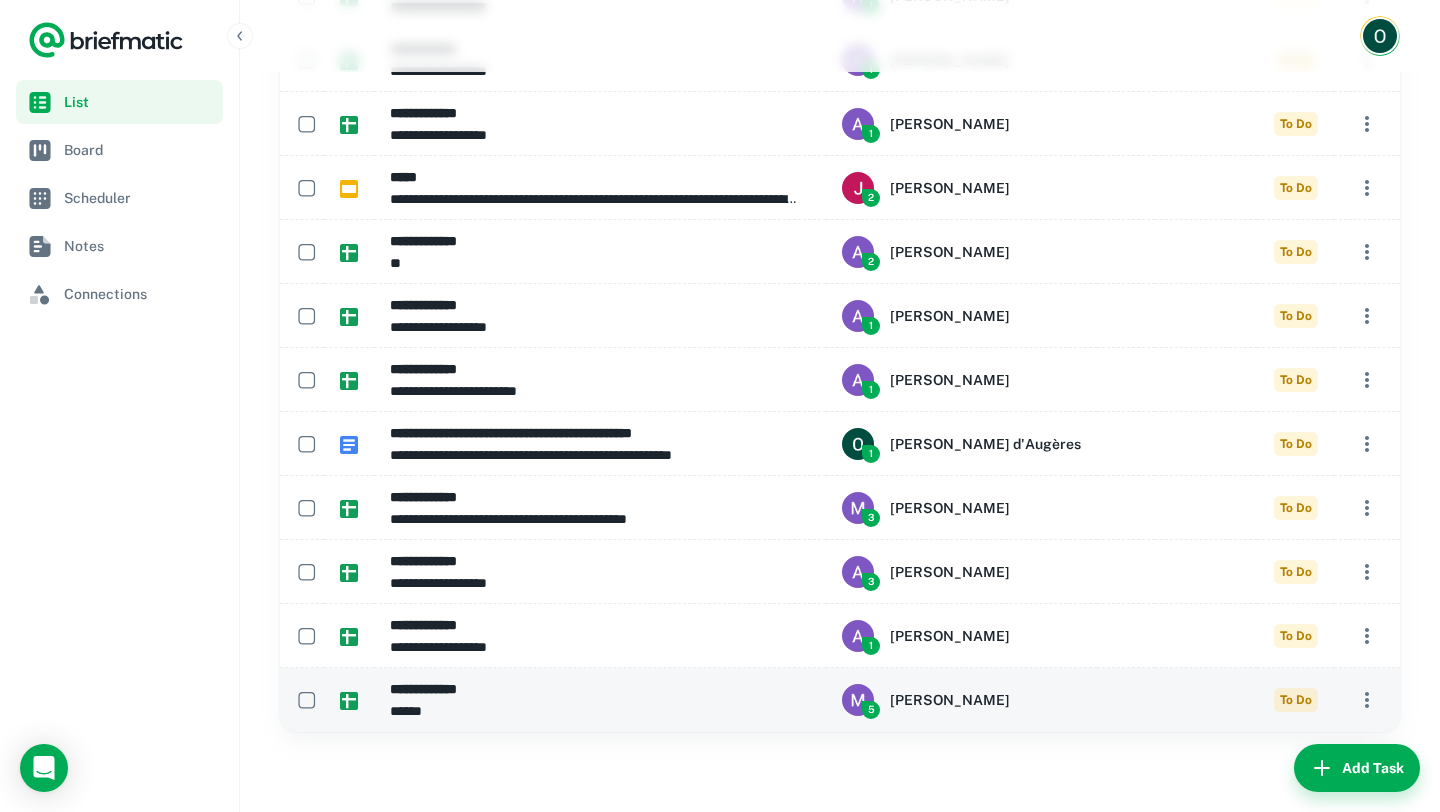 click on "**********" at bounding box center [597, 689] 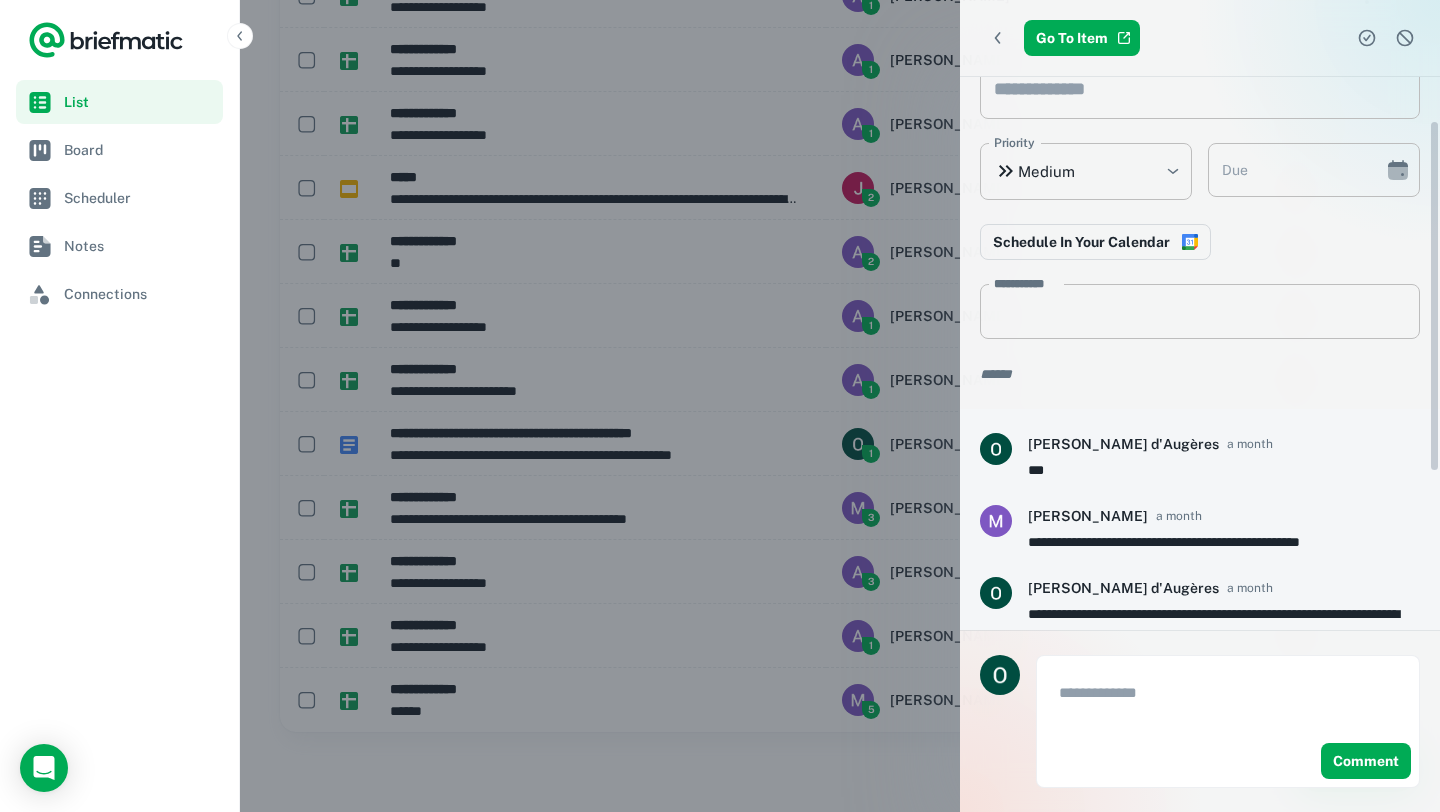 scroll, scrollTop: 0, scrollLeft: 0, axis: both 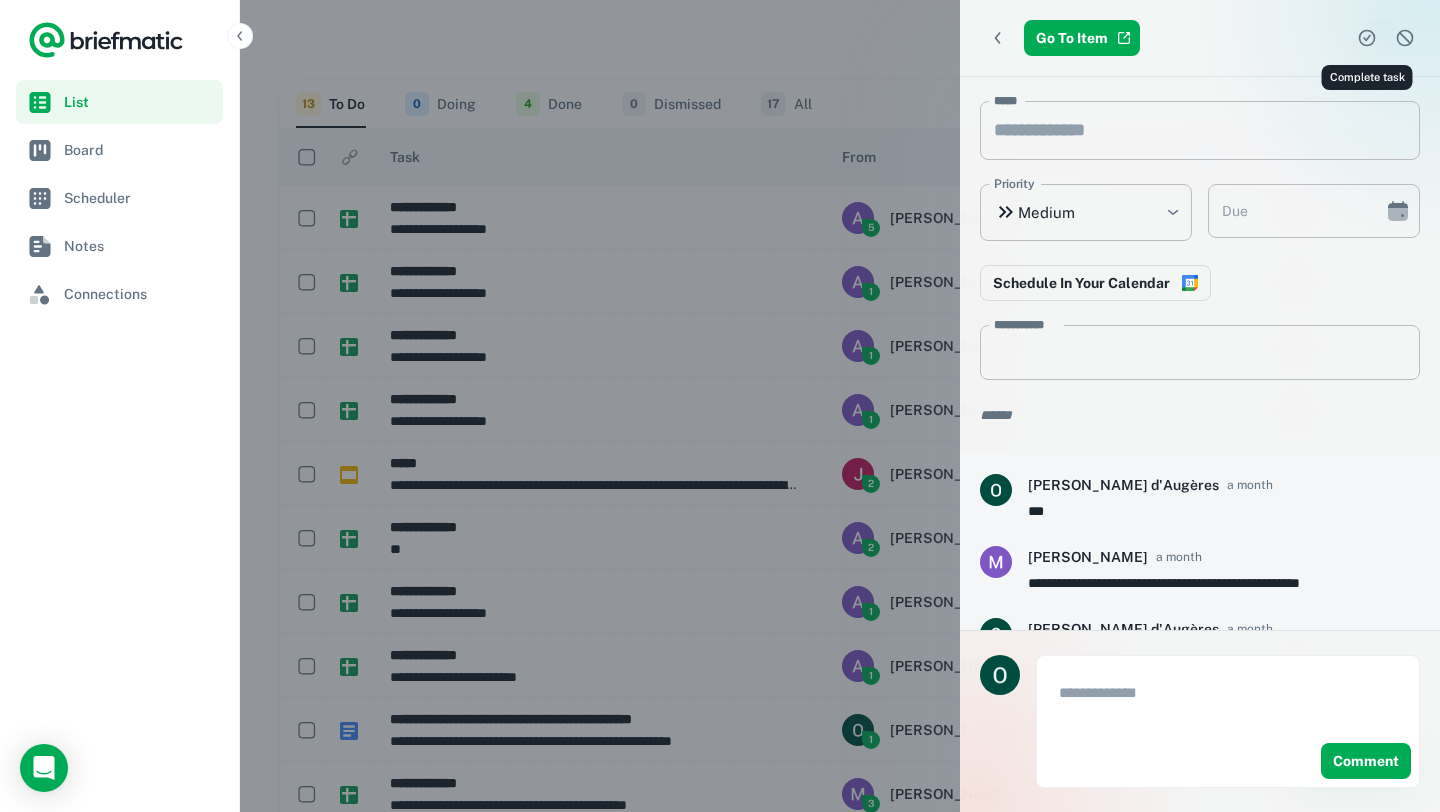 click 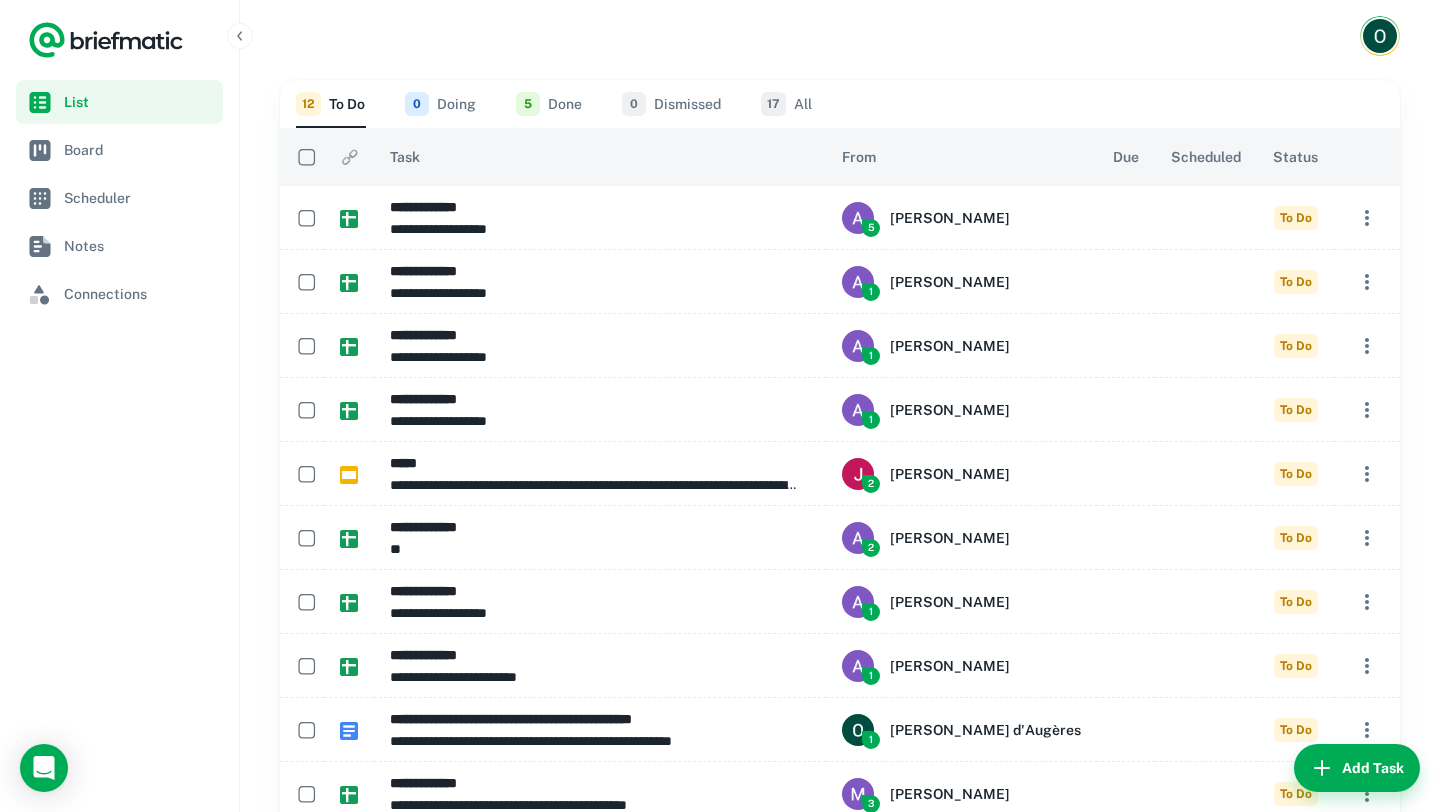 click on "5 Done" at bounding box center (549, 104) 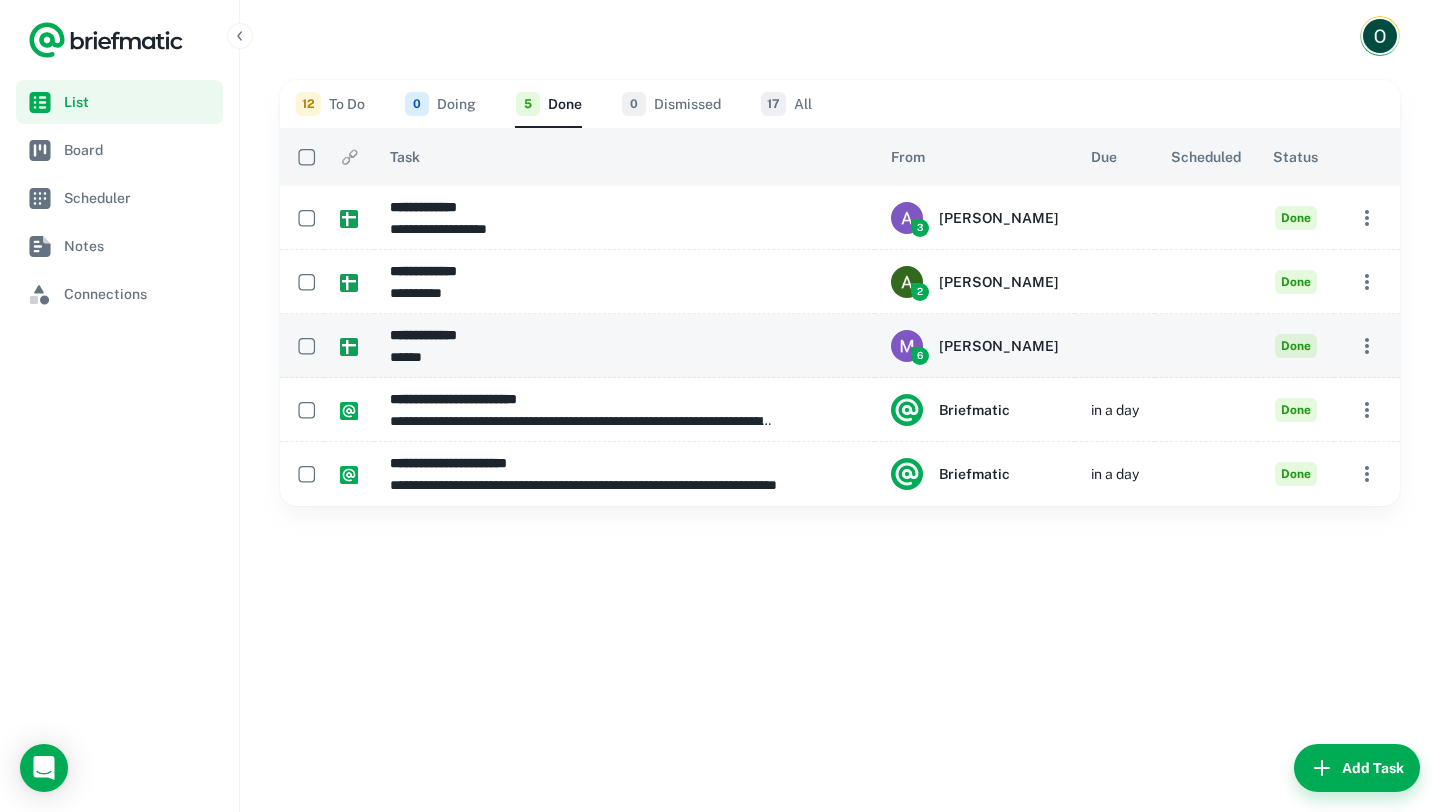 click on "******" at bounding box center (585, 357) 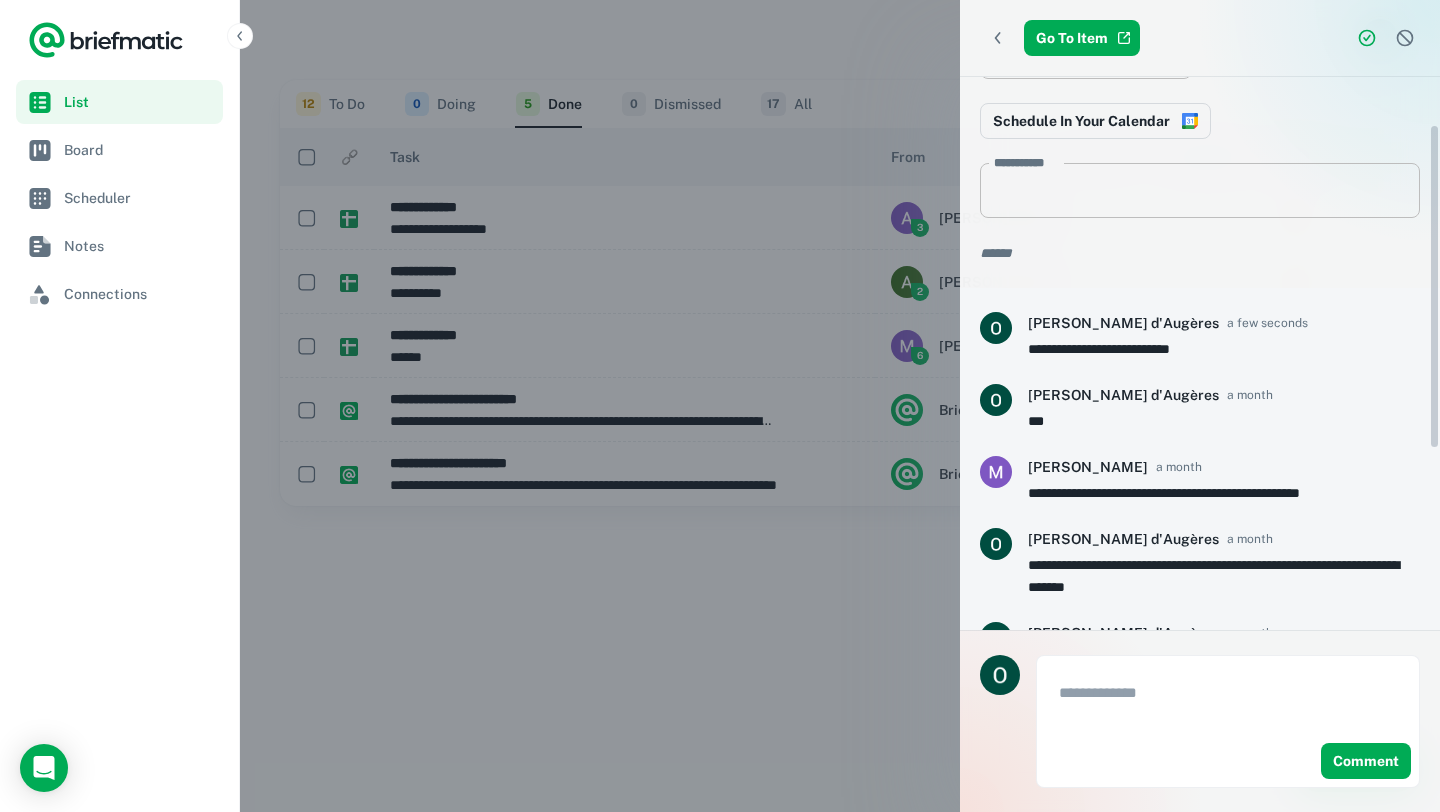 scroll, scrollTop: 0, scrollLeft: 0, axis: both 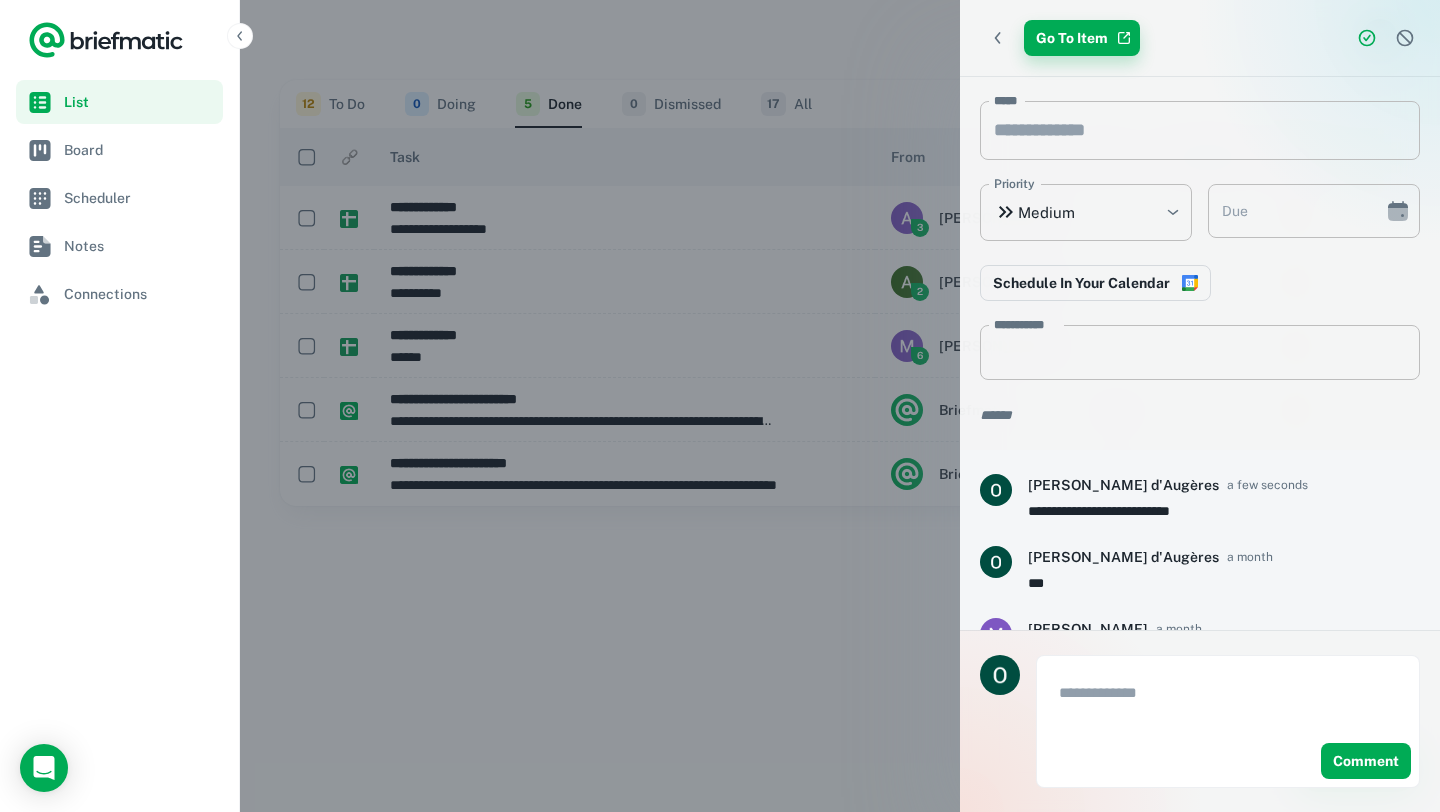 click on "Go To Item" at bounding box center [1082, 38] 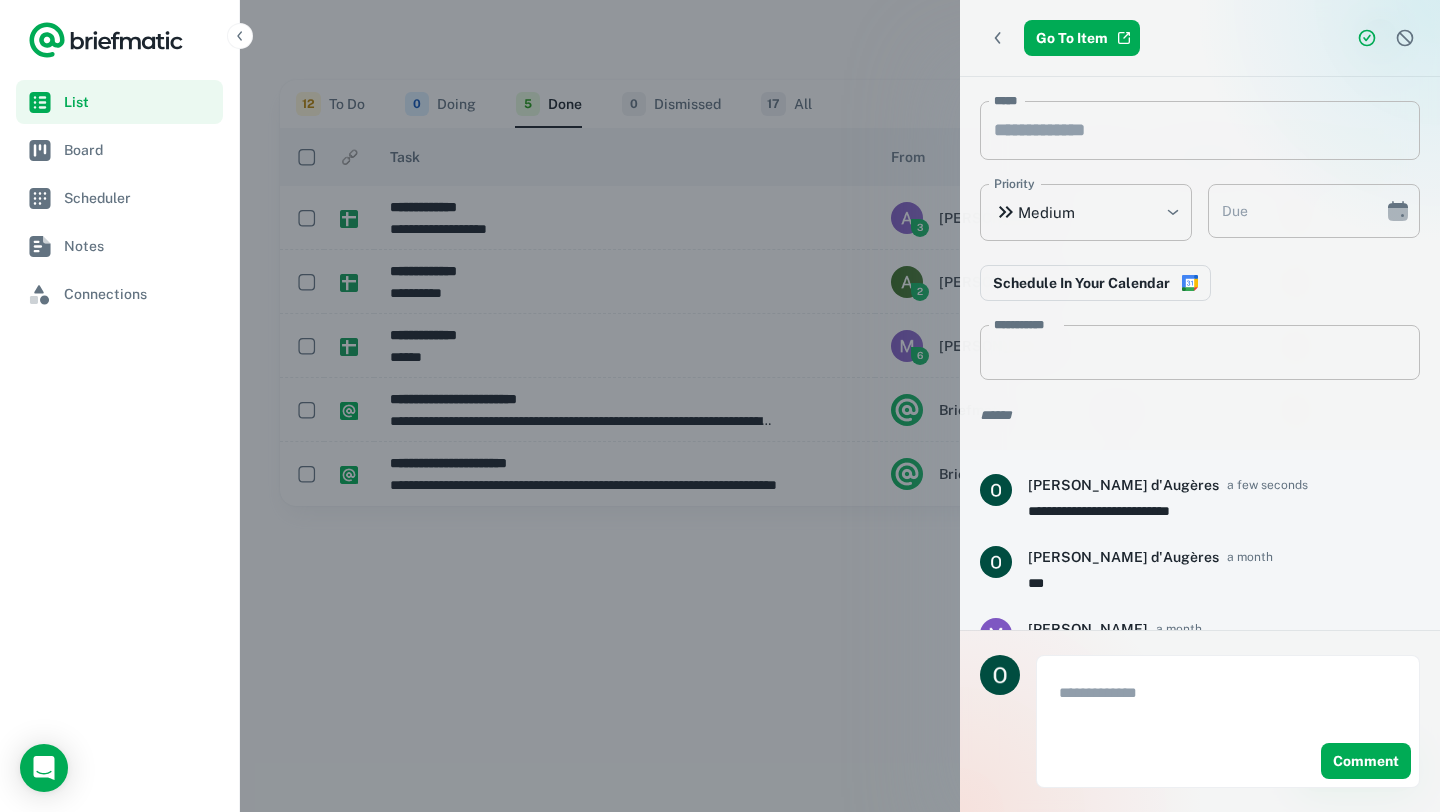 click at bounding box center (720, 406) 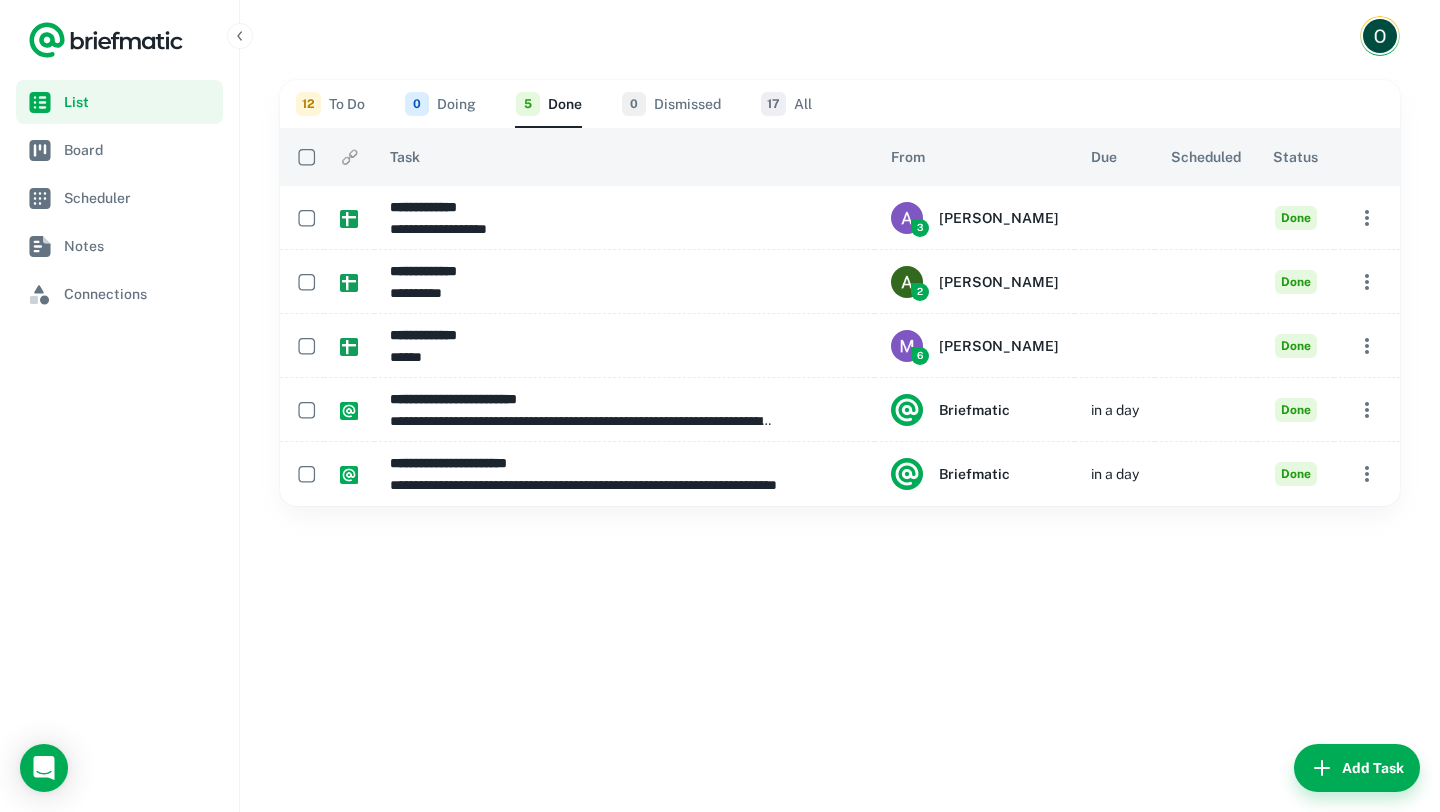 click on "12 To Do" at bounding box center (330, 104) 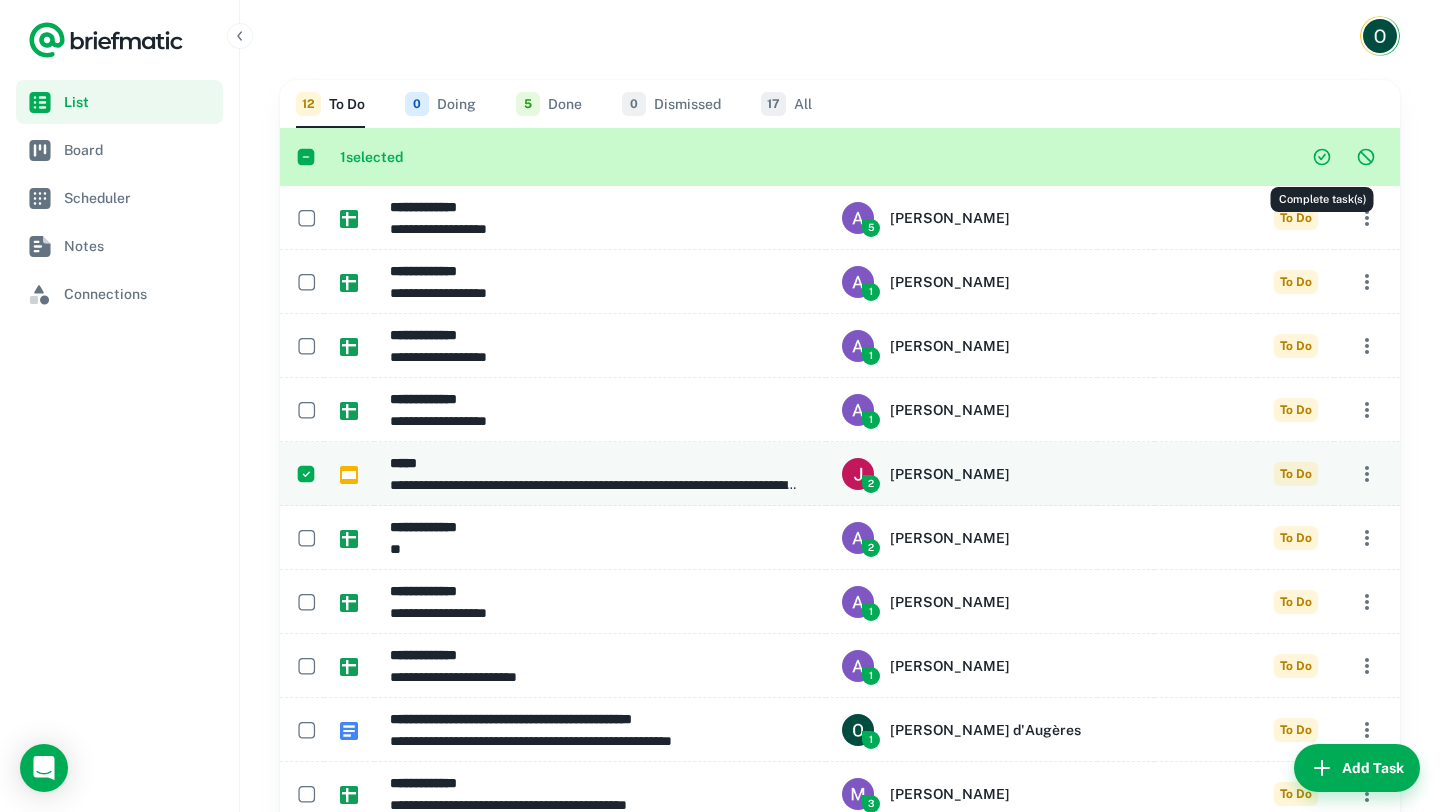 click 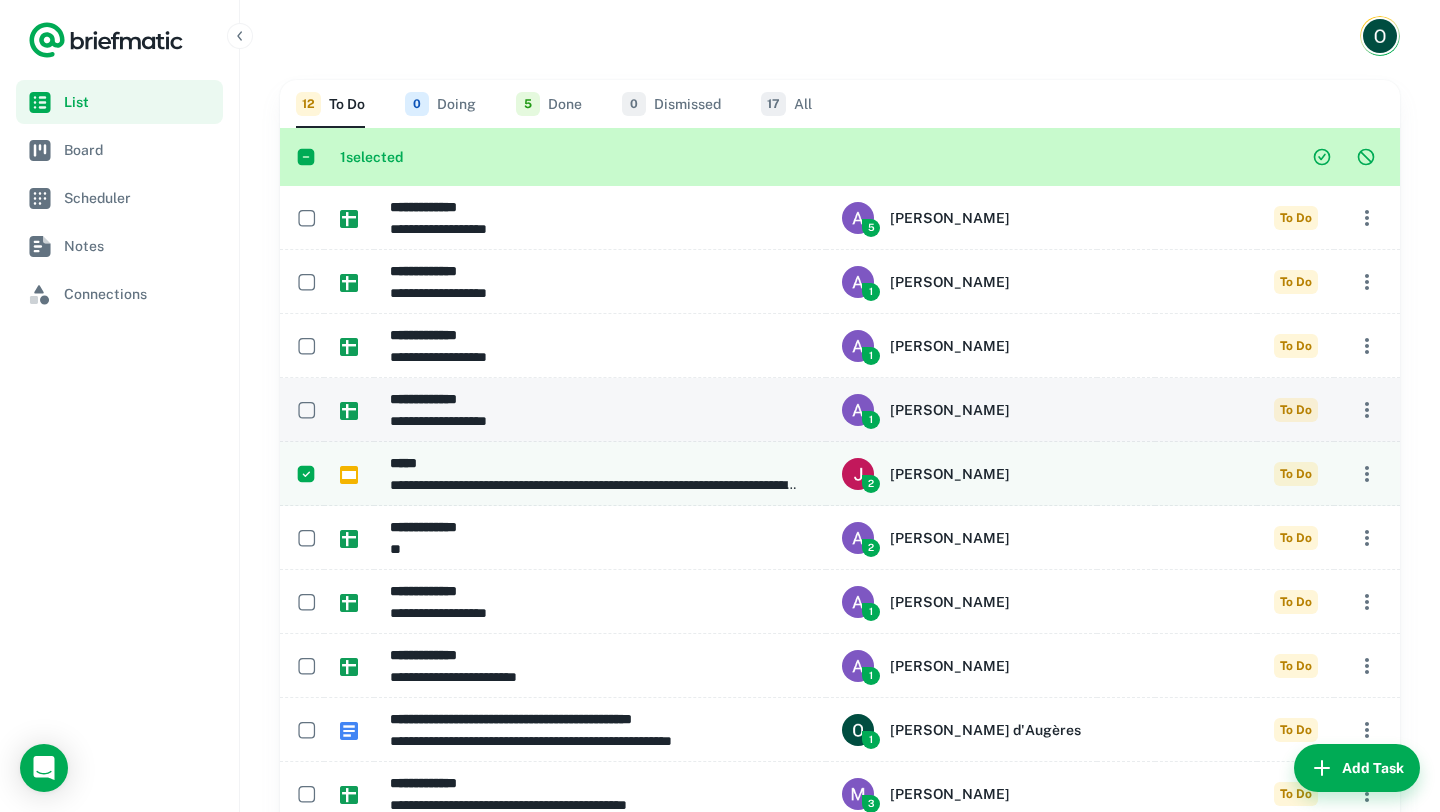 click on "**********" at bounding box center [597, 399] 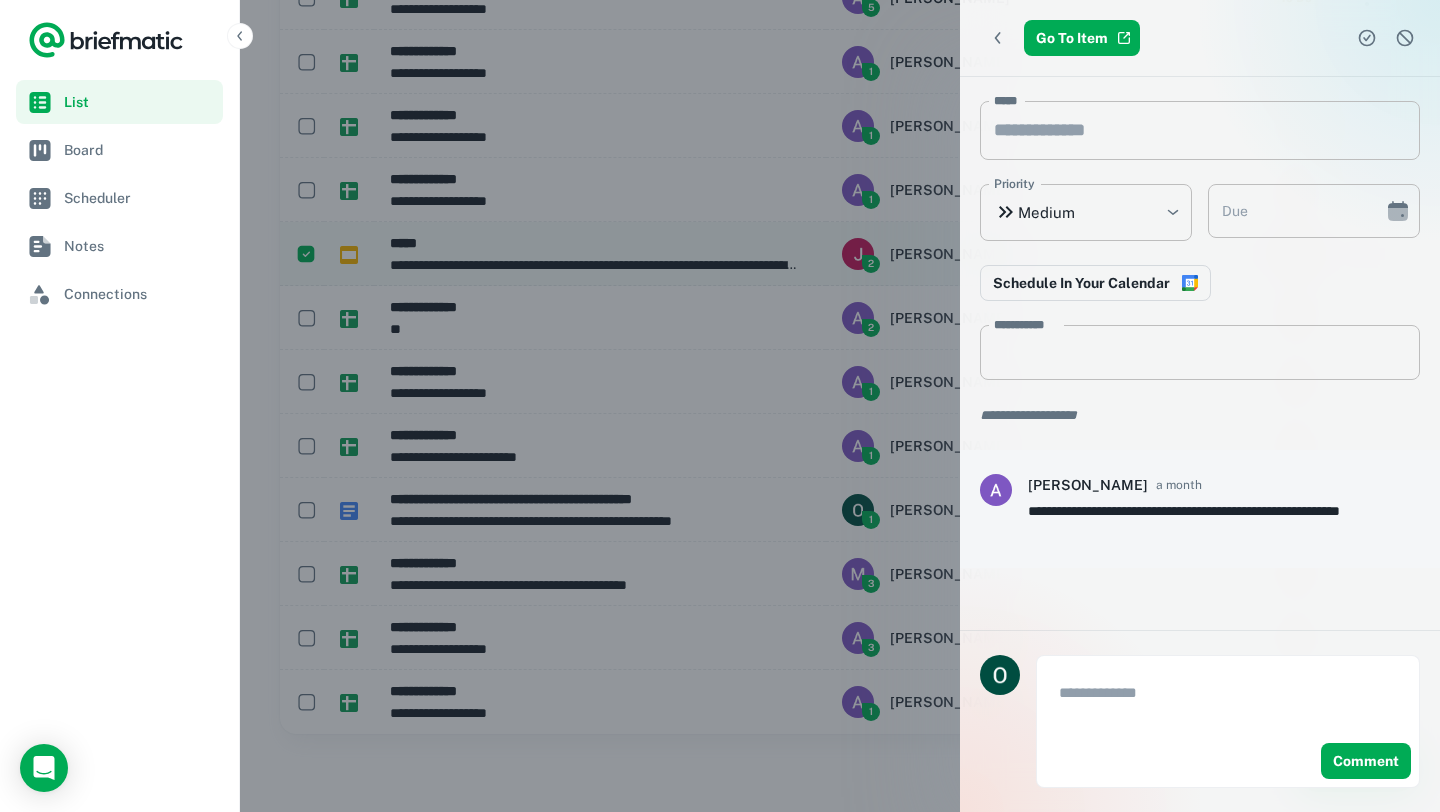 scroll, scrollTop: 222, scrollLeft: 0, axis: vertical 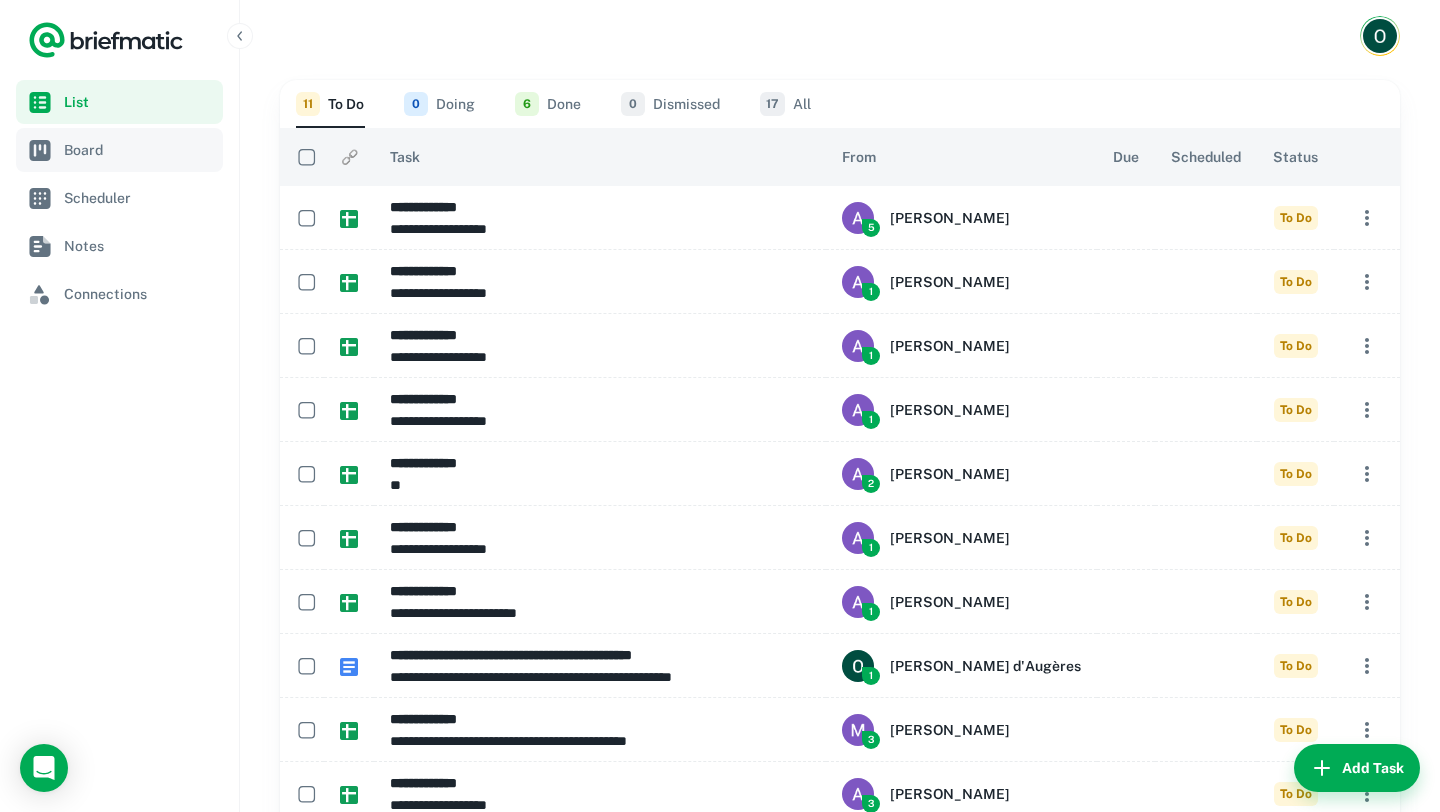 click on "Board" at bounding box center [139, 150] 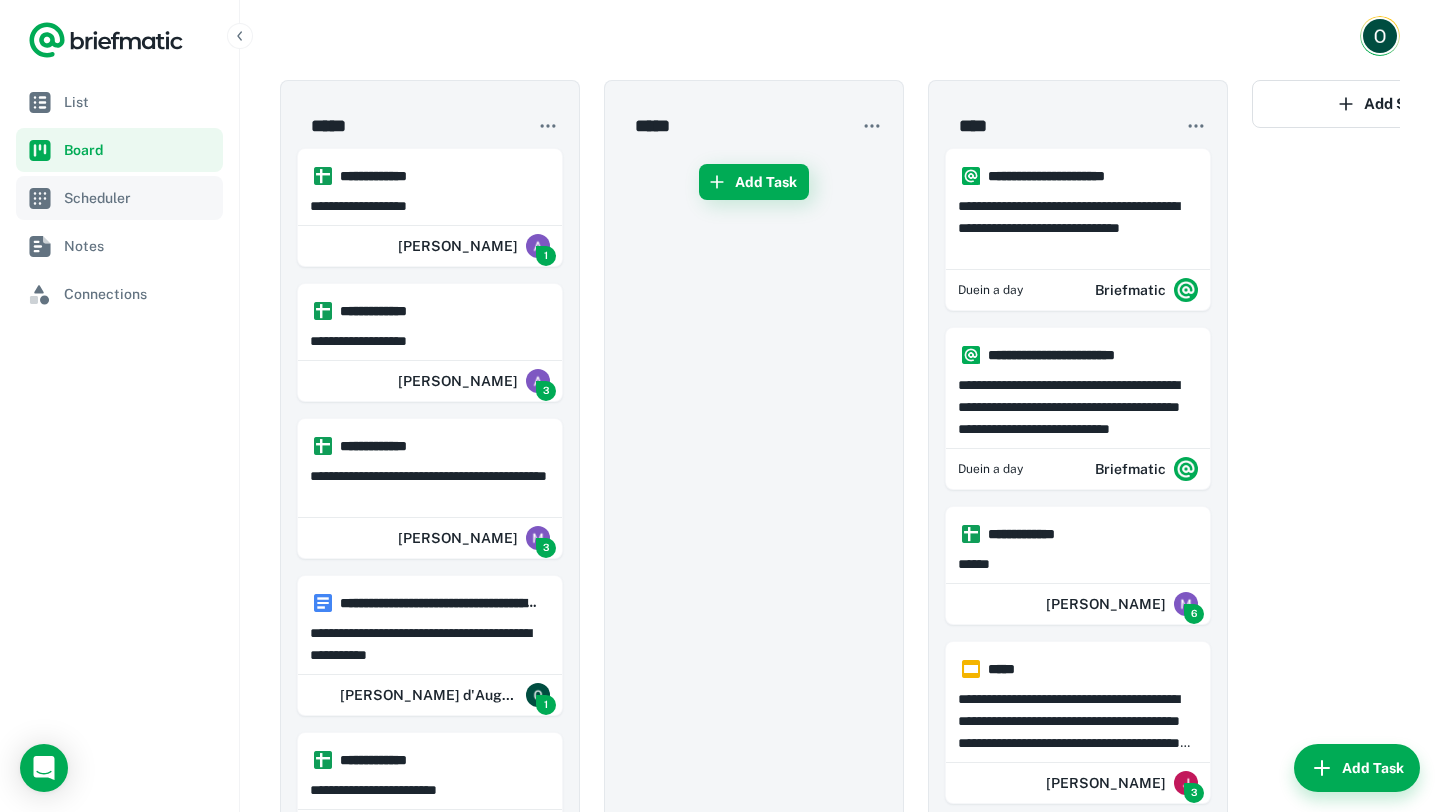 click on "Scheduler" at bounding box center [139, 198] 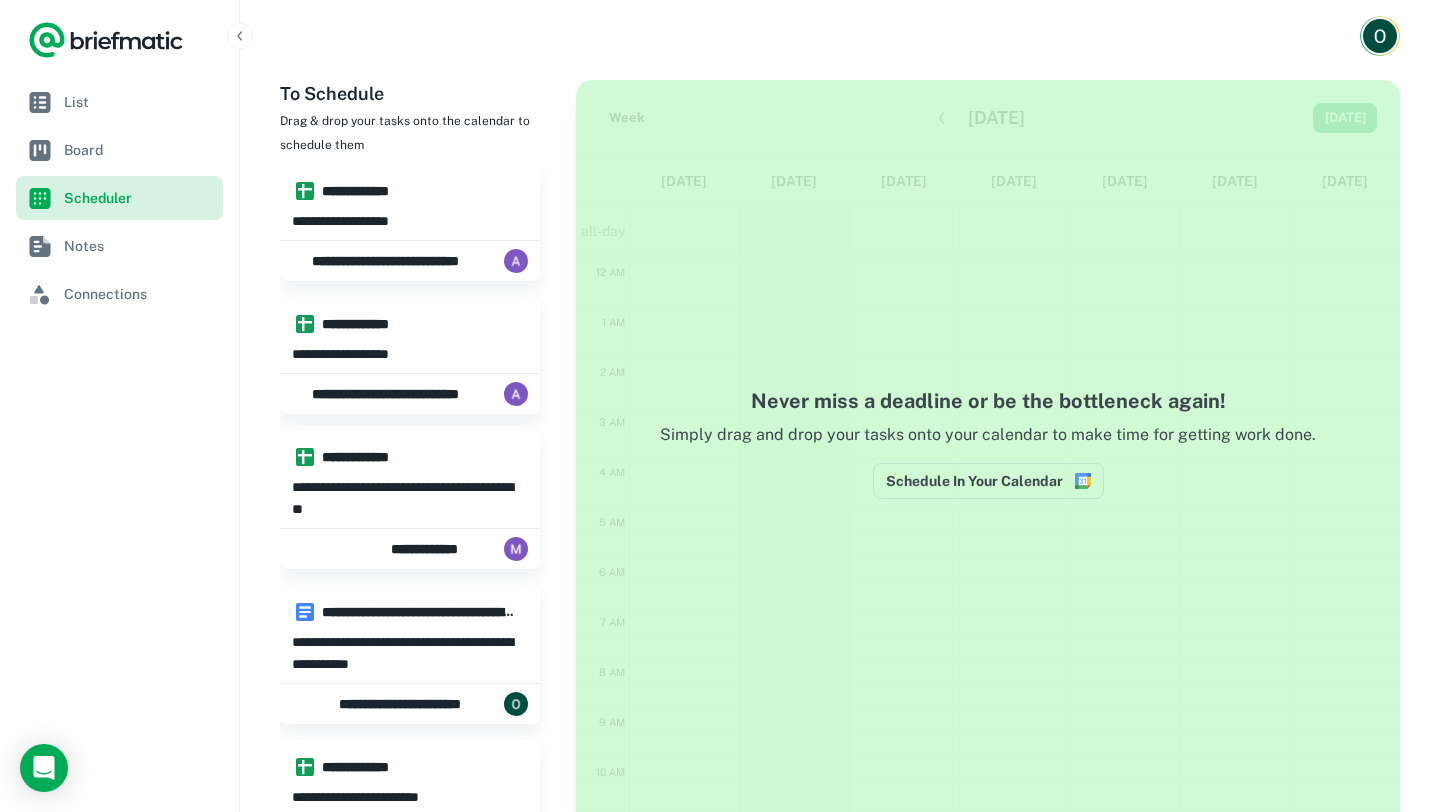 scroll, scrollTop: 301, scrollLeft: 0, axis: vertical 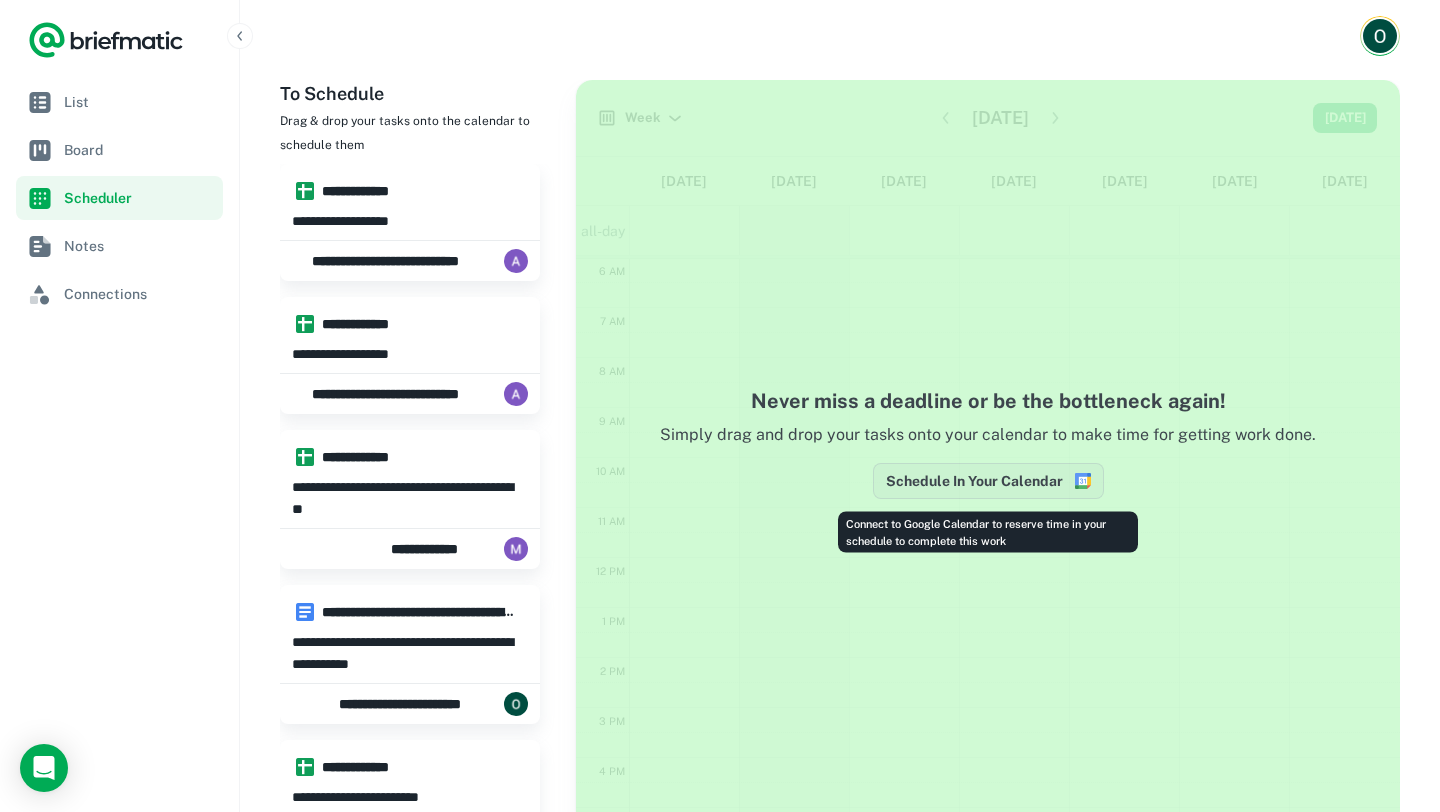 click on "Schedule In Your Calendar" at bounding box center (988, 481) 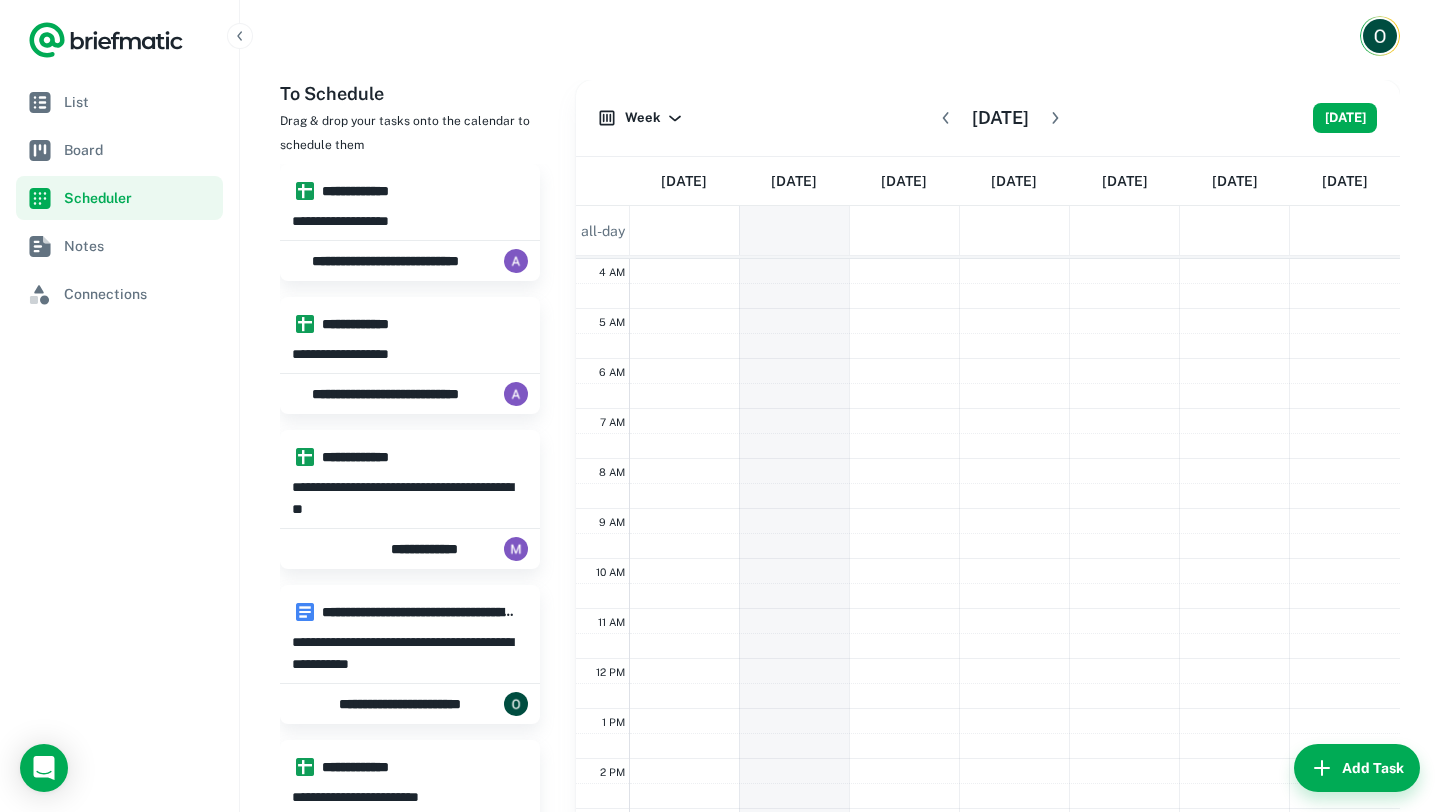 scroll, scrollTop: 193, scrollLeft: 0, axis: vertical 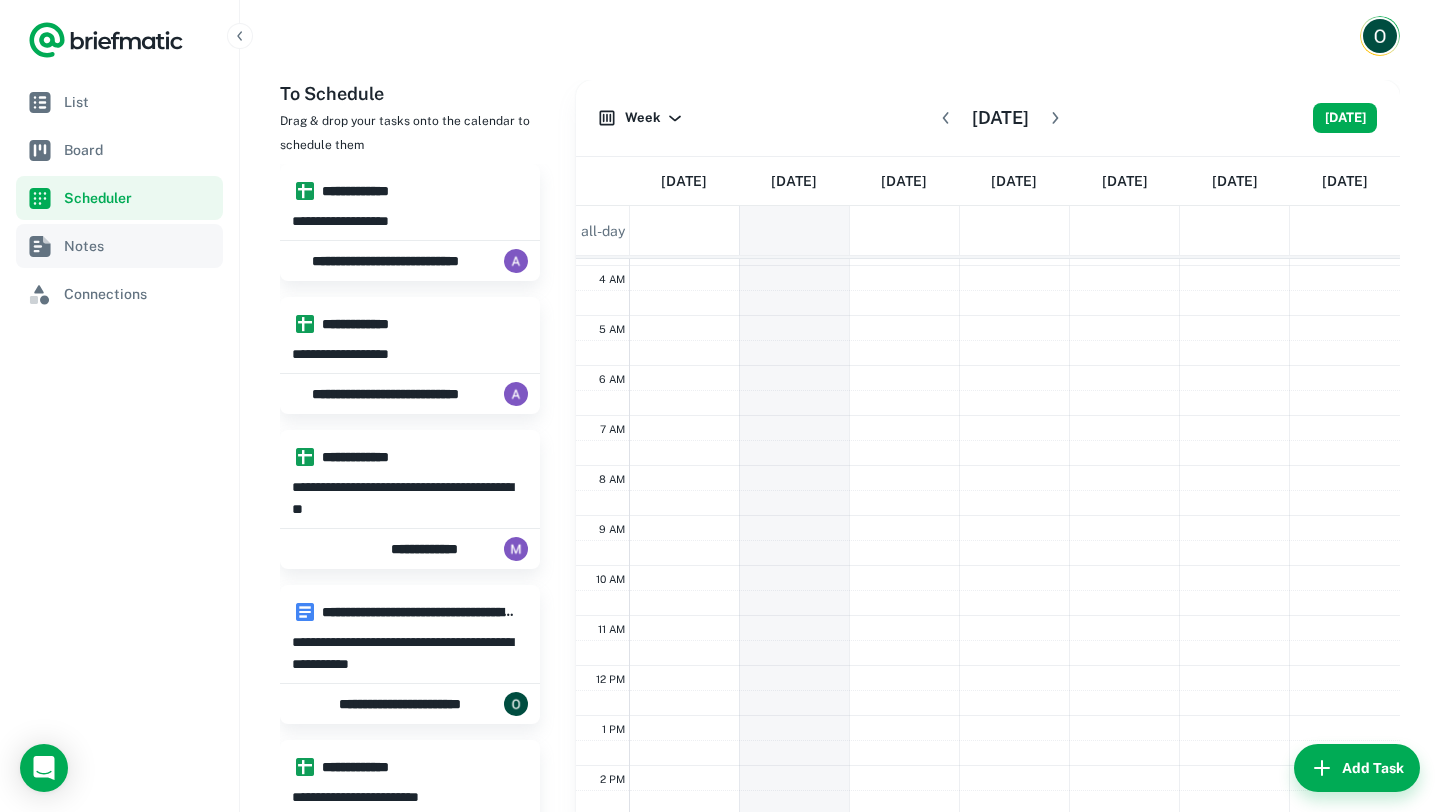 click on "Notes" at bounding box center [139, 246] 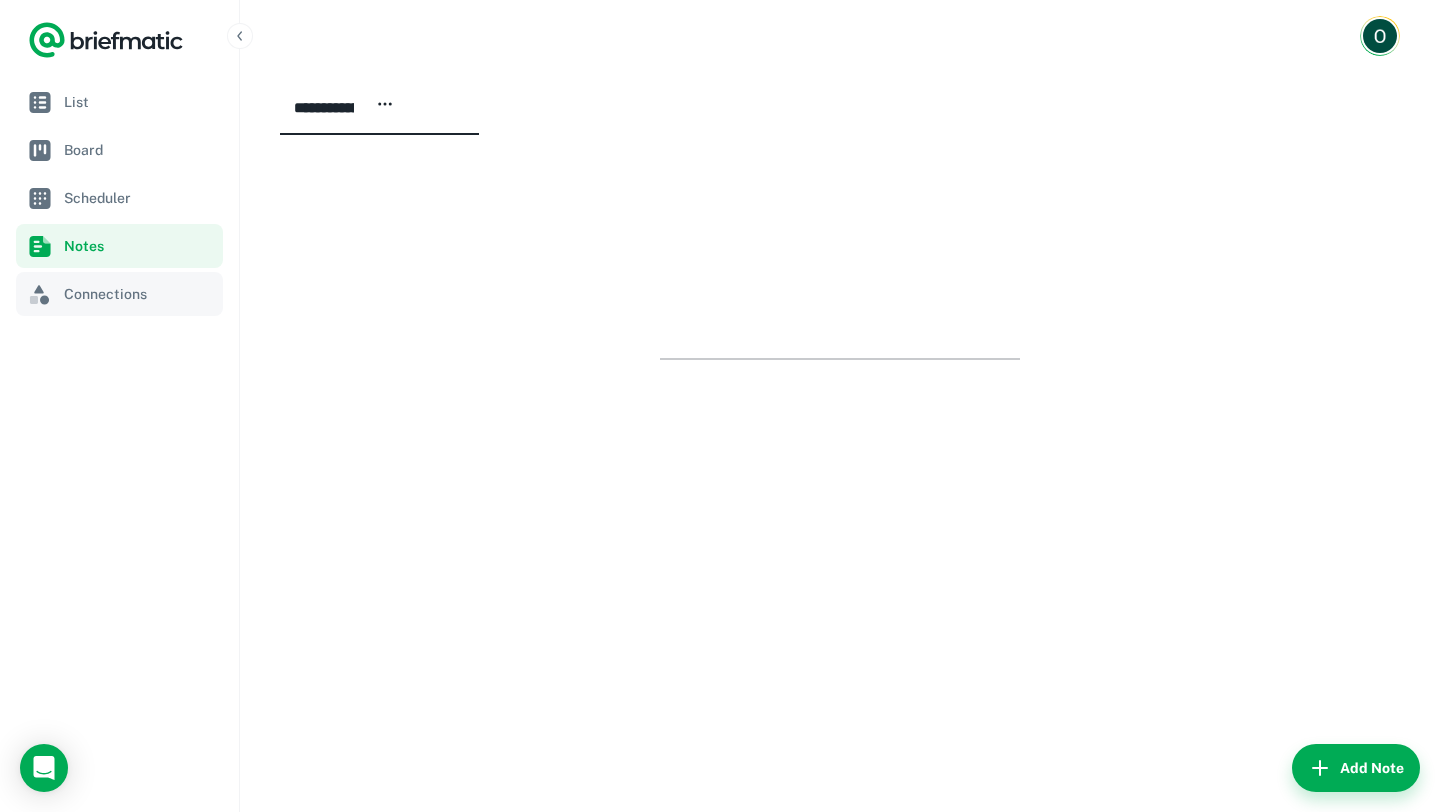 scroll, scrollTop: 0, scrollLeft: 0, axis: both 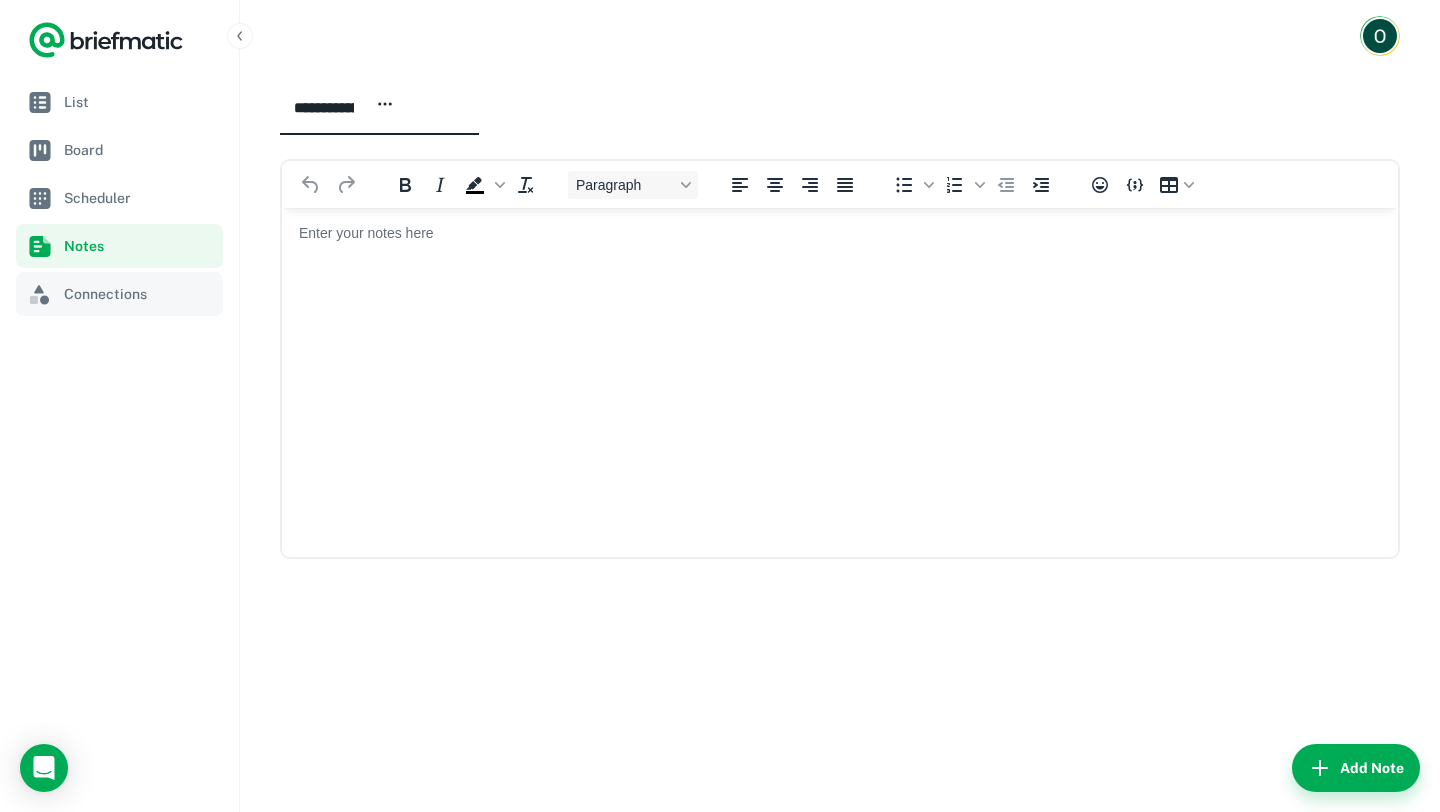 click on "Connections" at bounding box center (139, 294) 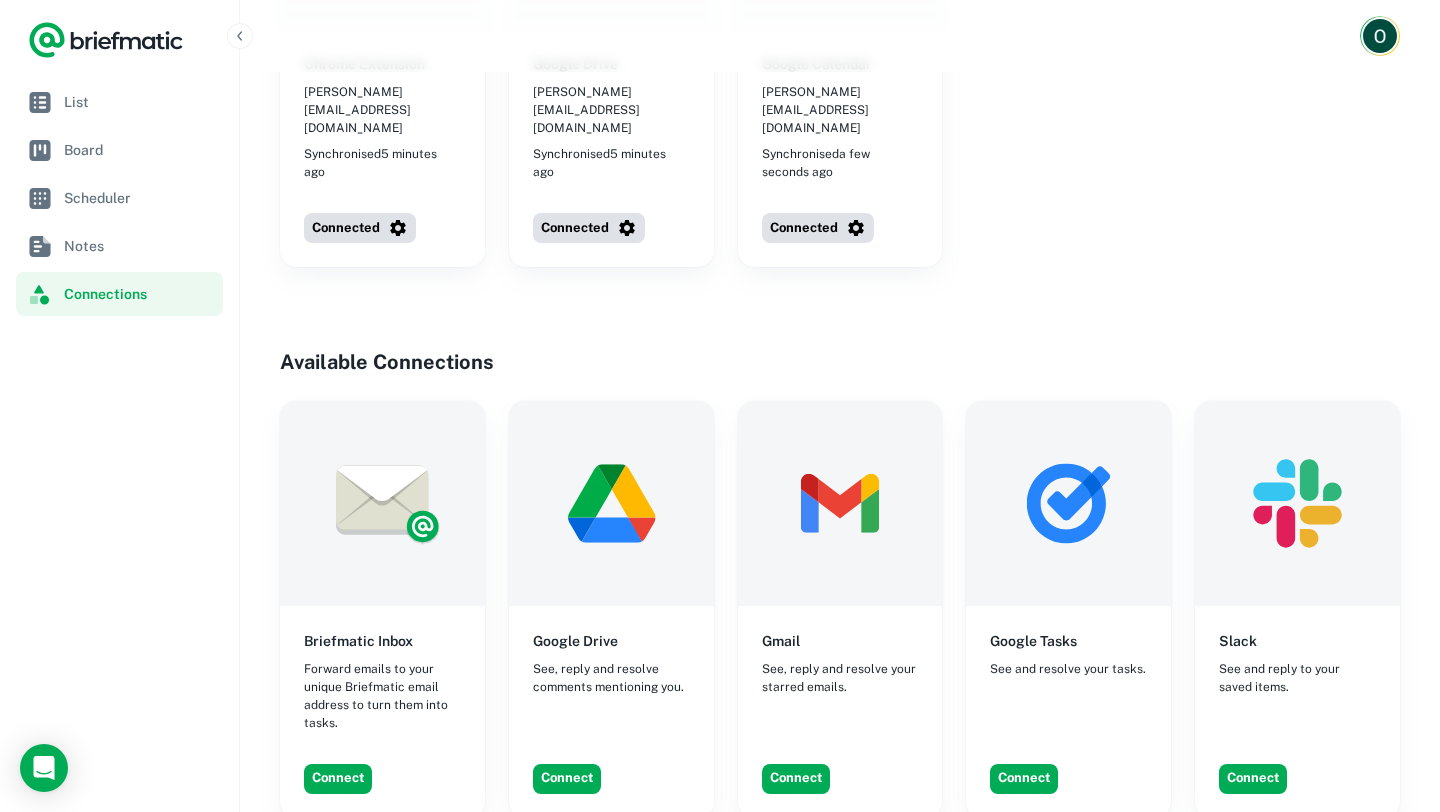 scroll, scrollTop: 322, scrollLeft: 0, axis: vertical 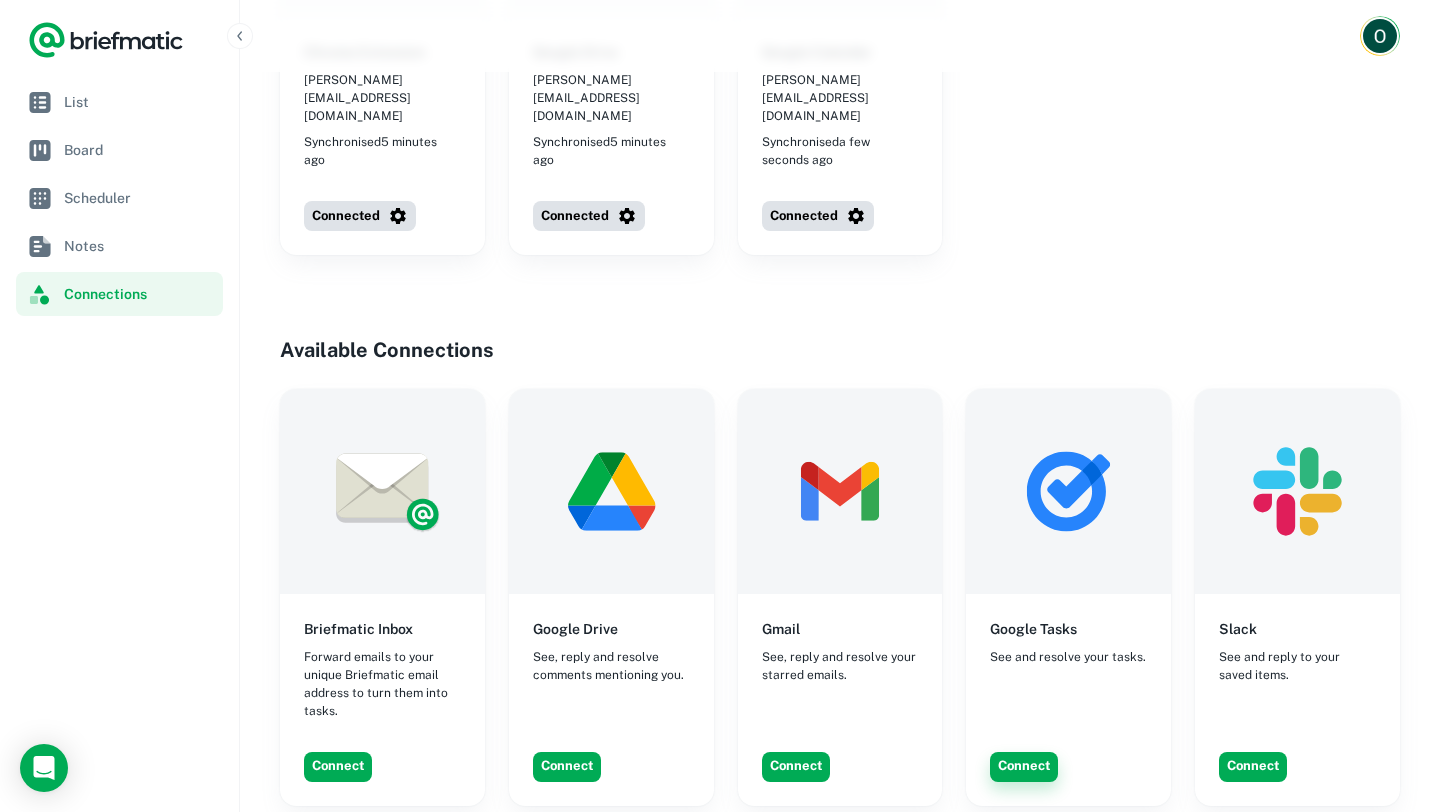 click on "Connect" at bounding box center (1024, 767) 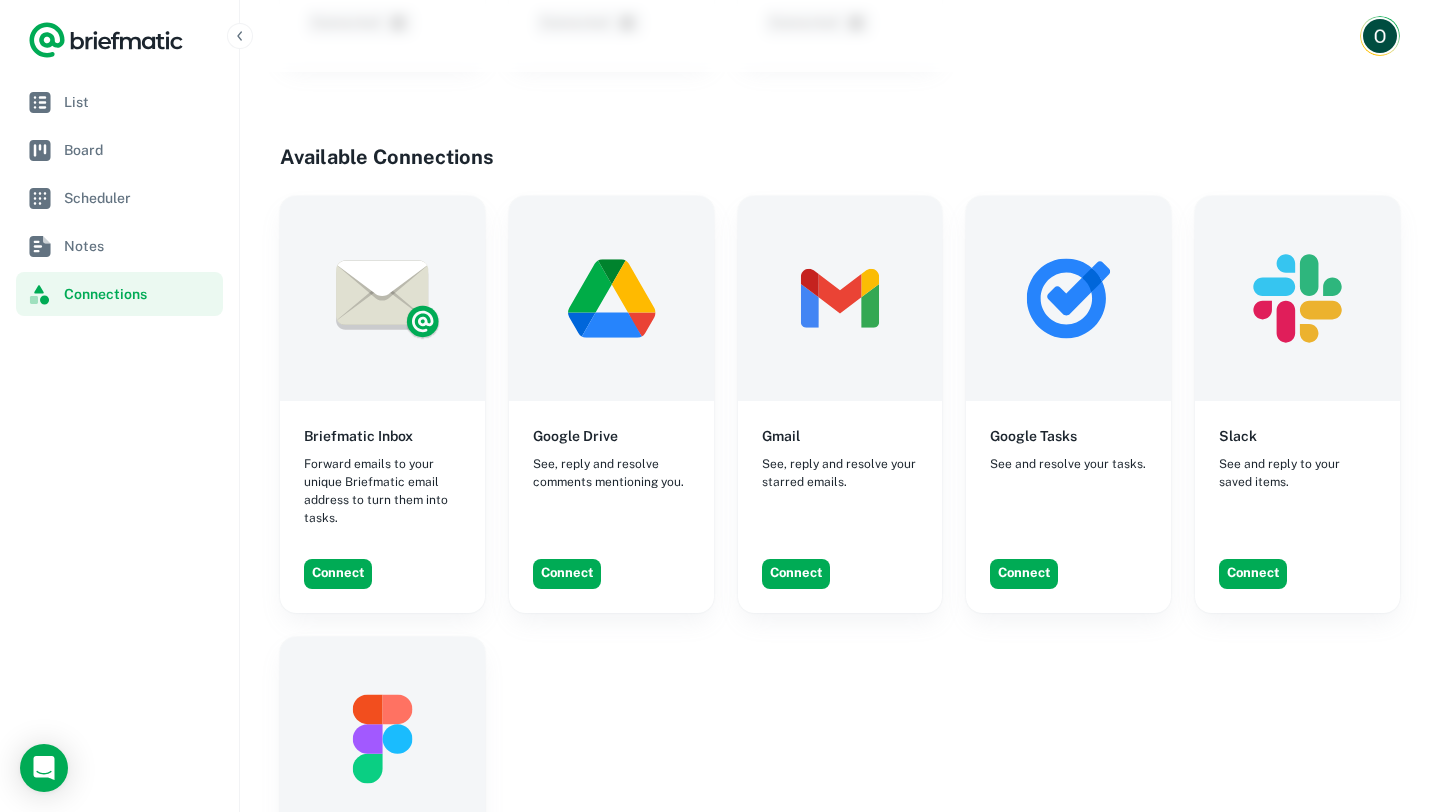 scroll, scrollTop: 521, scrollLeft: 0, axis: vertical 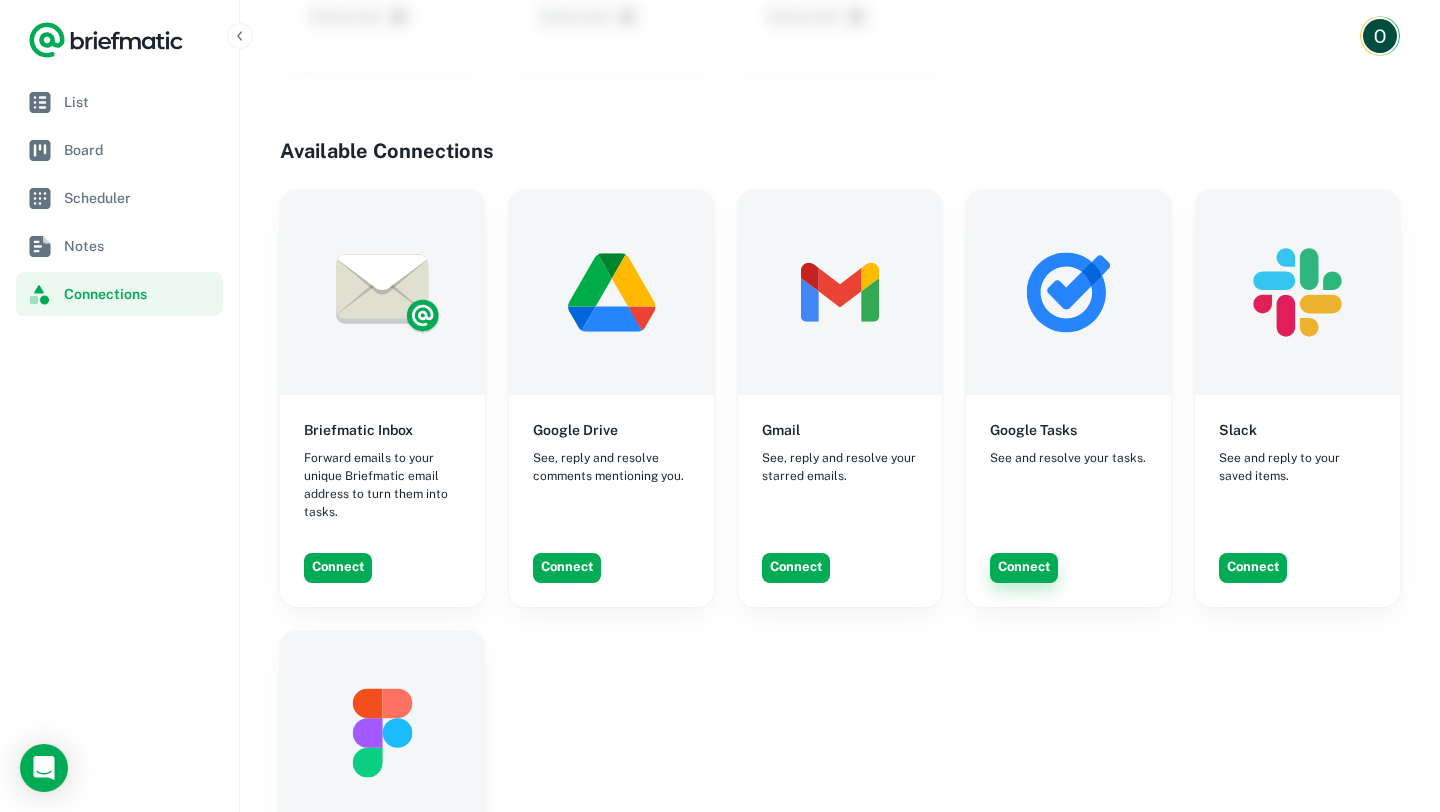 click on "Connect" at bounding box center [1024, 568] 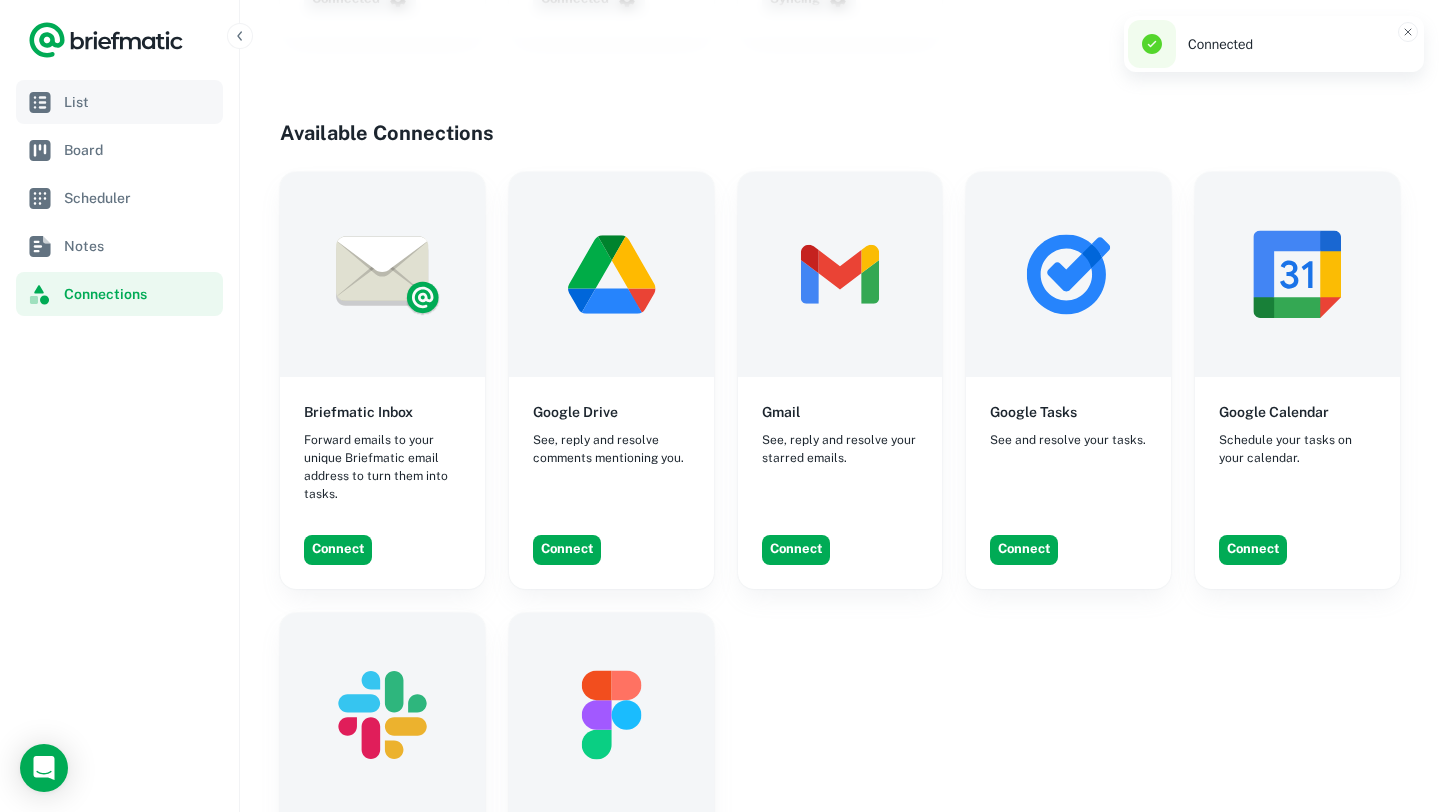 click on "List" at bounding box center [119, 102] 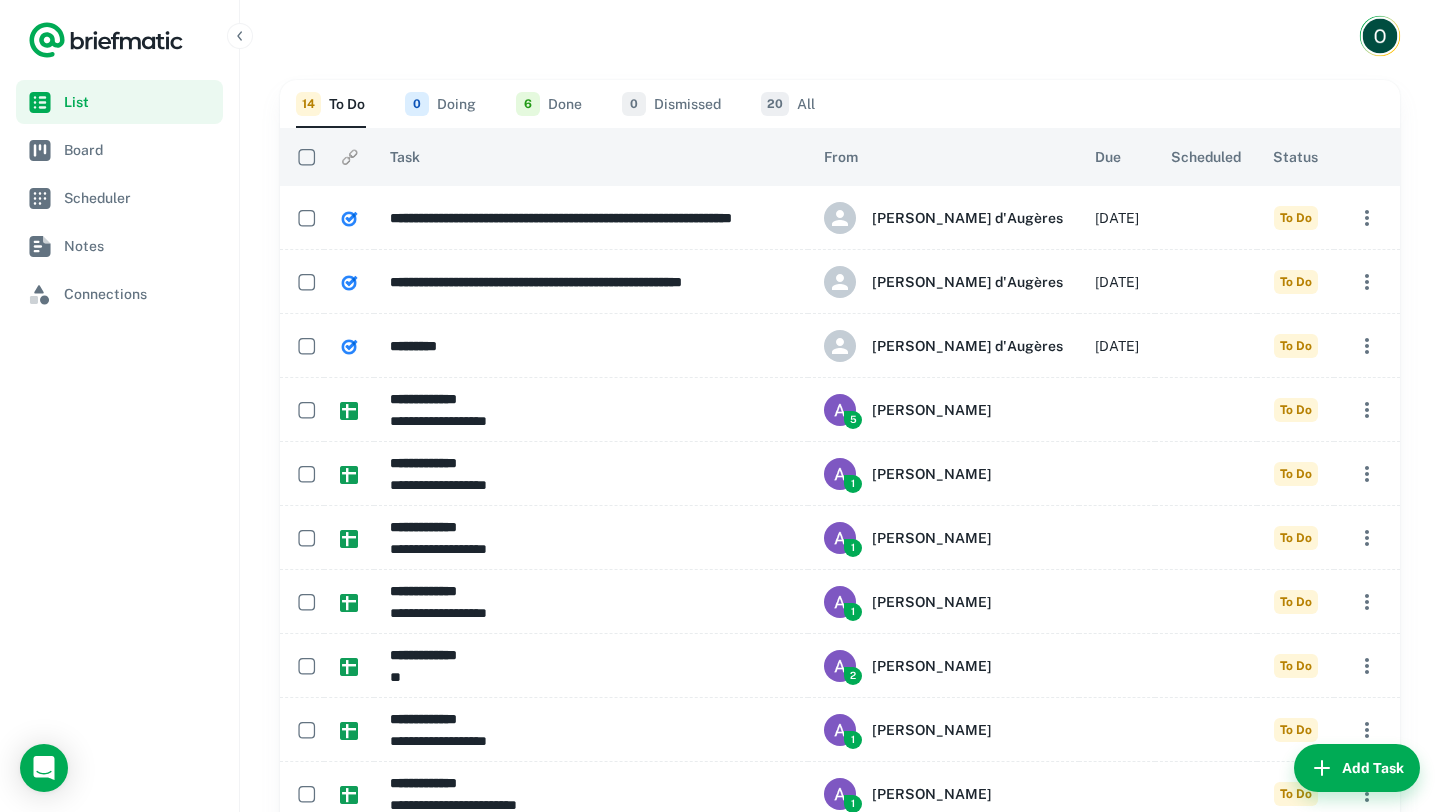 click at bounding box center (1380, 36) 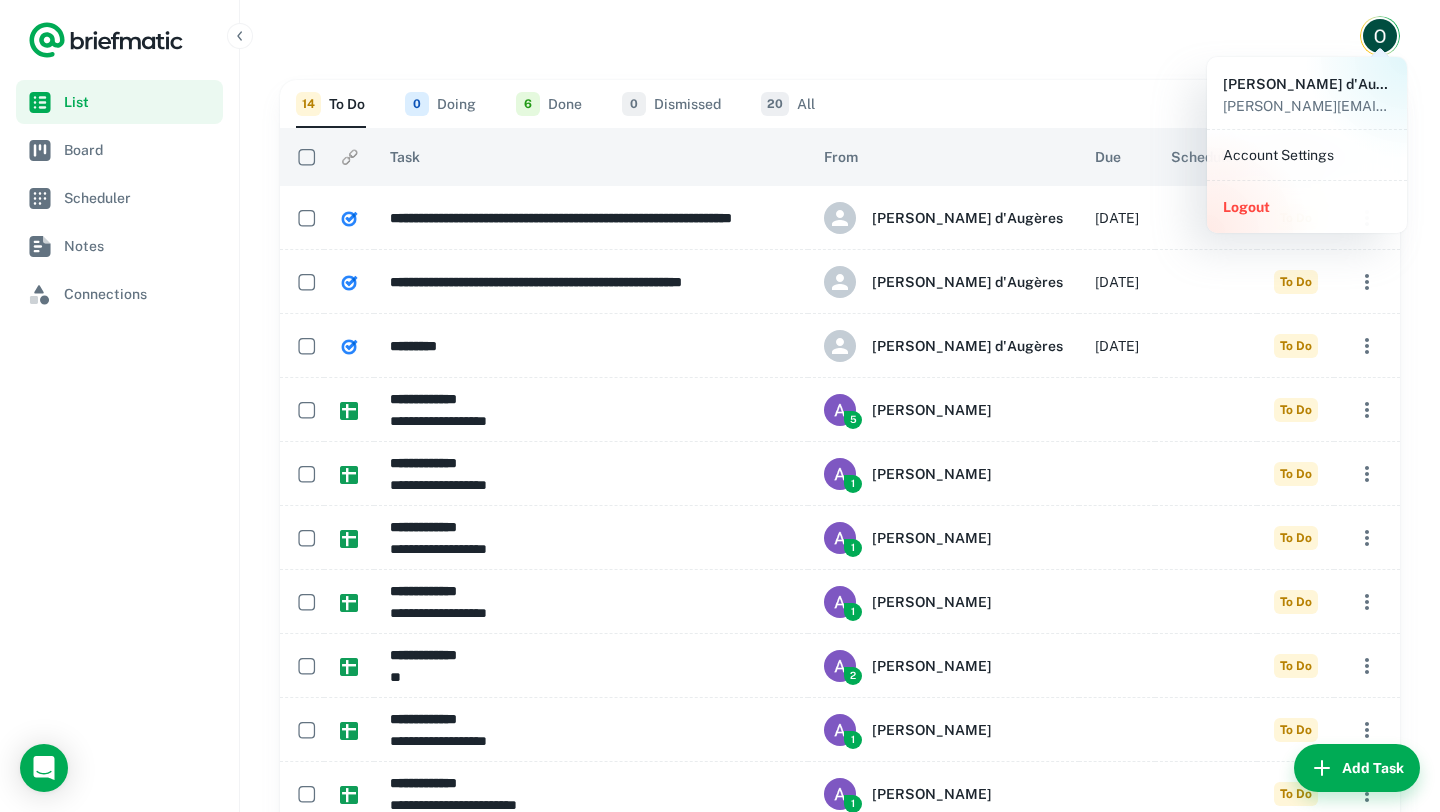click at bounding box center [720, 406] 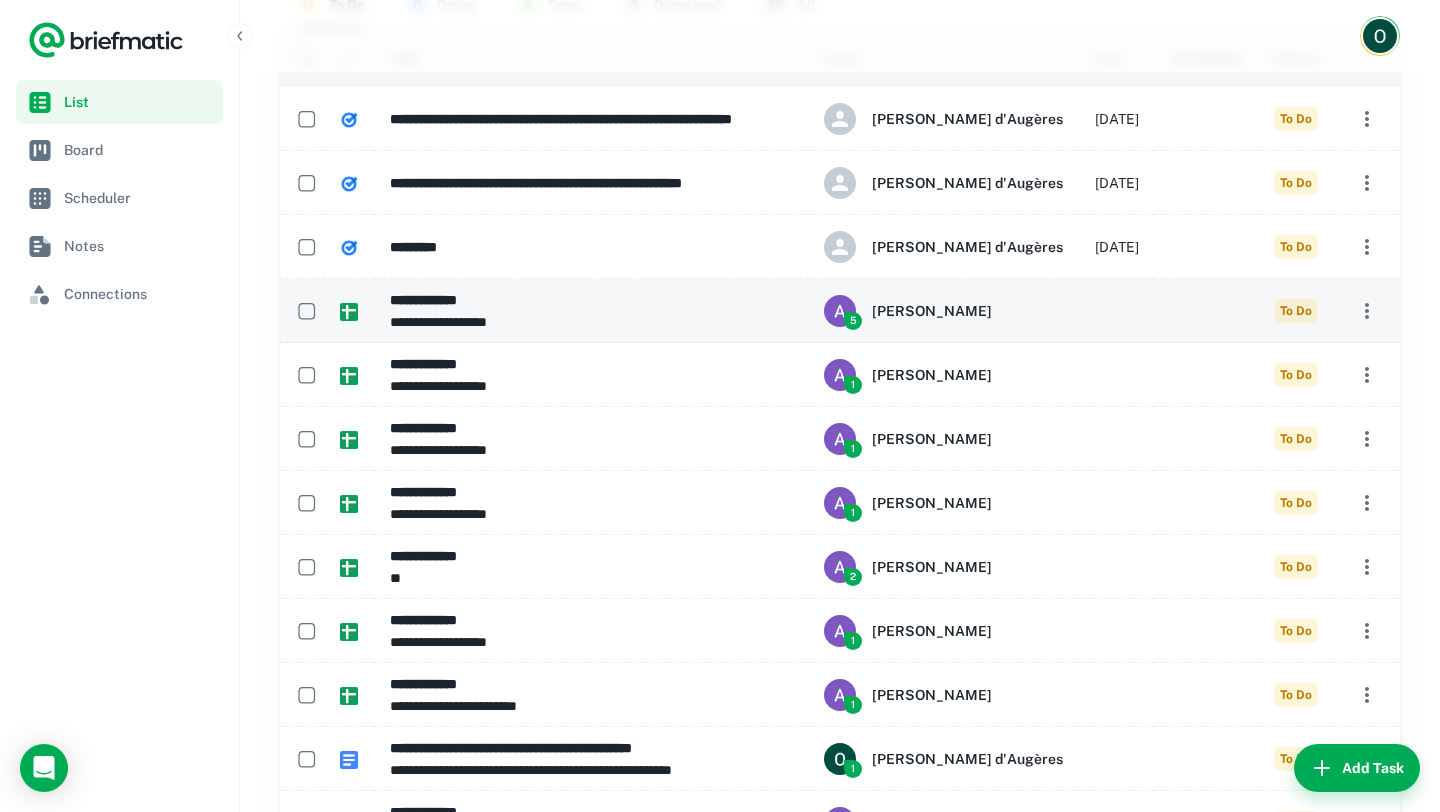 scroll, scrollTop: 0, scrollLeft: 0, axis: both 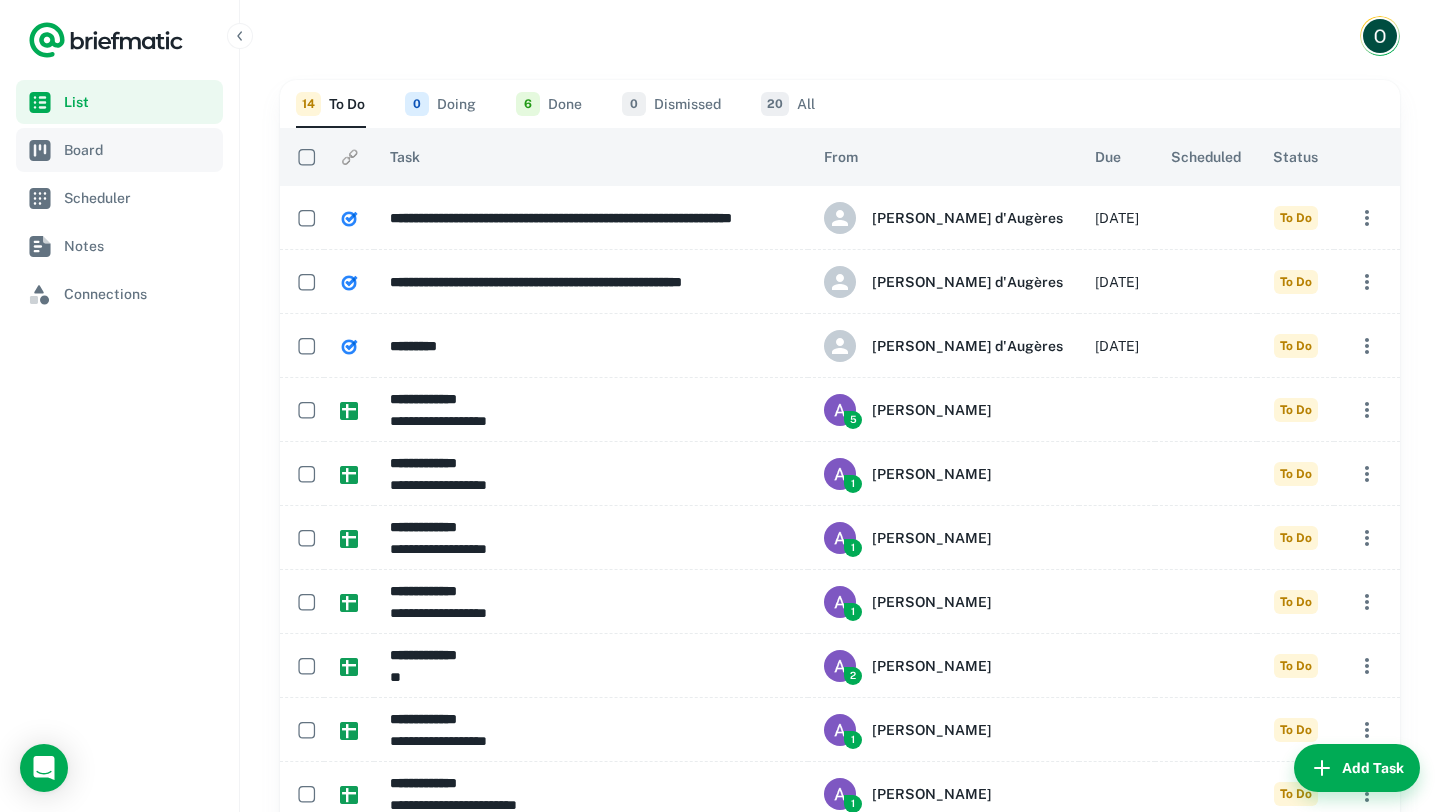 click on "Board" at bounding box center (139, 150) 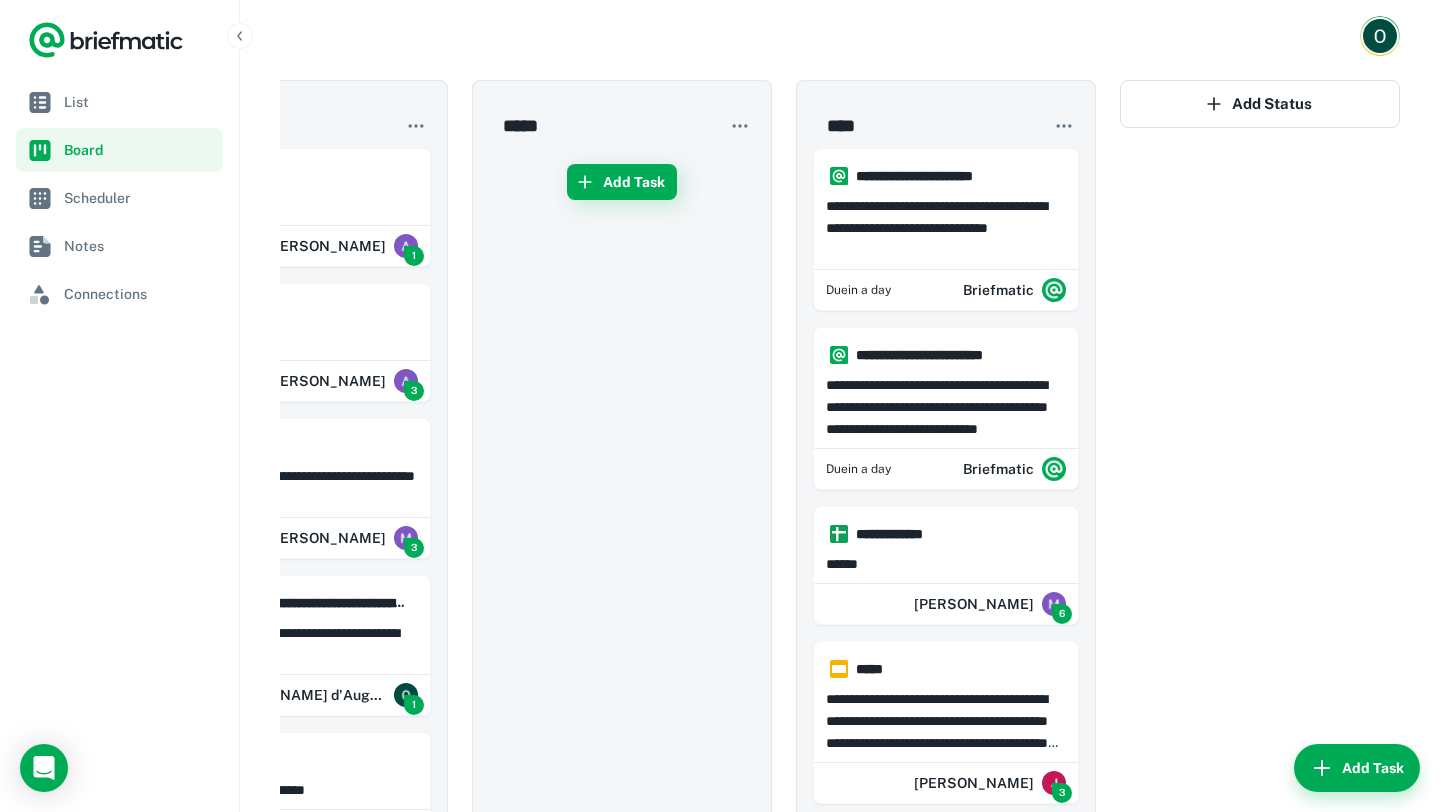 scroll, scrollTop: 0, scrollLeft: 0, axis: both 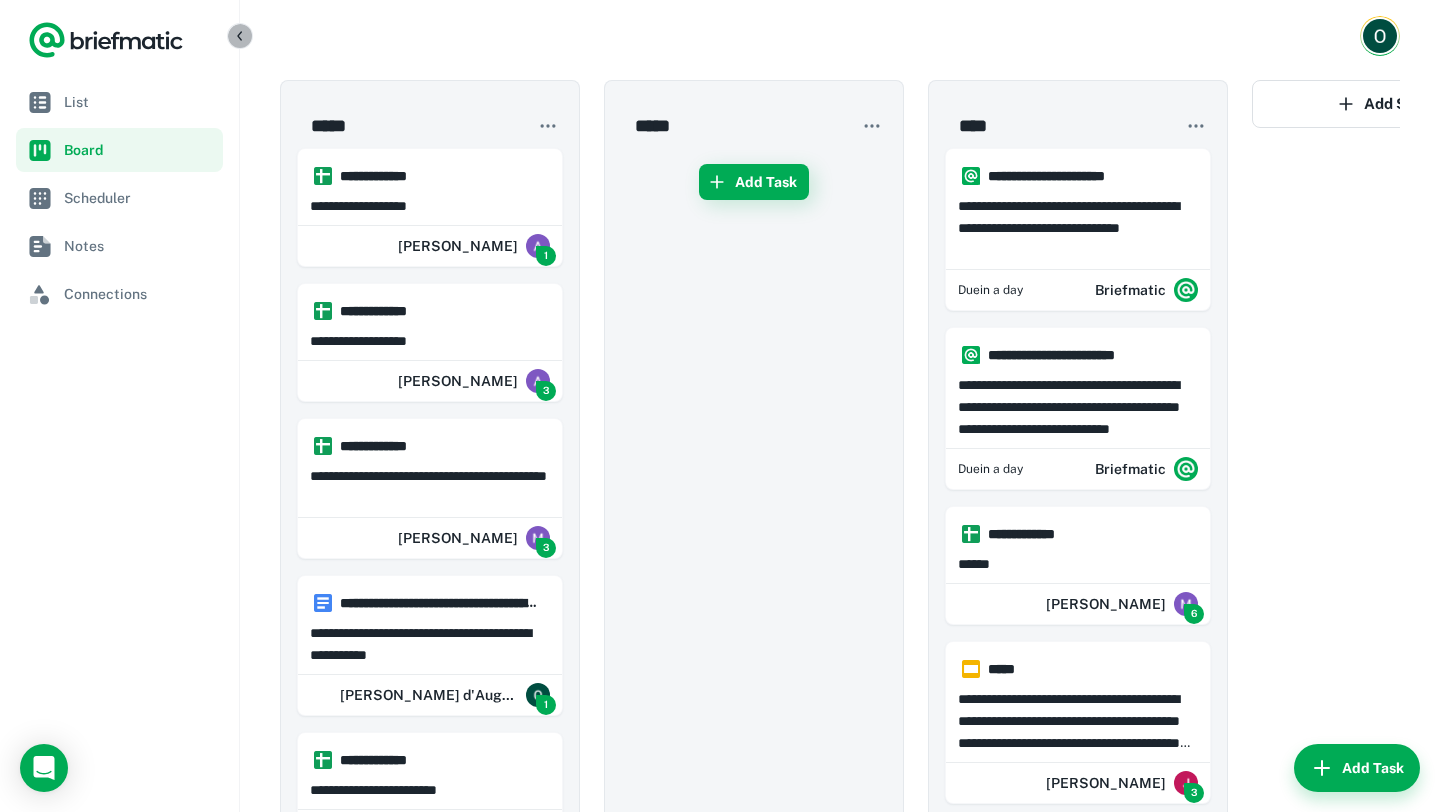 click 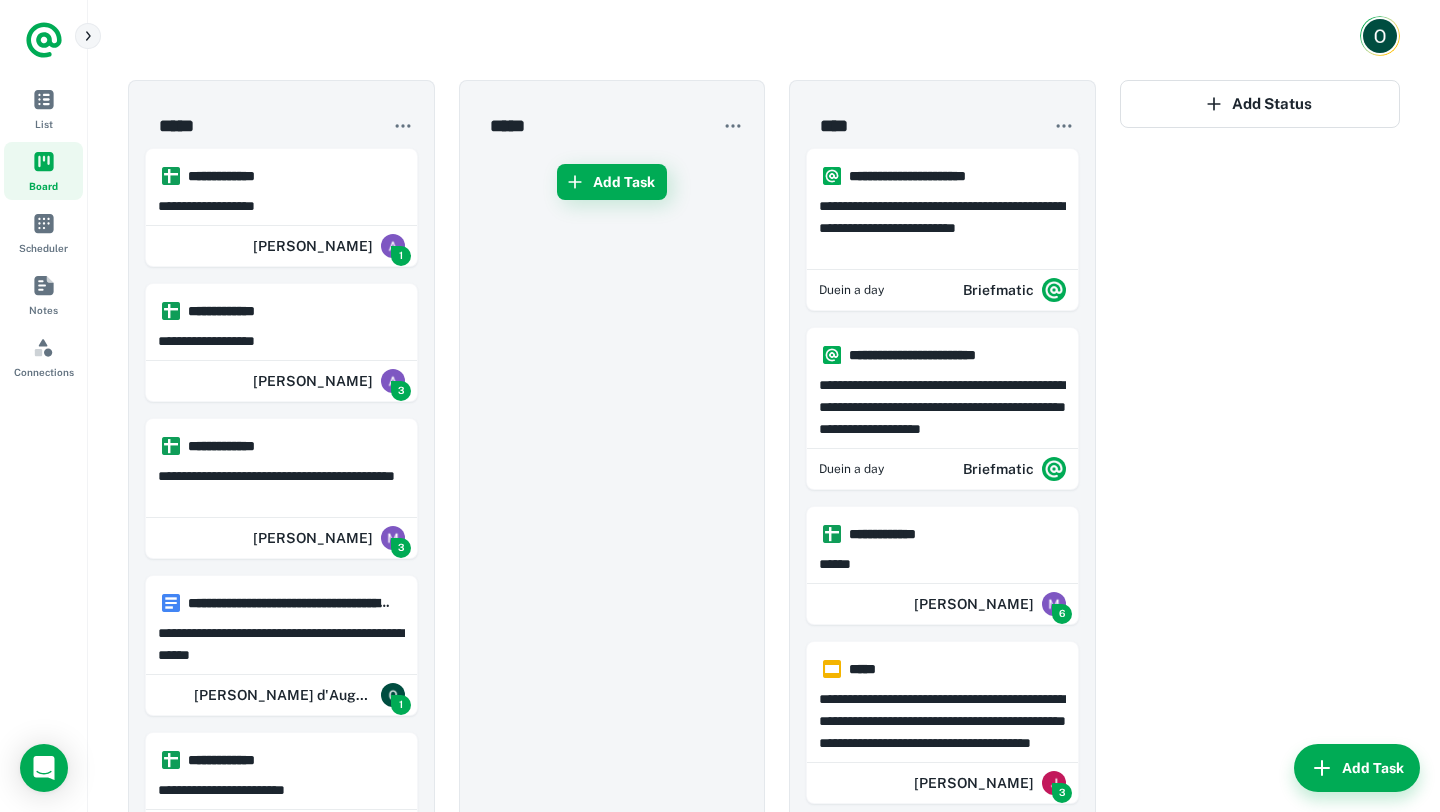 click 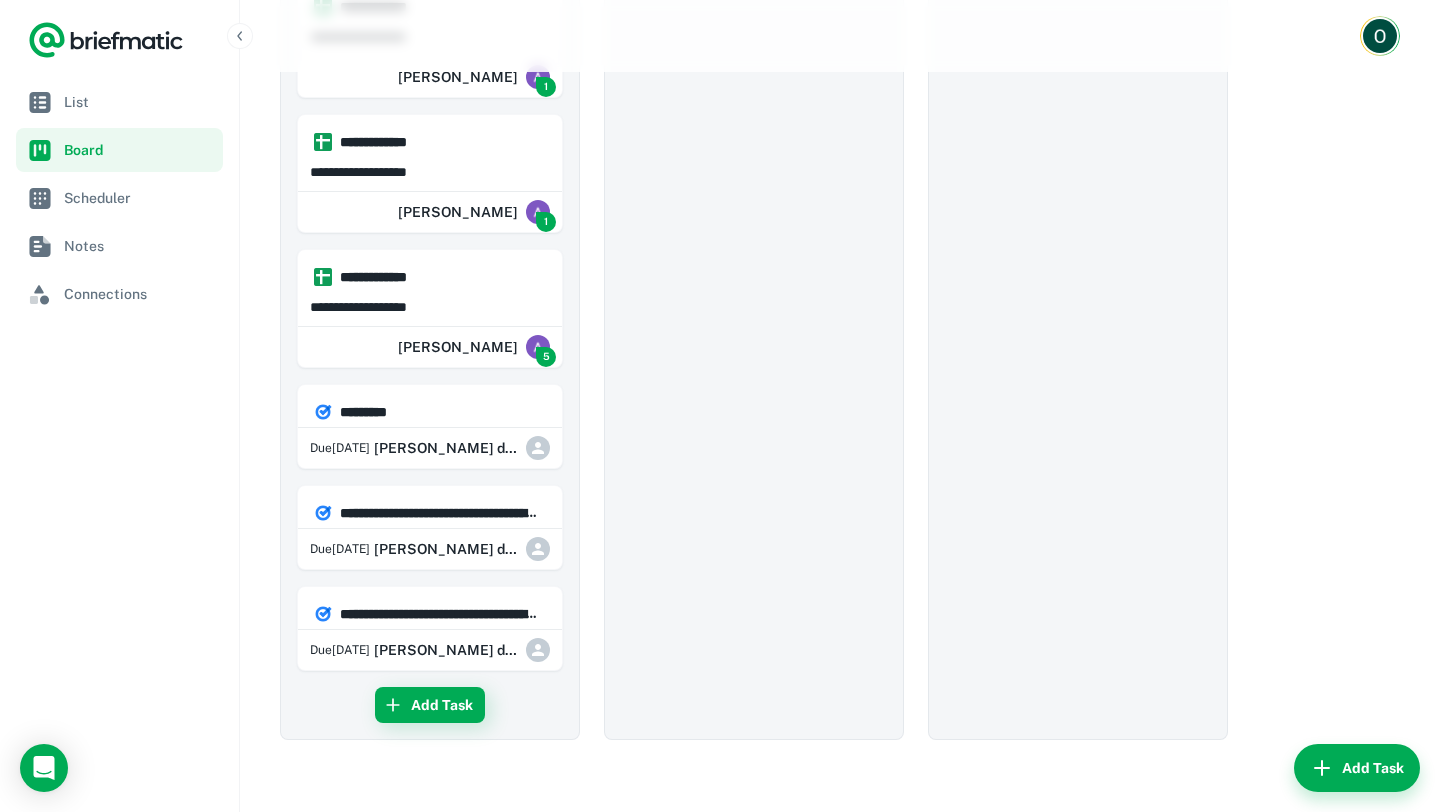 scroll, scrollTop: 0, scrollLeft: 0, axis: both 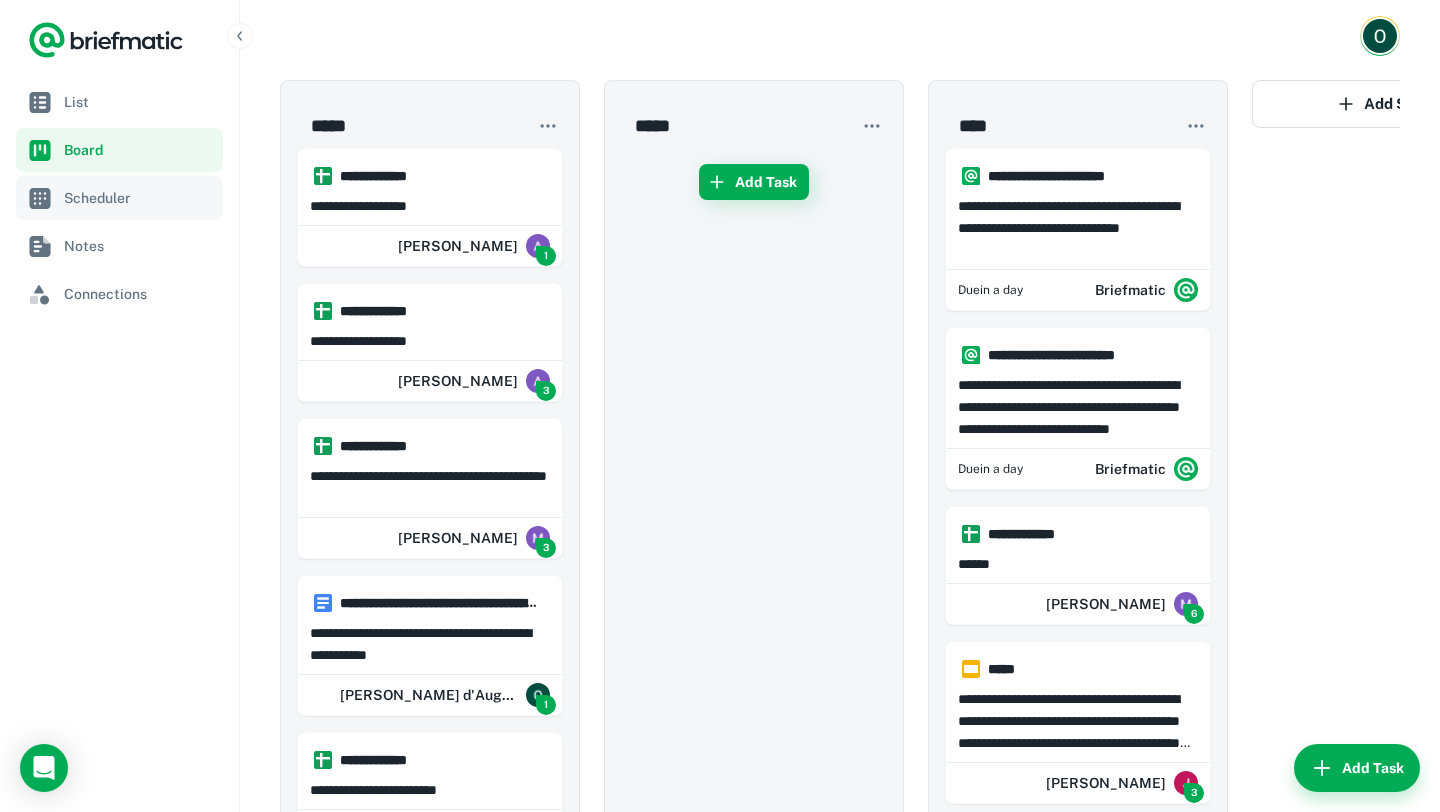 click on "Scheduler" at bounding box center (119, 198) 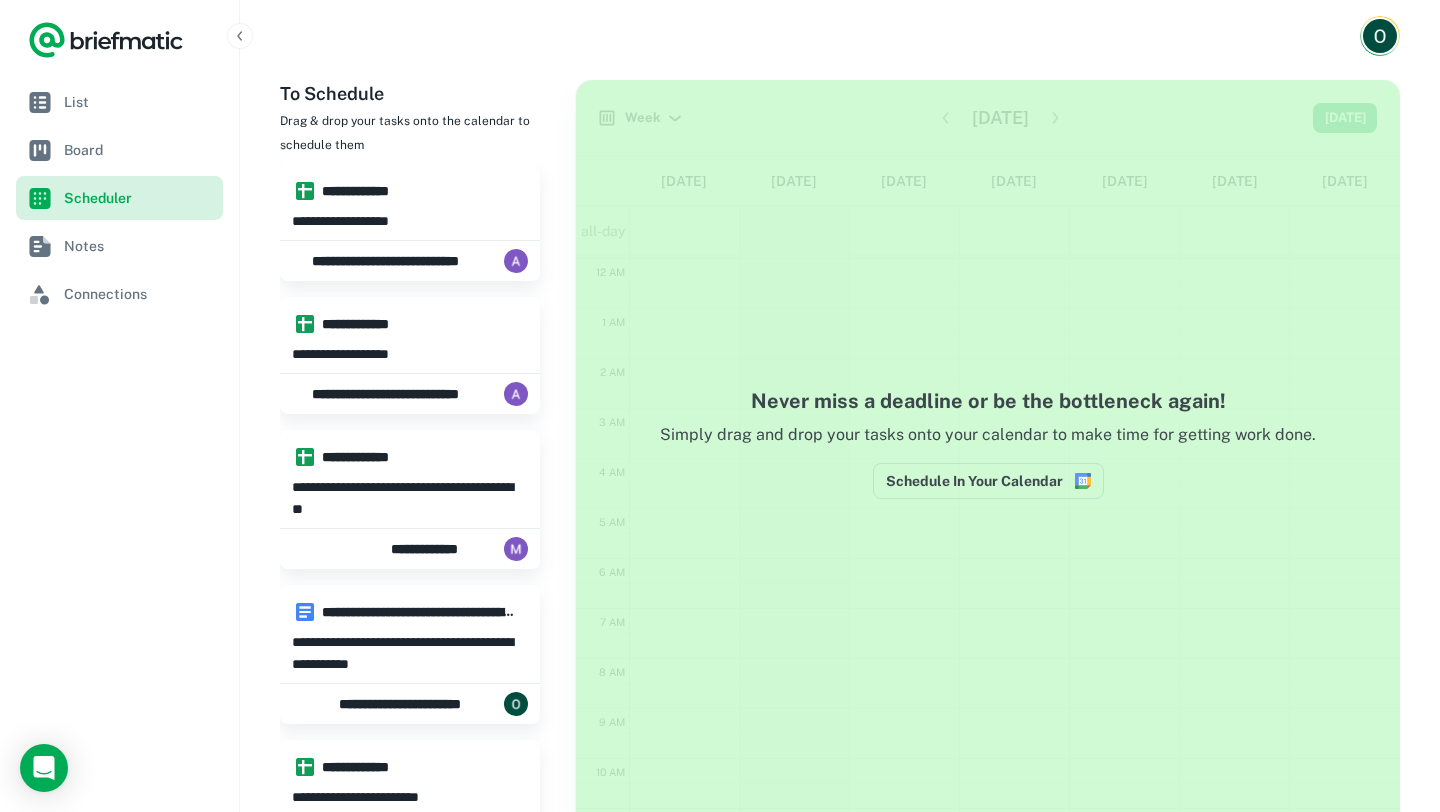 scroll, scrollTop: 301, scrollLeft: 0, axis: vertical 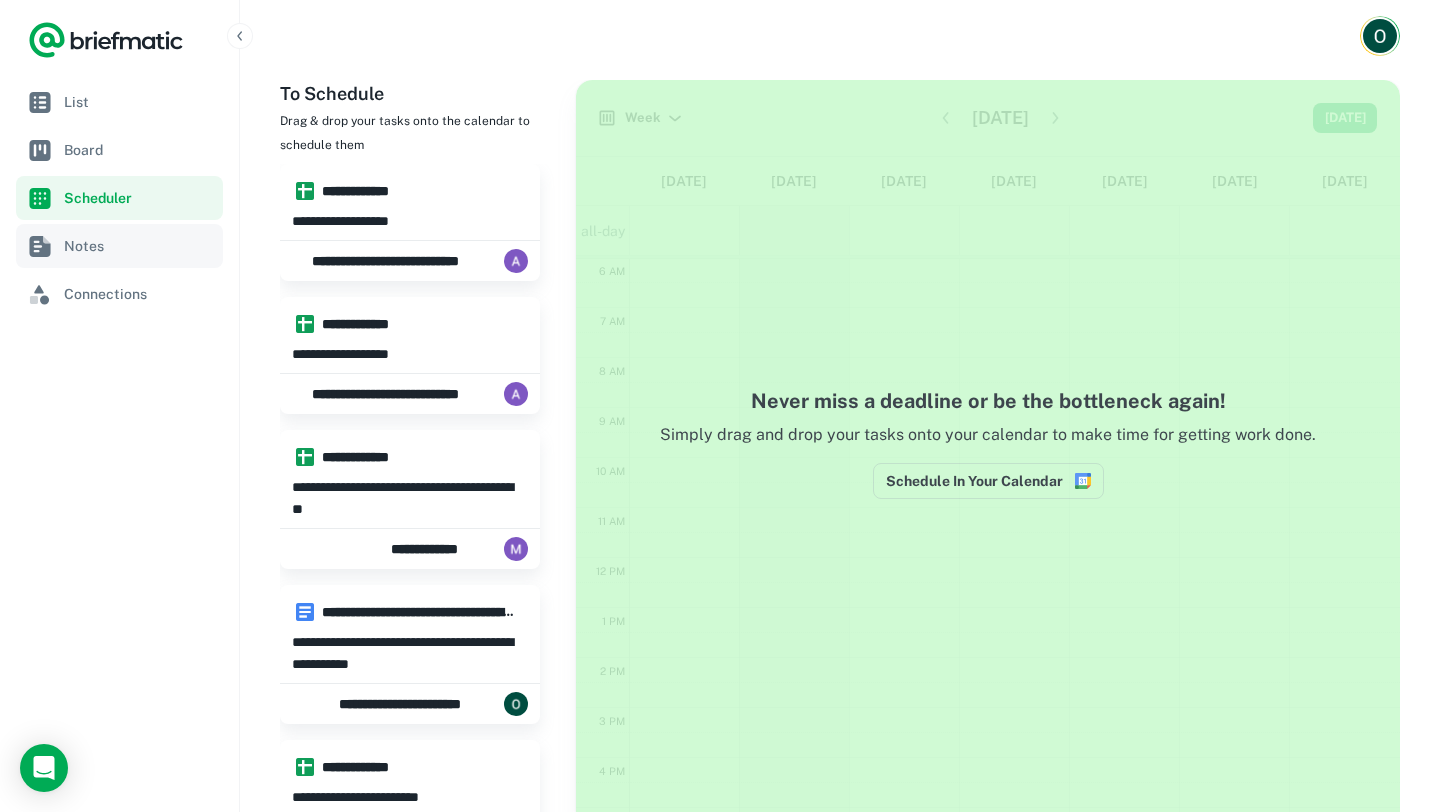 click on "Notes" at bounding box center [139, 246] 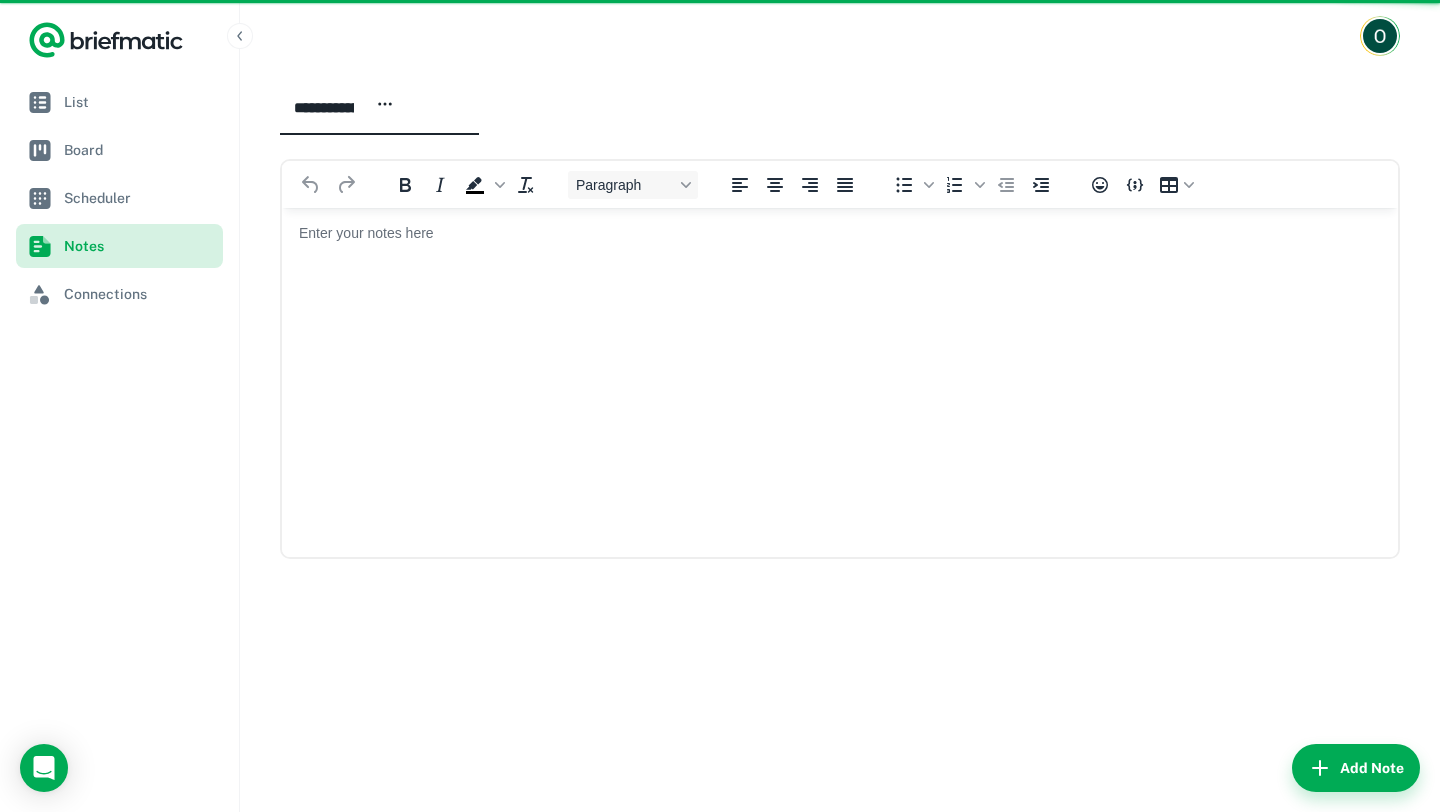 scroll, scrollTop: 0, scrollLeft: 0, axis: both 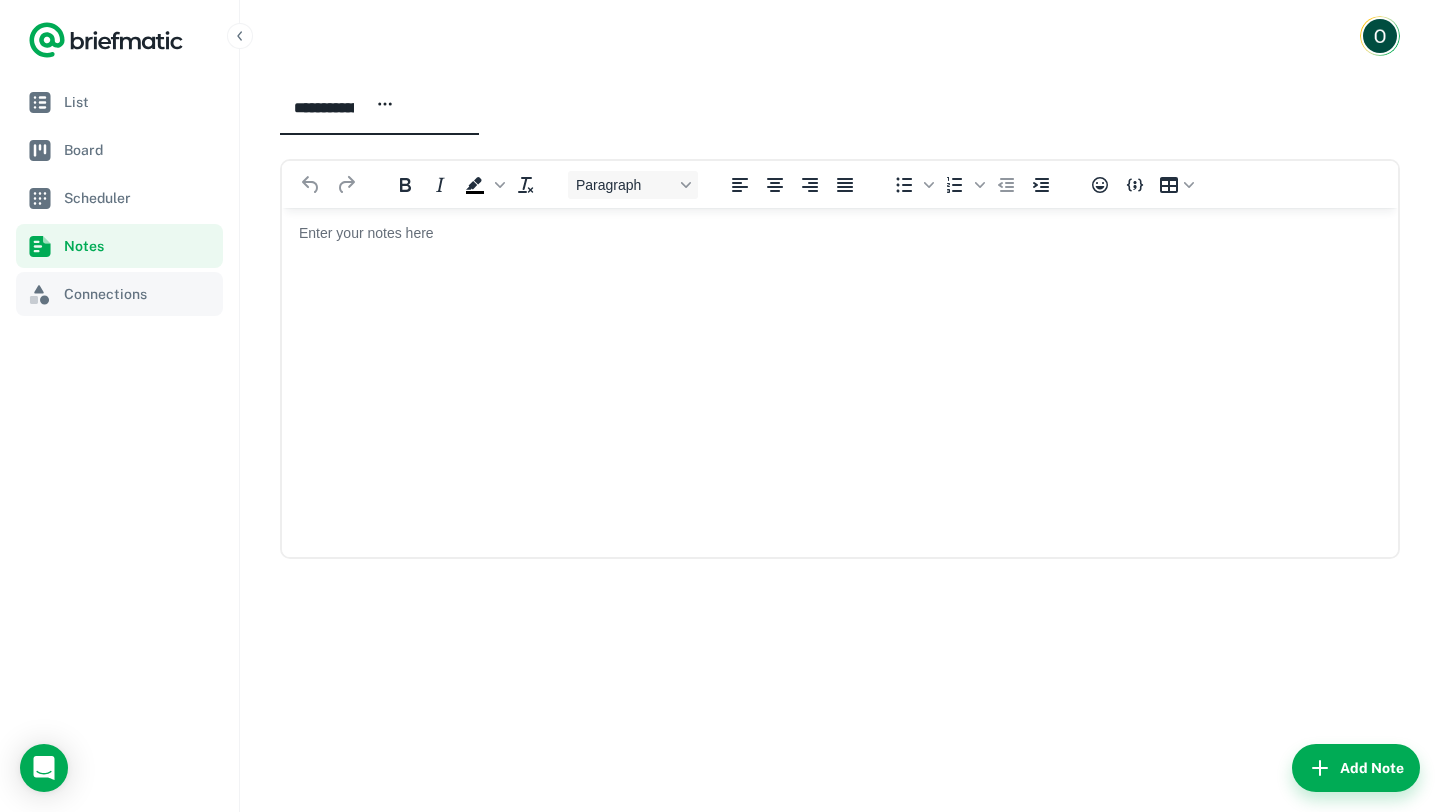 click on "Connections" at bounding box center [139, 294] 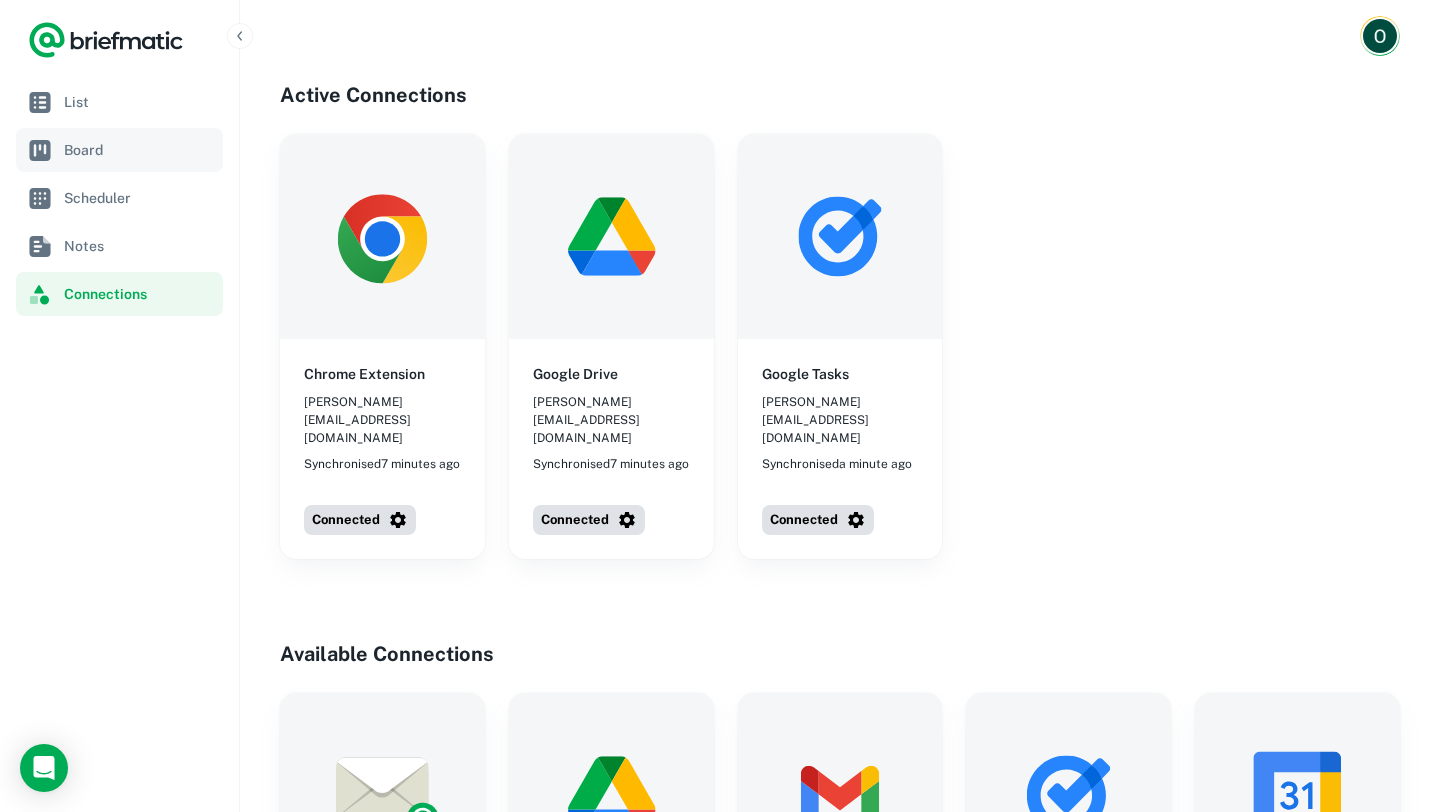 click on "Board" at bounding box center (139, 150) 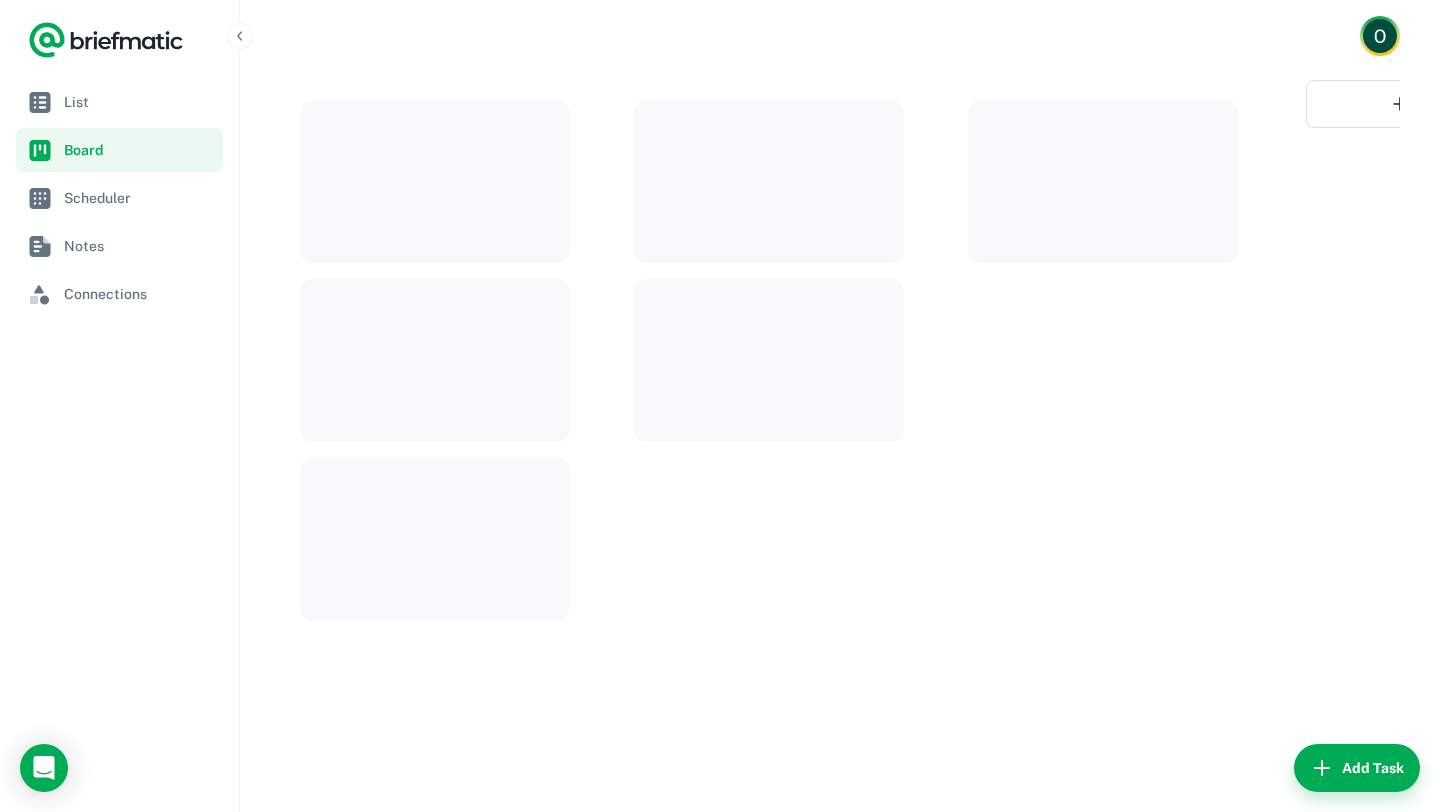 scroll, scrollTop: 0, scrollLeft: 0, axis: both 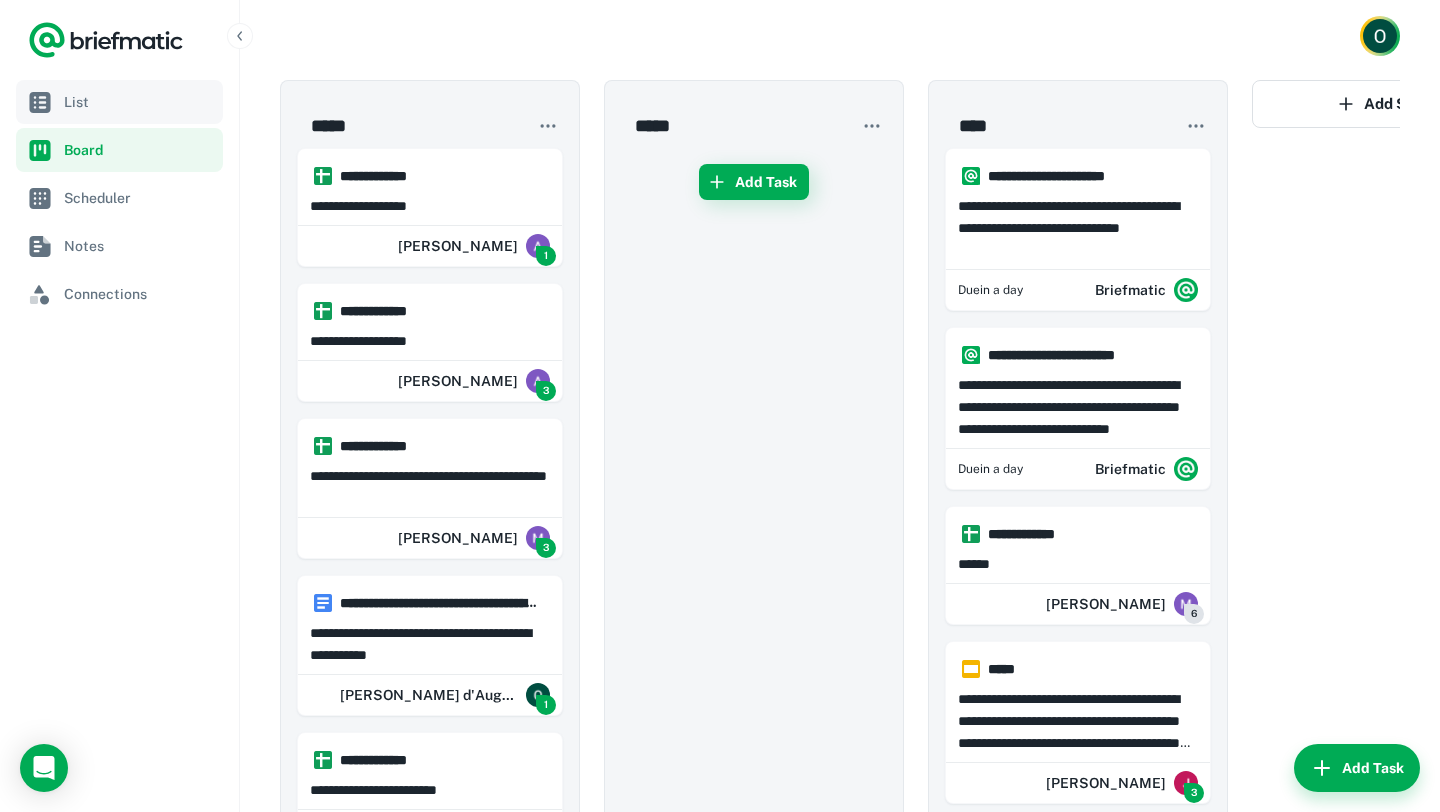 click on "List" at bounding box center [139, 102] 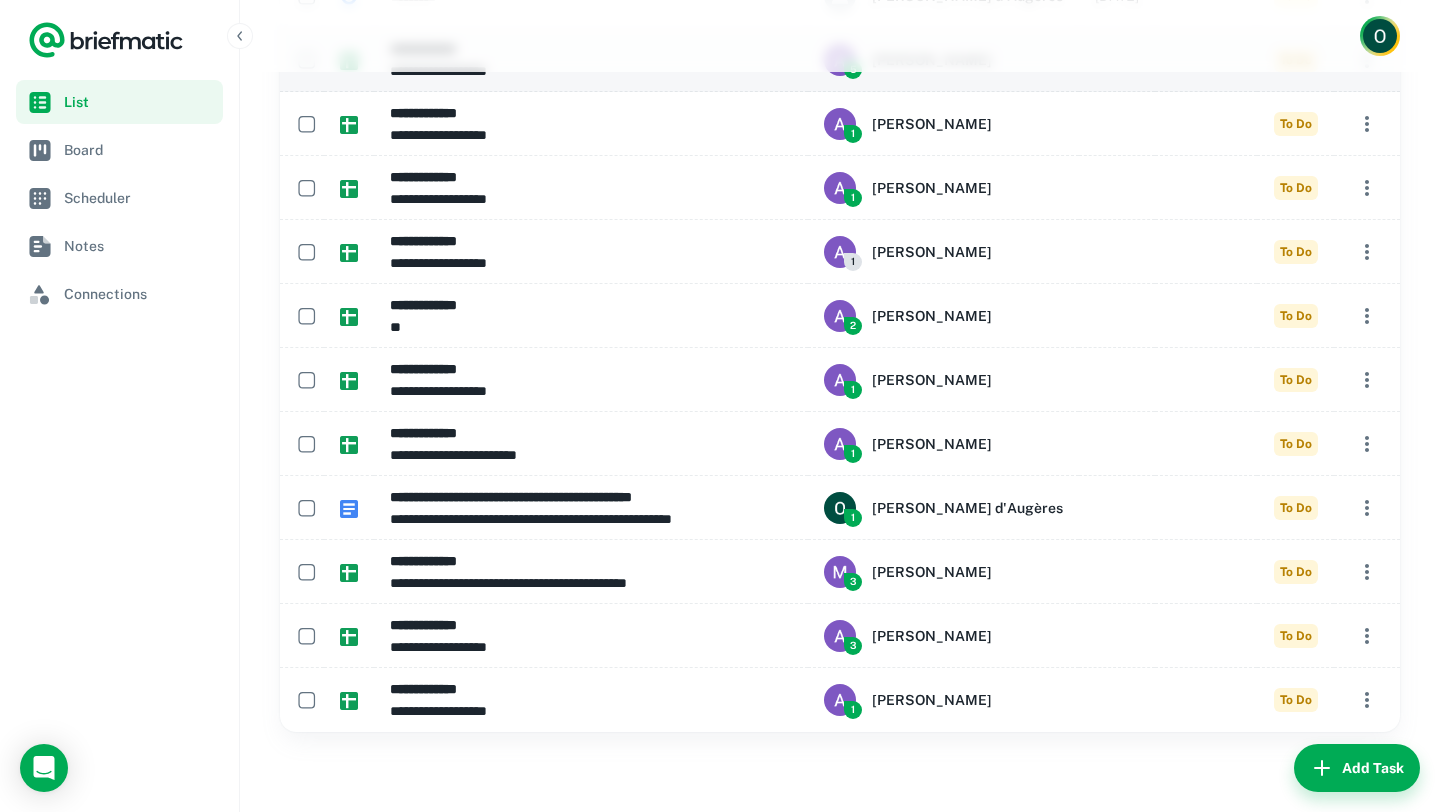 scroll, scrollTop: 0, scrollLeft: 0, axis: both 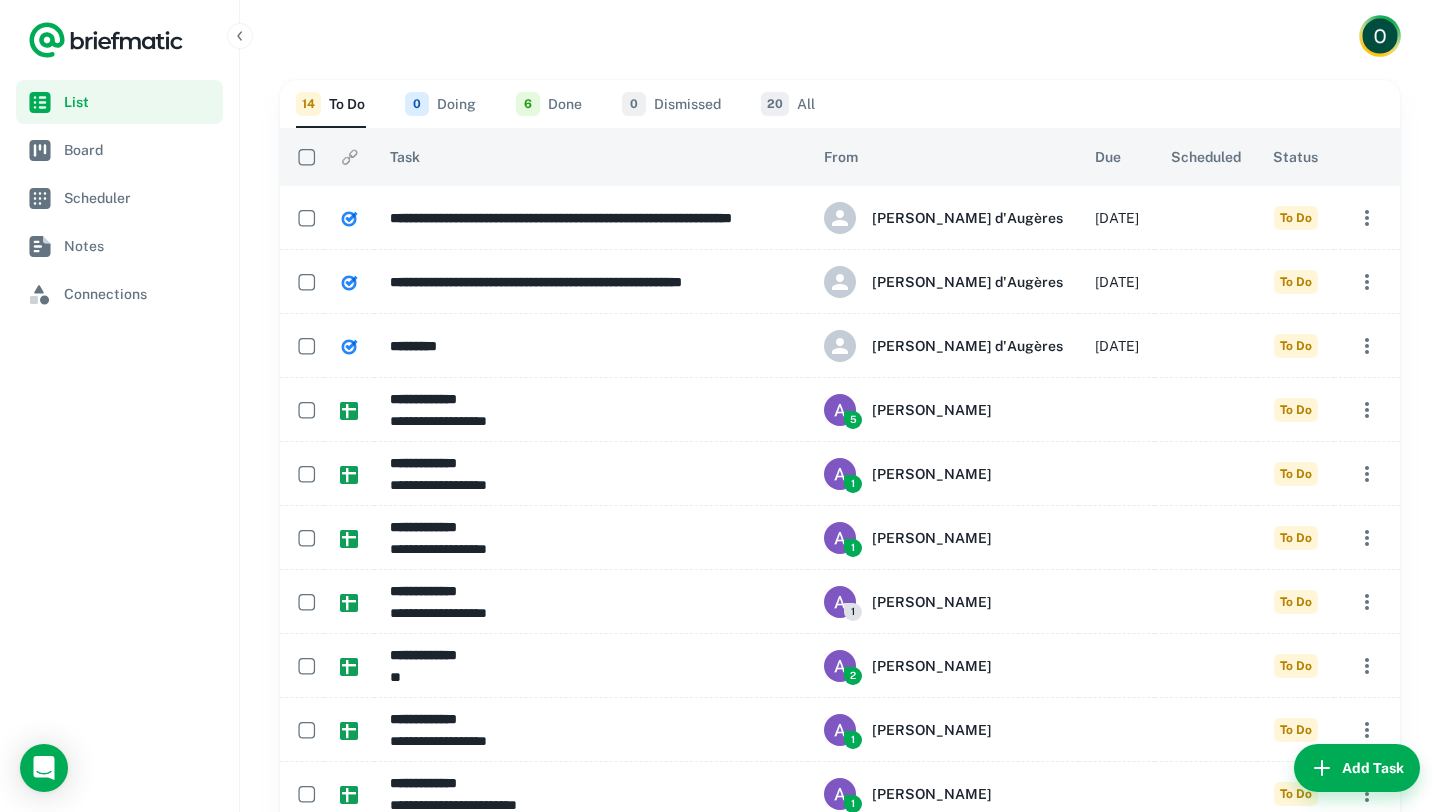 click at bounding box center [1379, 35] 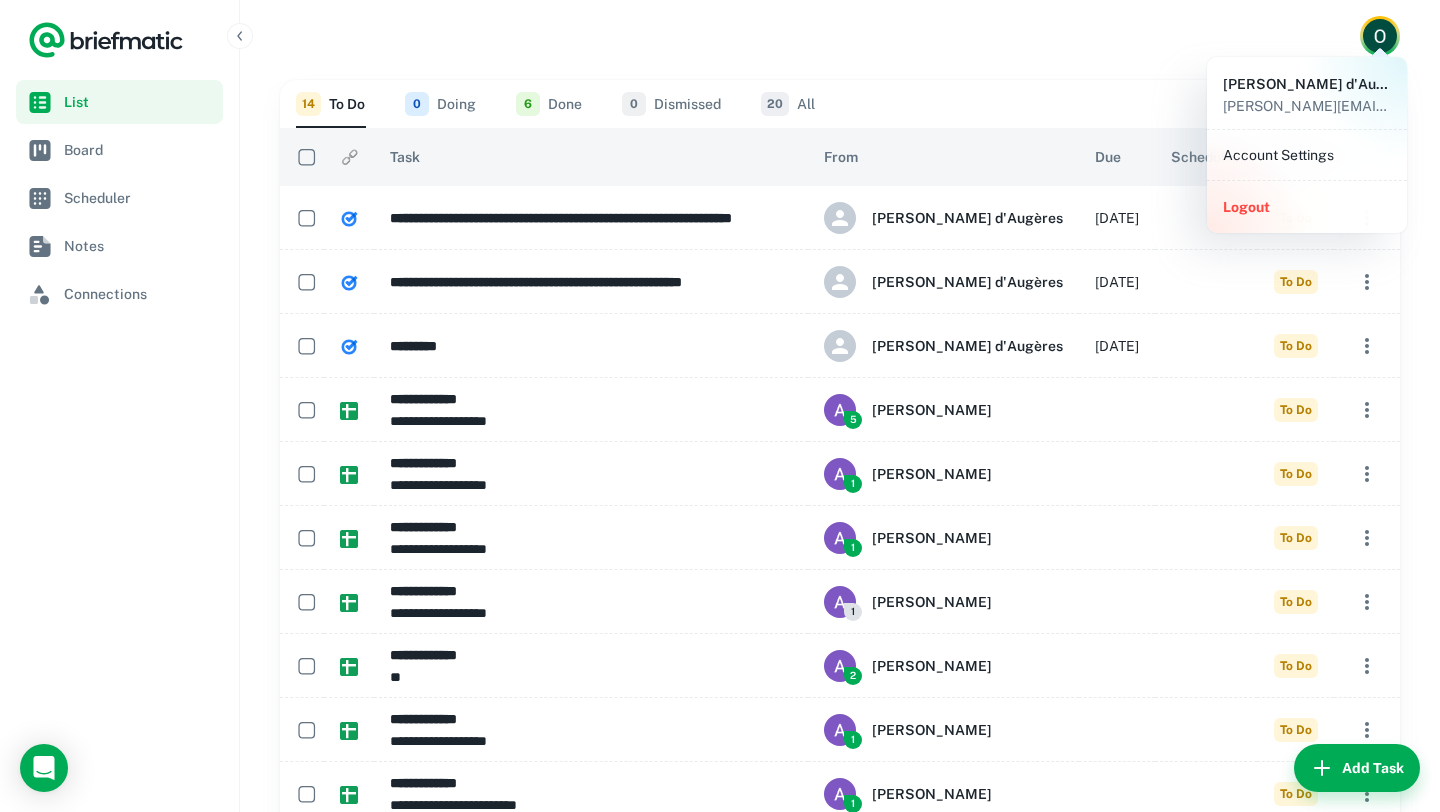 click on "Account Settings" at bounding box center (1307, 155) 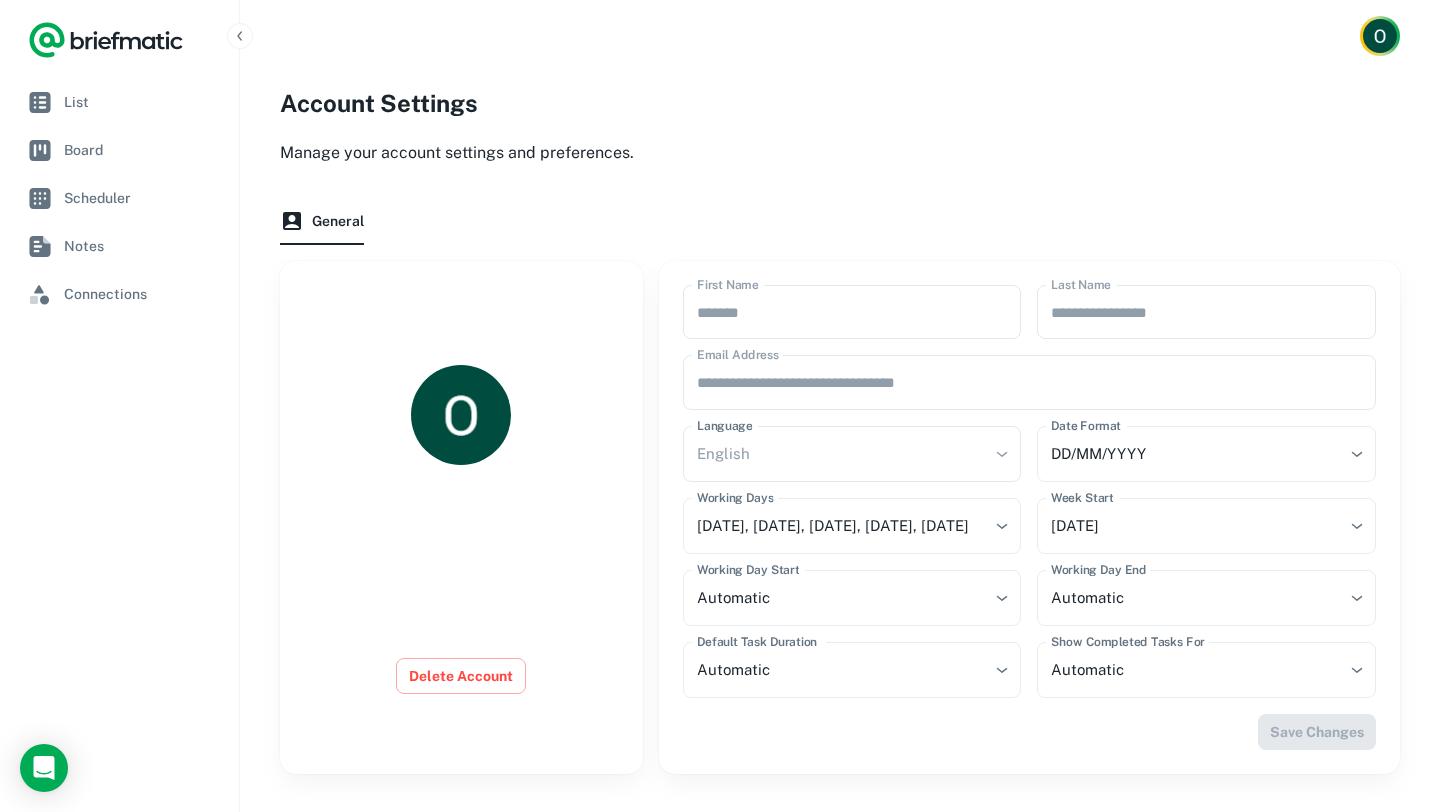 scroll, scrollTop: 0, scrollLeft: 0, axis: both 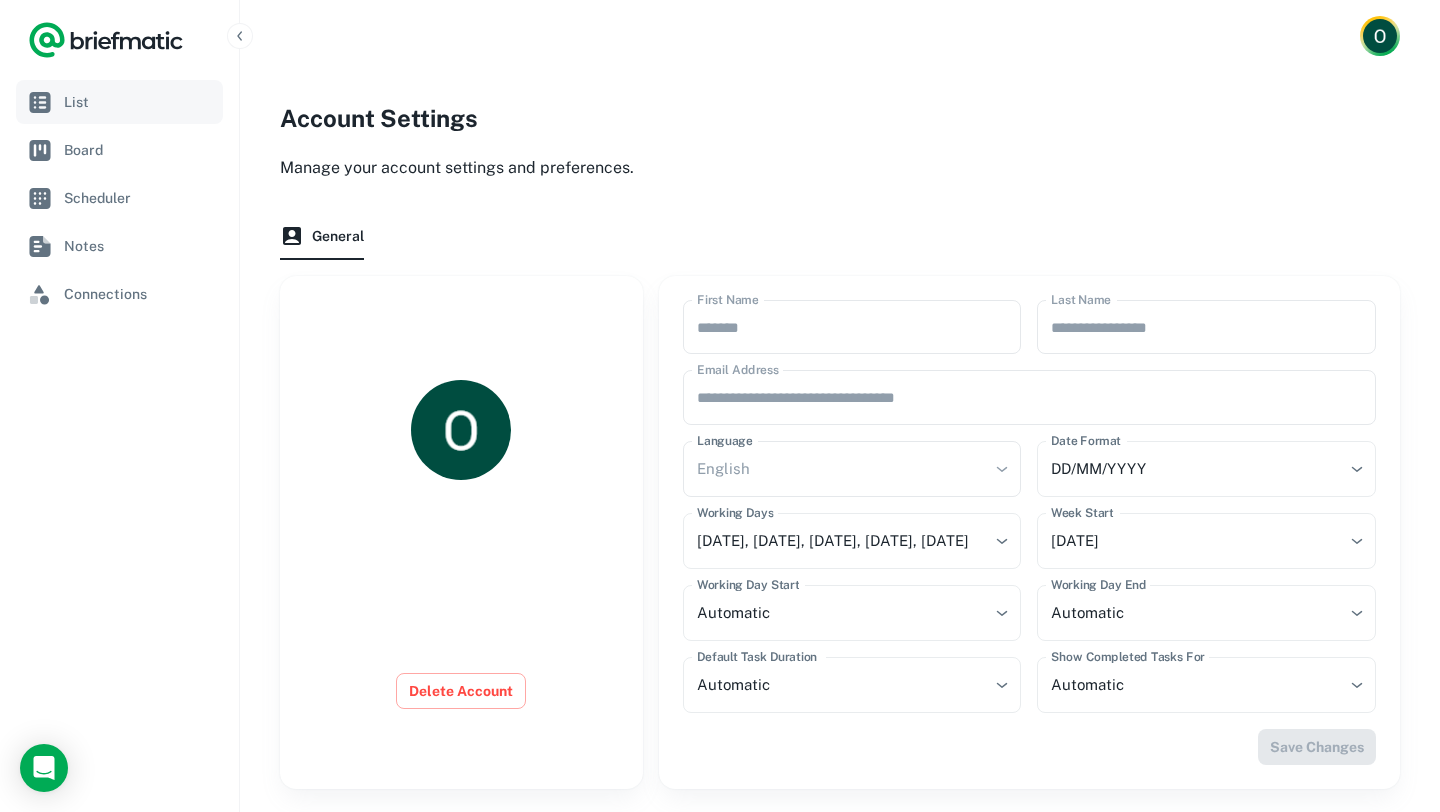 click on "List" at bounding box center [139, 102] 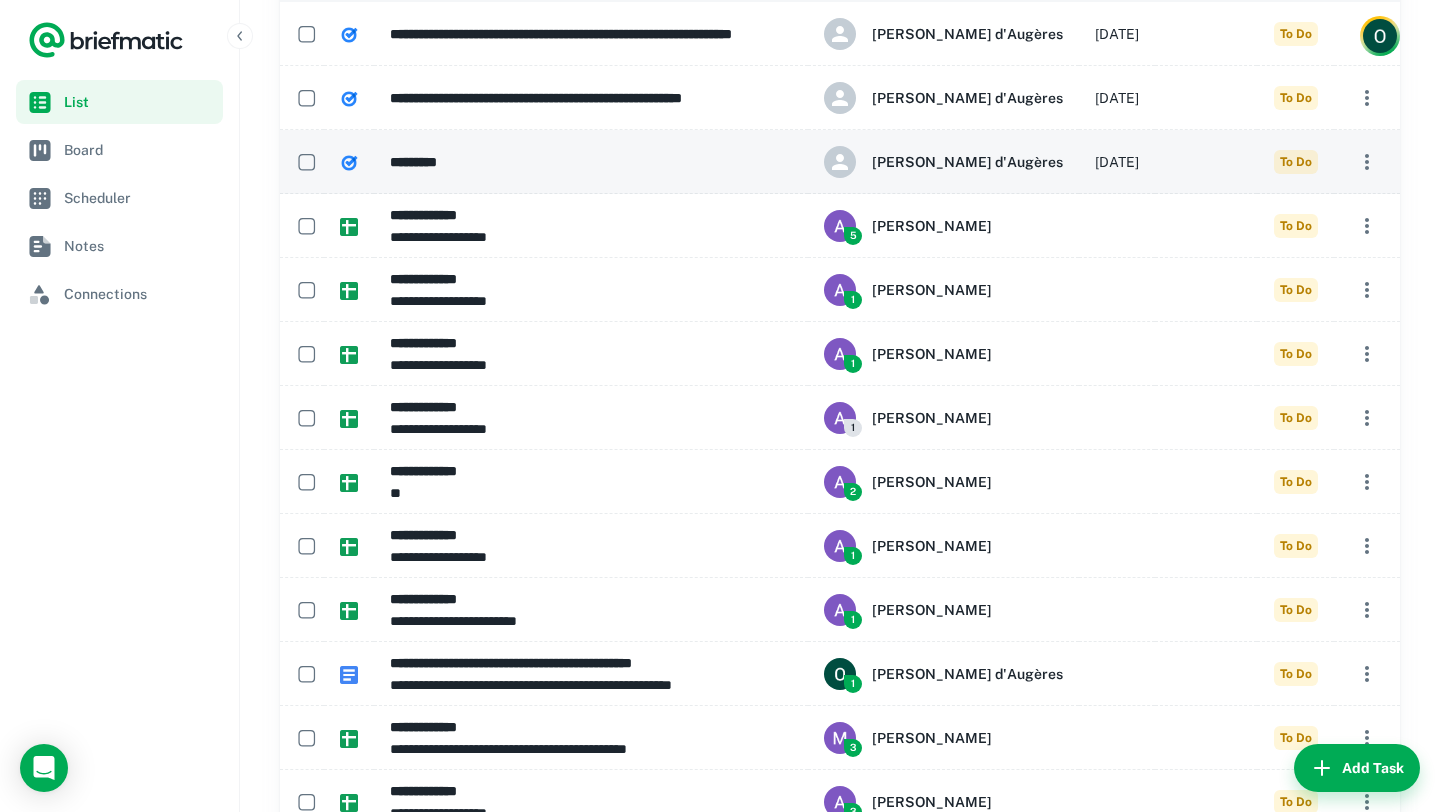 scroll, scrollTop: 0, scrollLeft: 0, axis: both 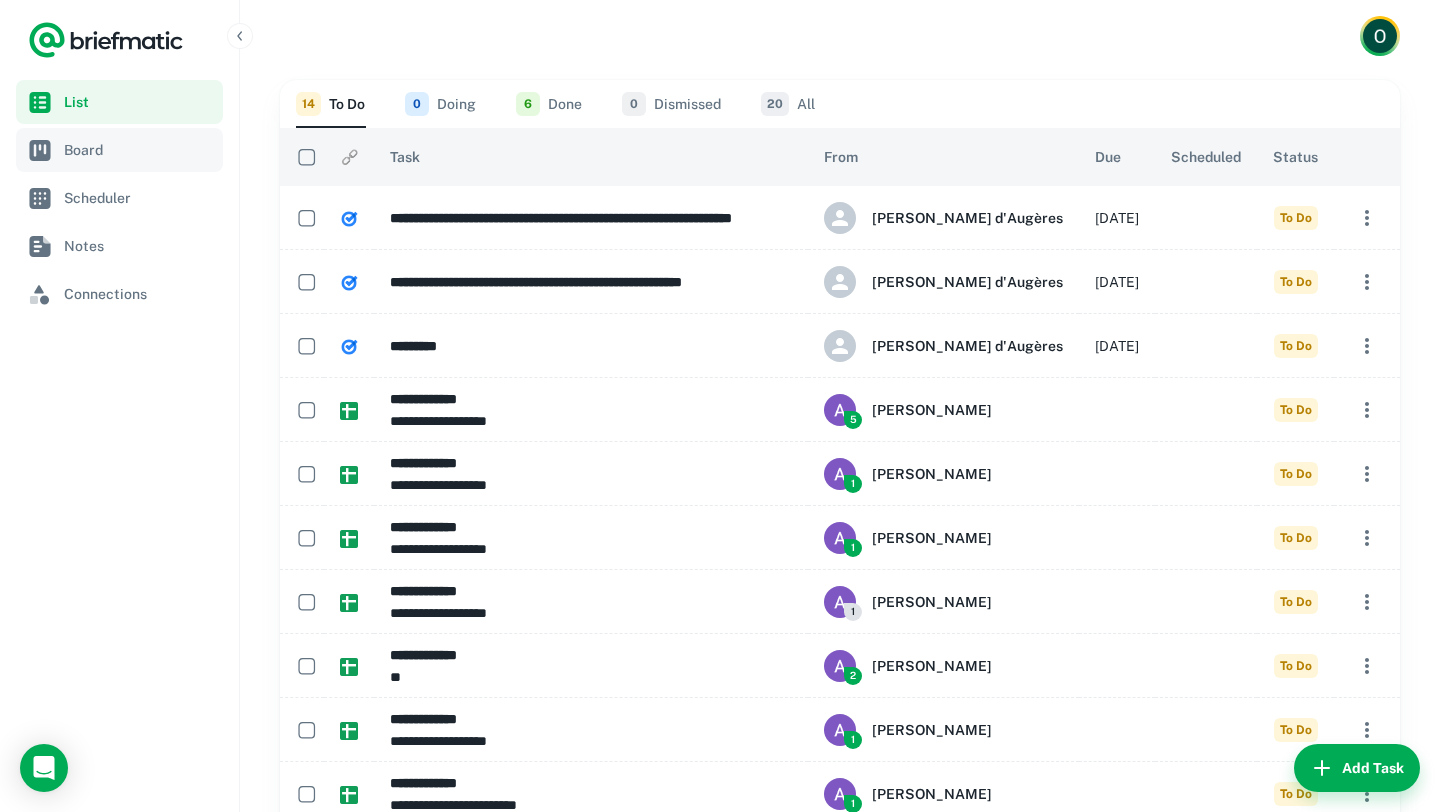 click on "Board" at bounding box center (139, 150) 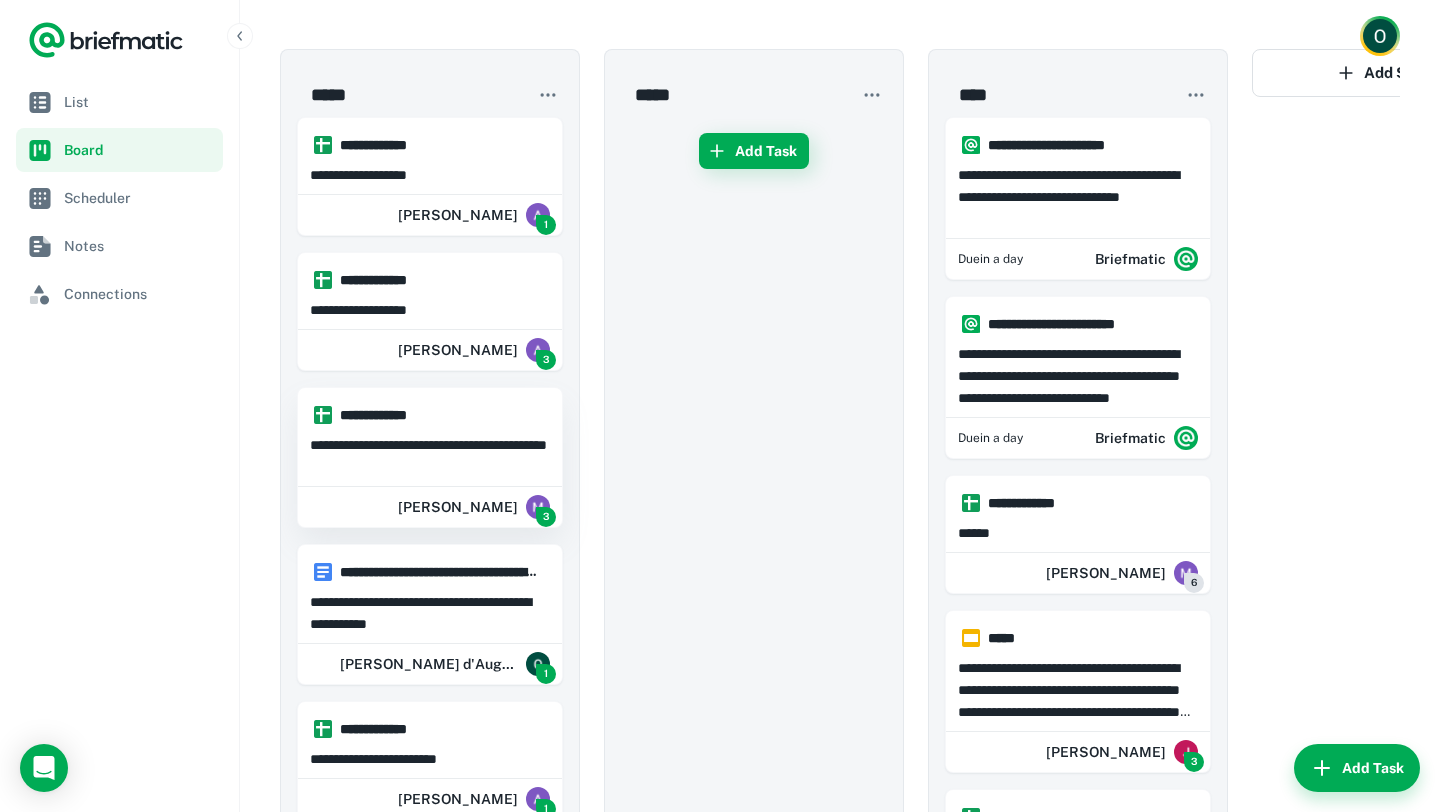 scroll, scrollTop: 0, scrollLeft: 0, axis: both 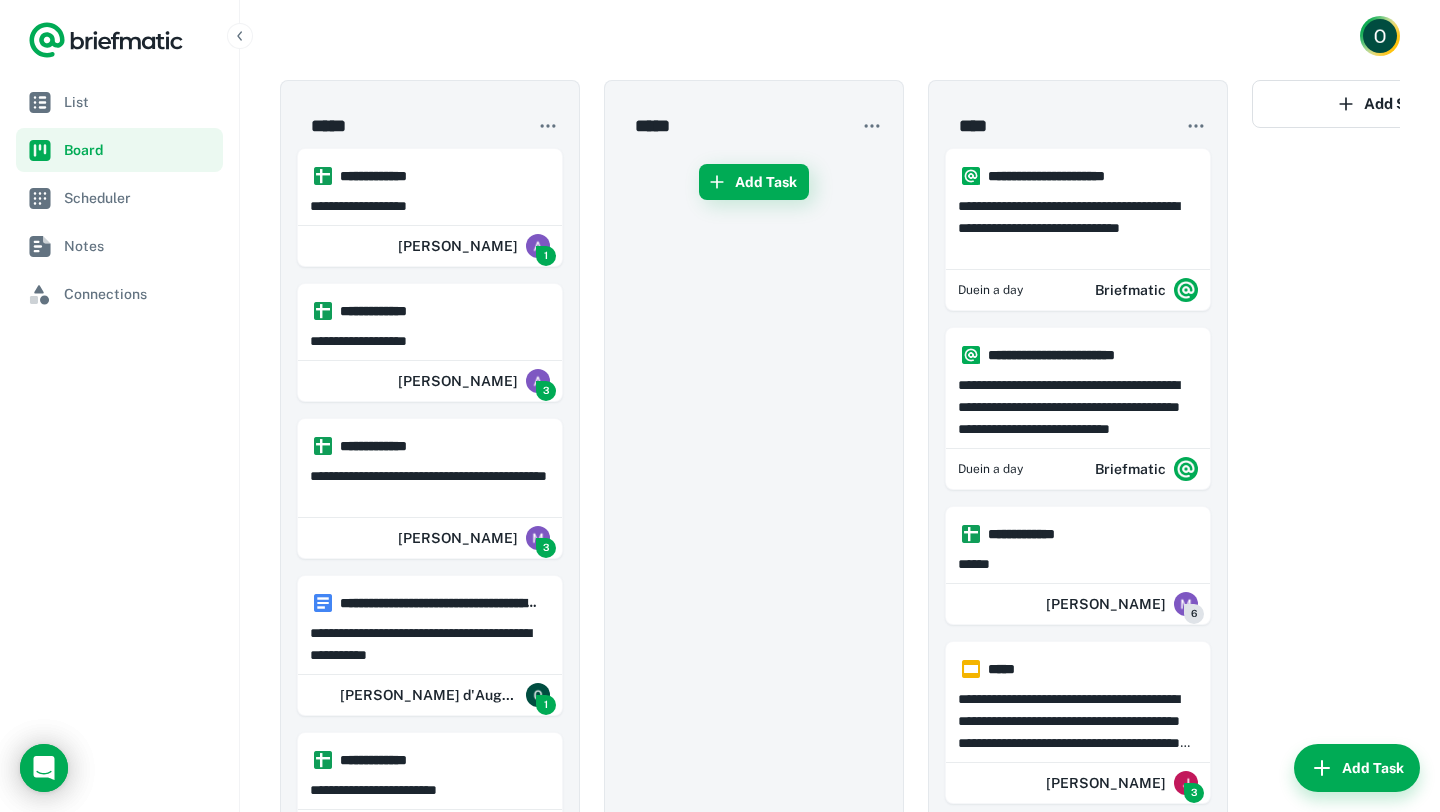click 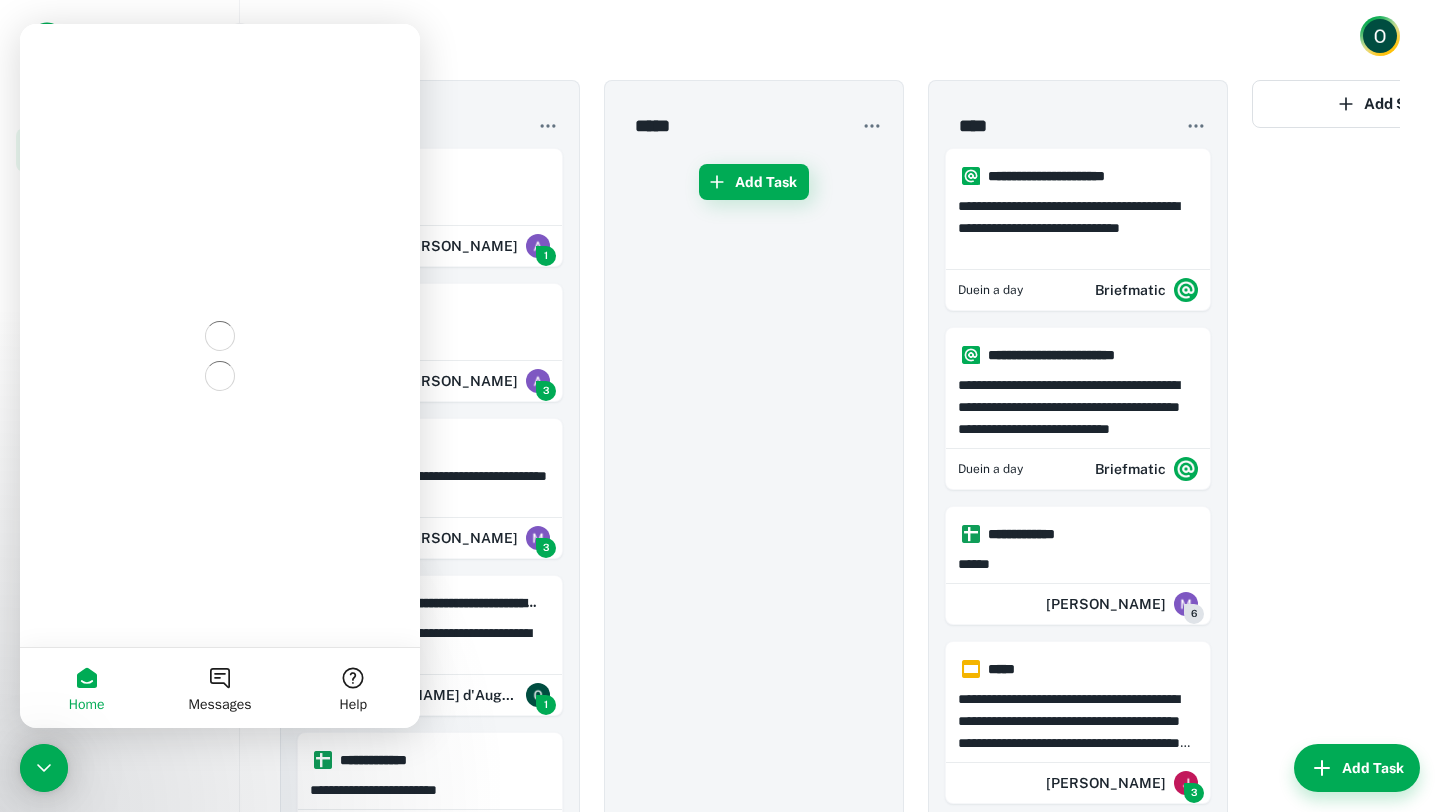 scroll, scrollTop: 0, scrollLeft: 0, axis: both 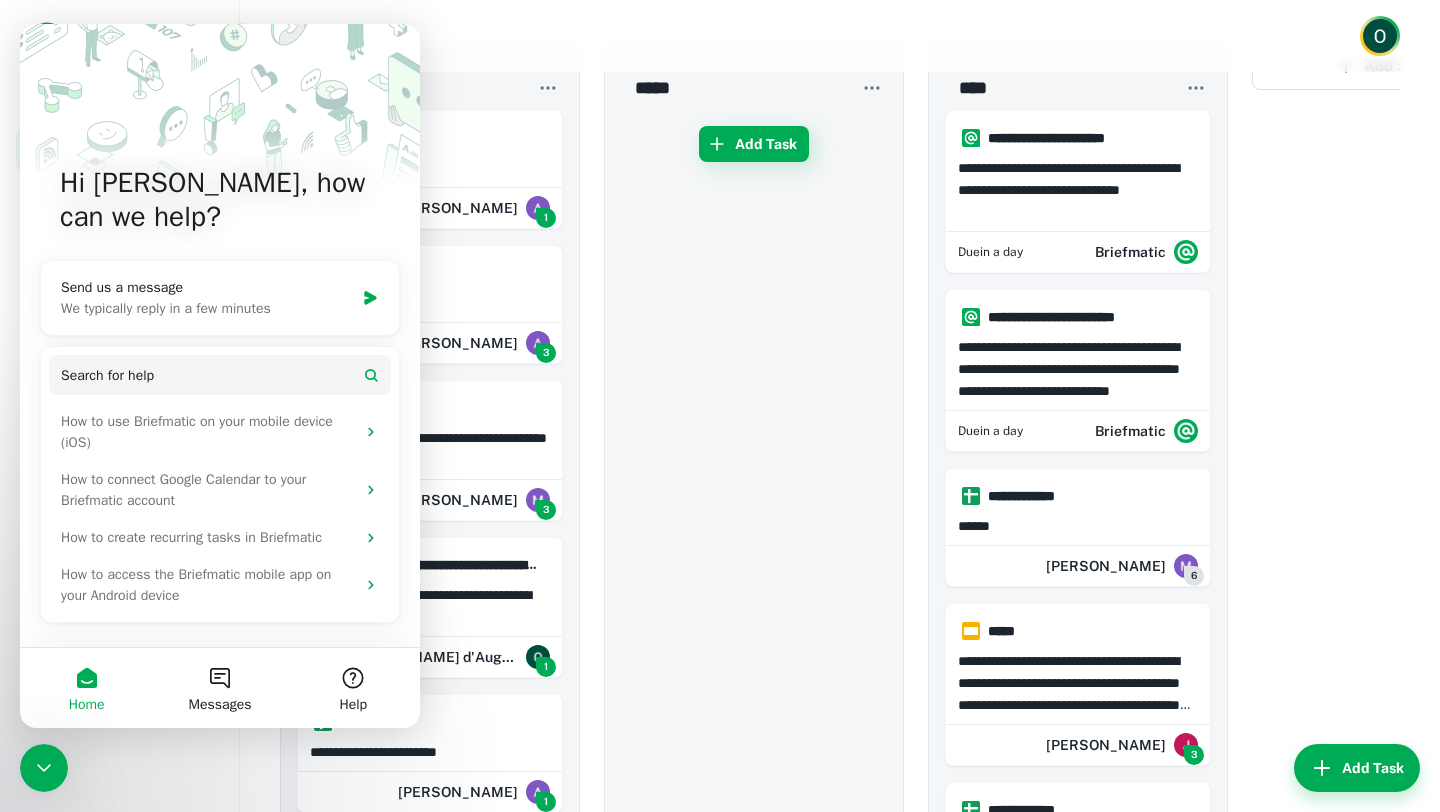 click on "Add Task" at bounding box center [754, 1052] 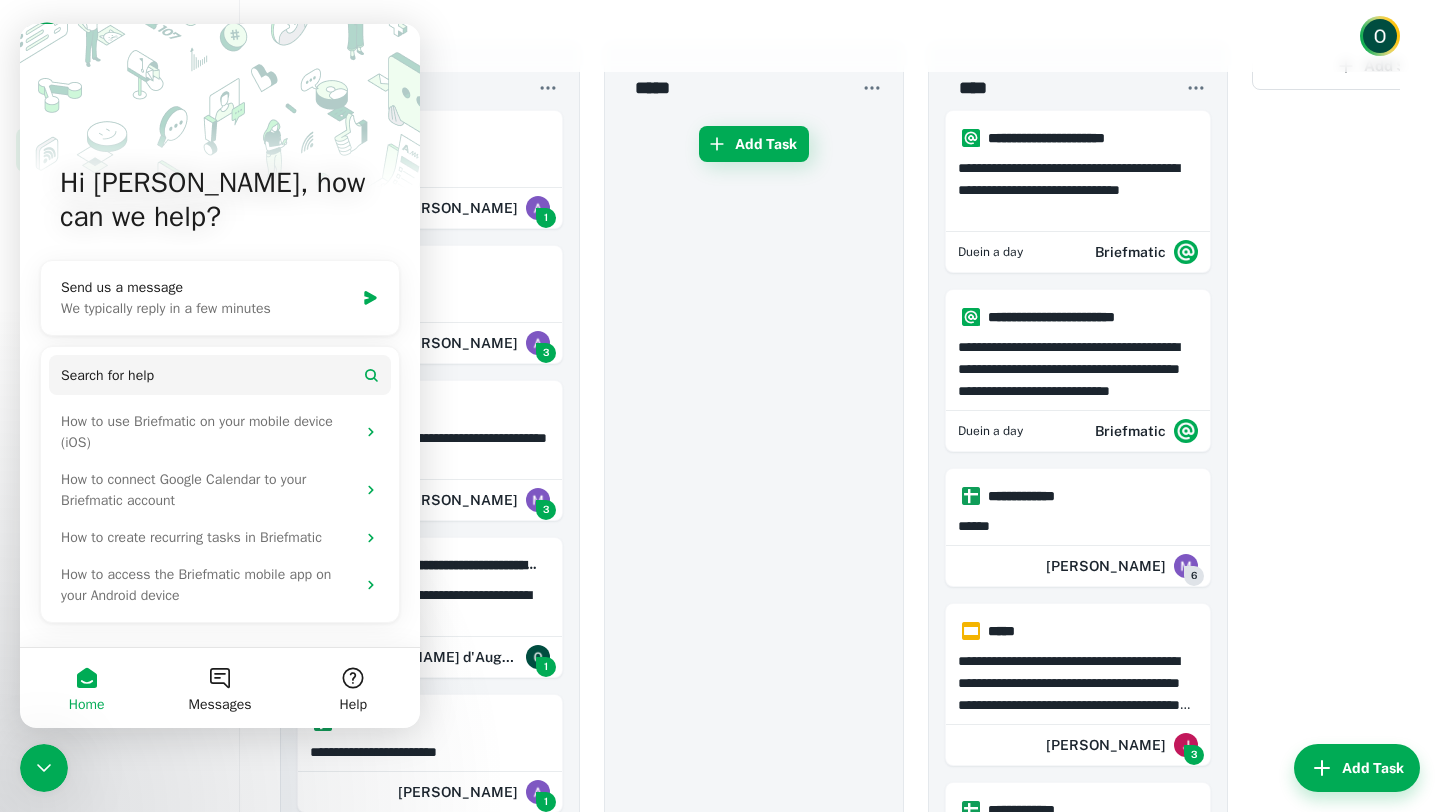 click on "Add Task" at bounding box center [754, 1052] 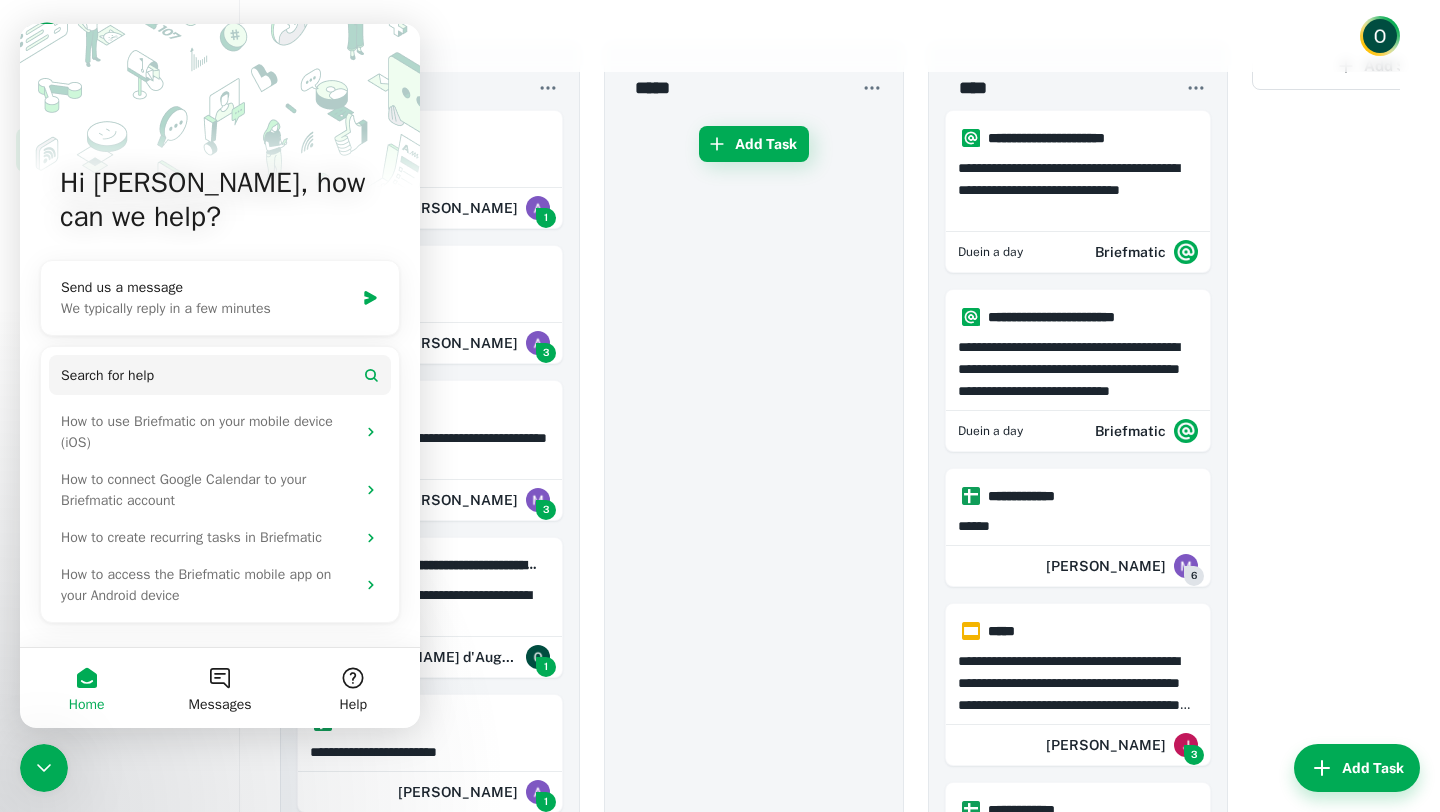 click 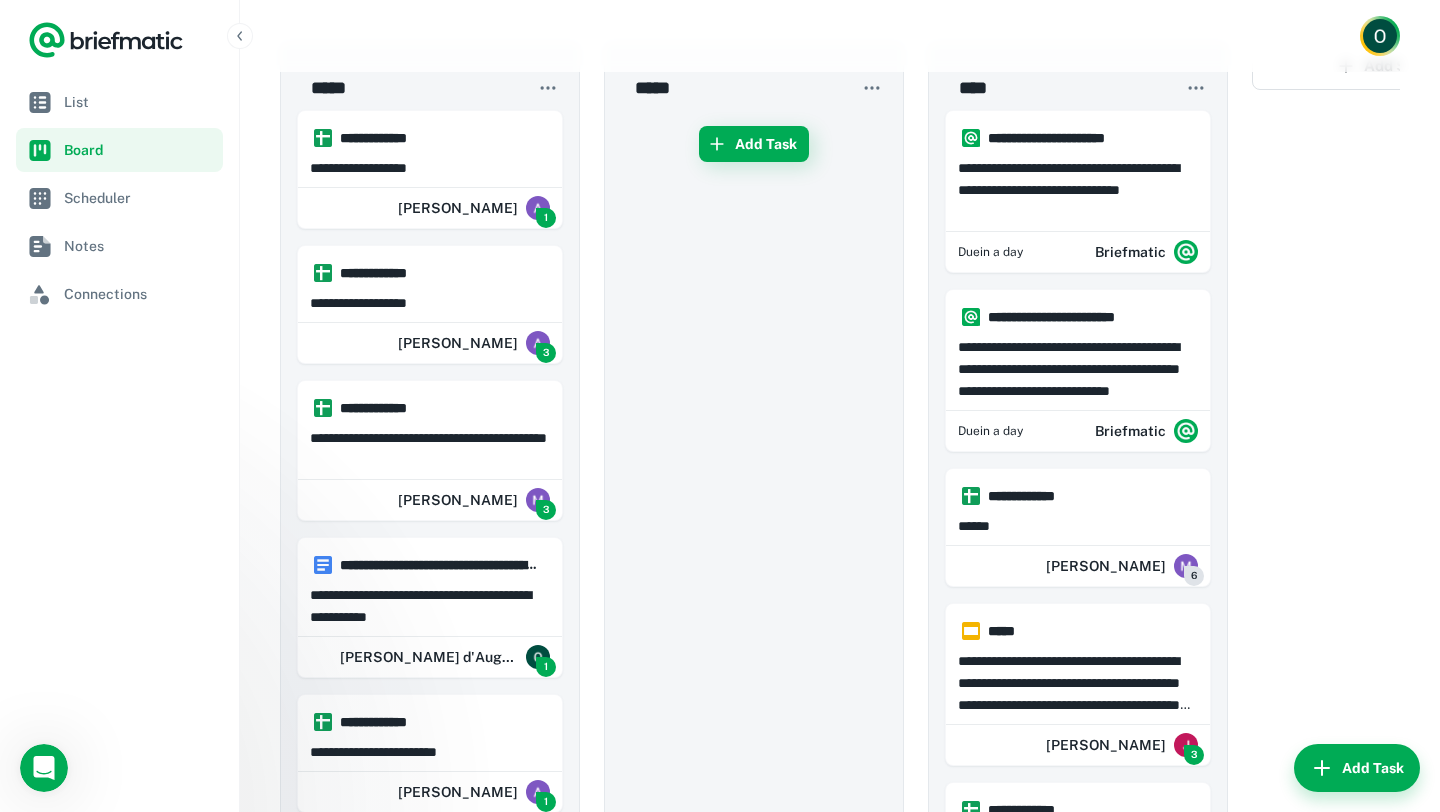 scroll, scrollTop: 0, scrollLeft: 0, axis: both 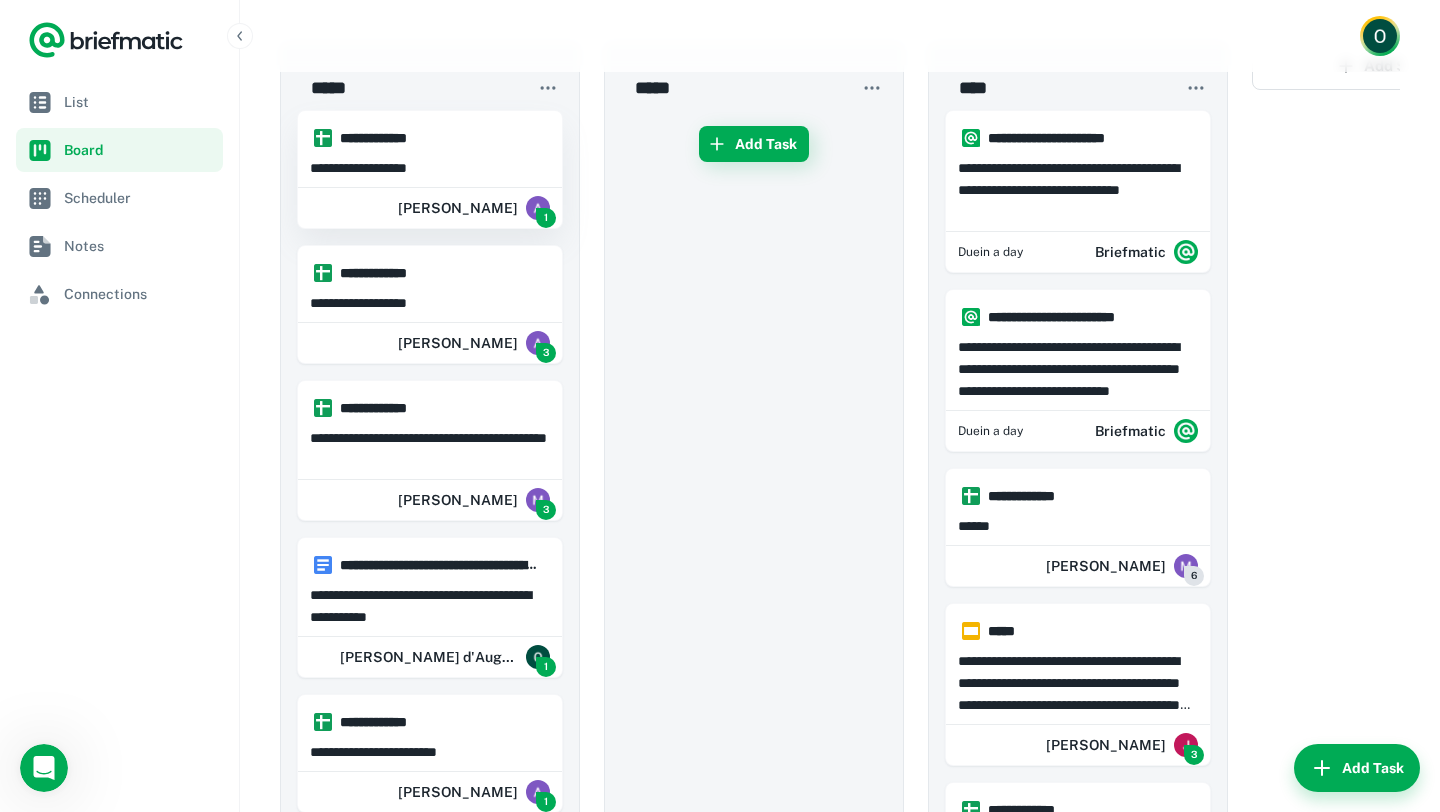 click on "**********" at bounding box center [439, 138] 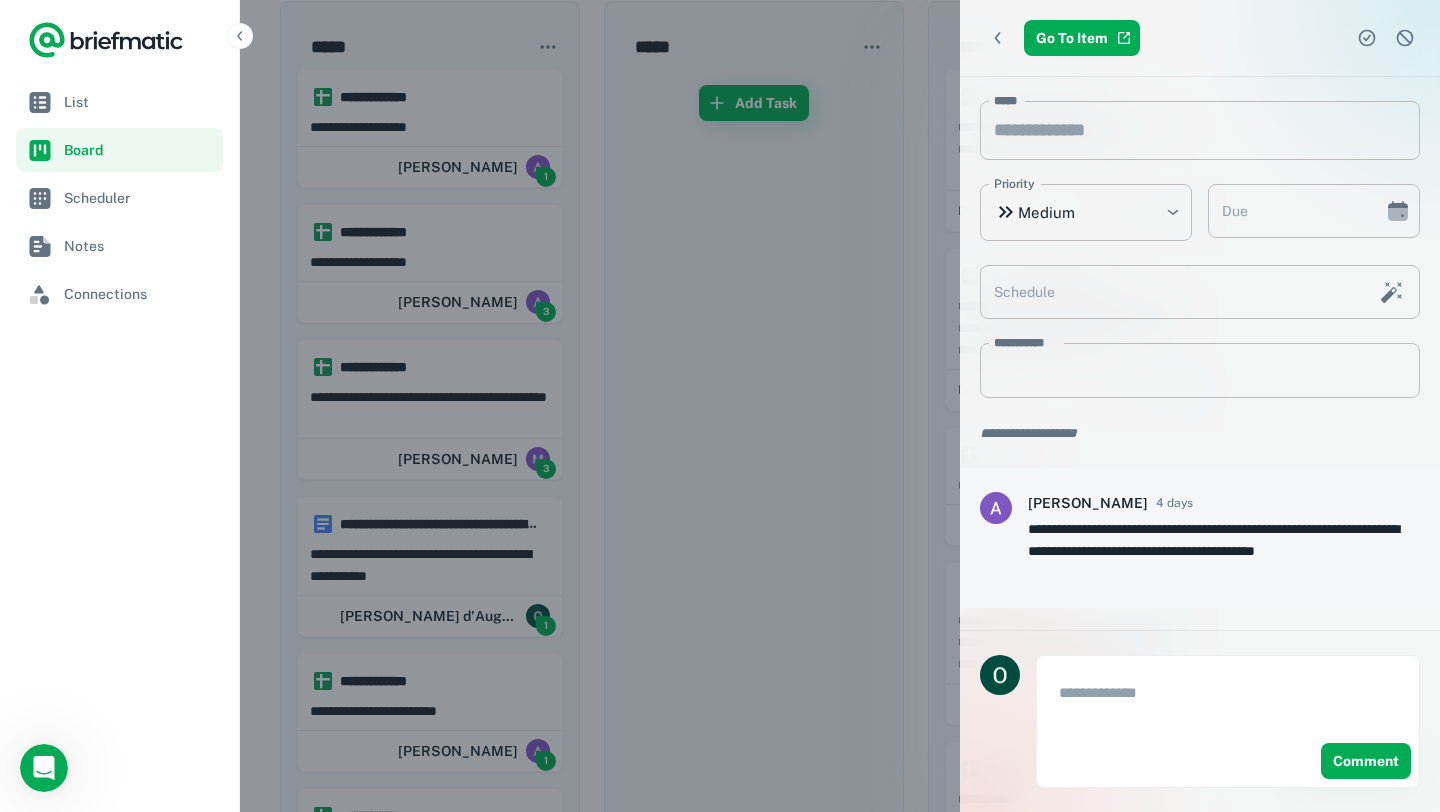 scroll, scrollTop: 85, scrollLeft: 0, axis: vertical 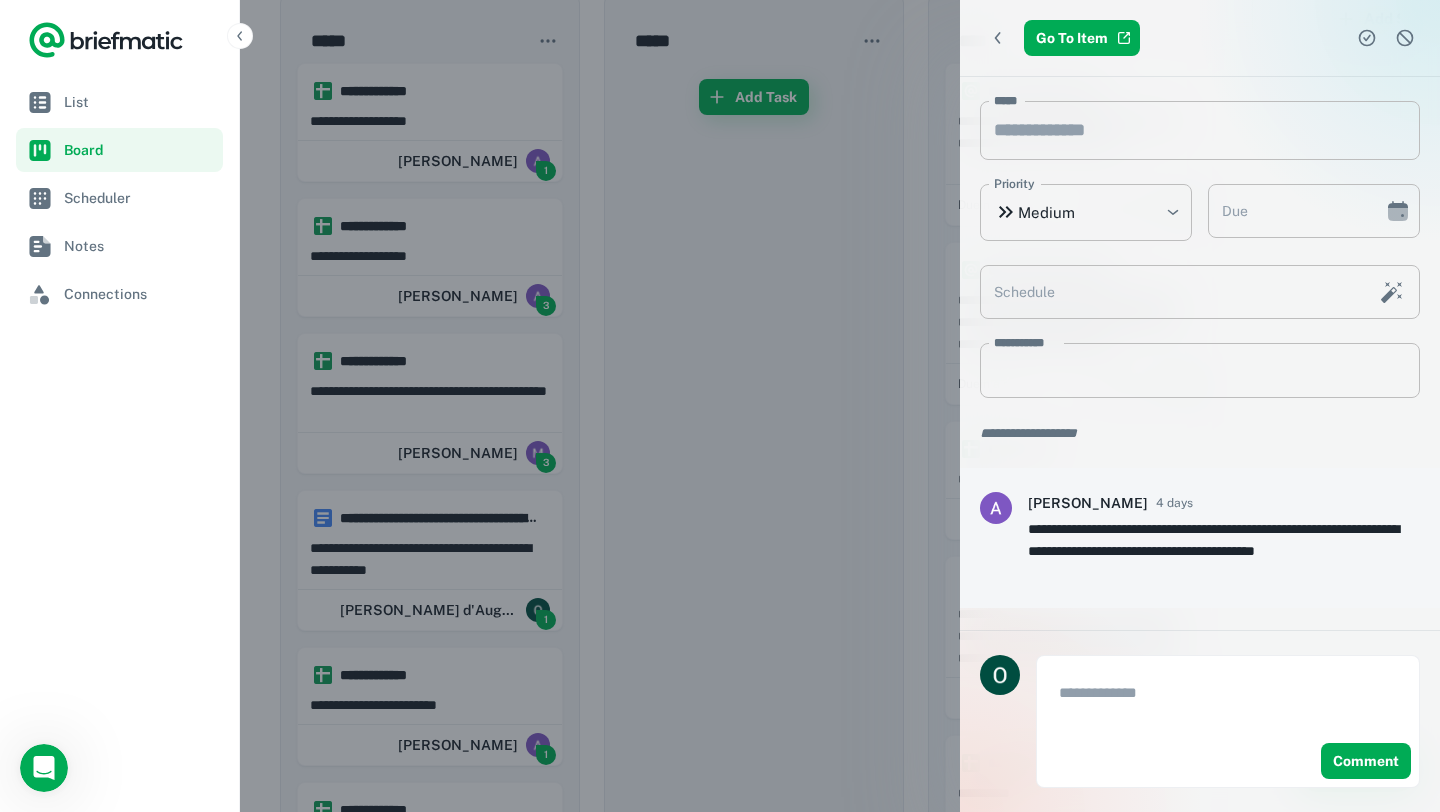 click at bounding box center (720, 406) 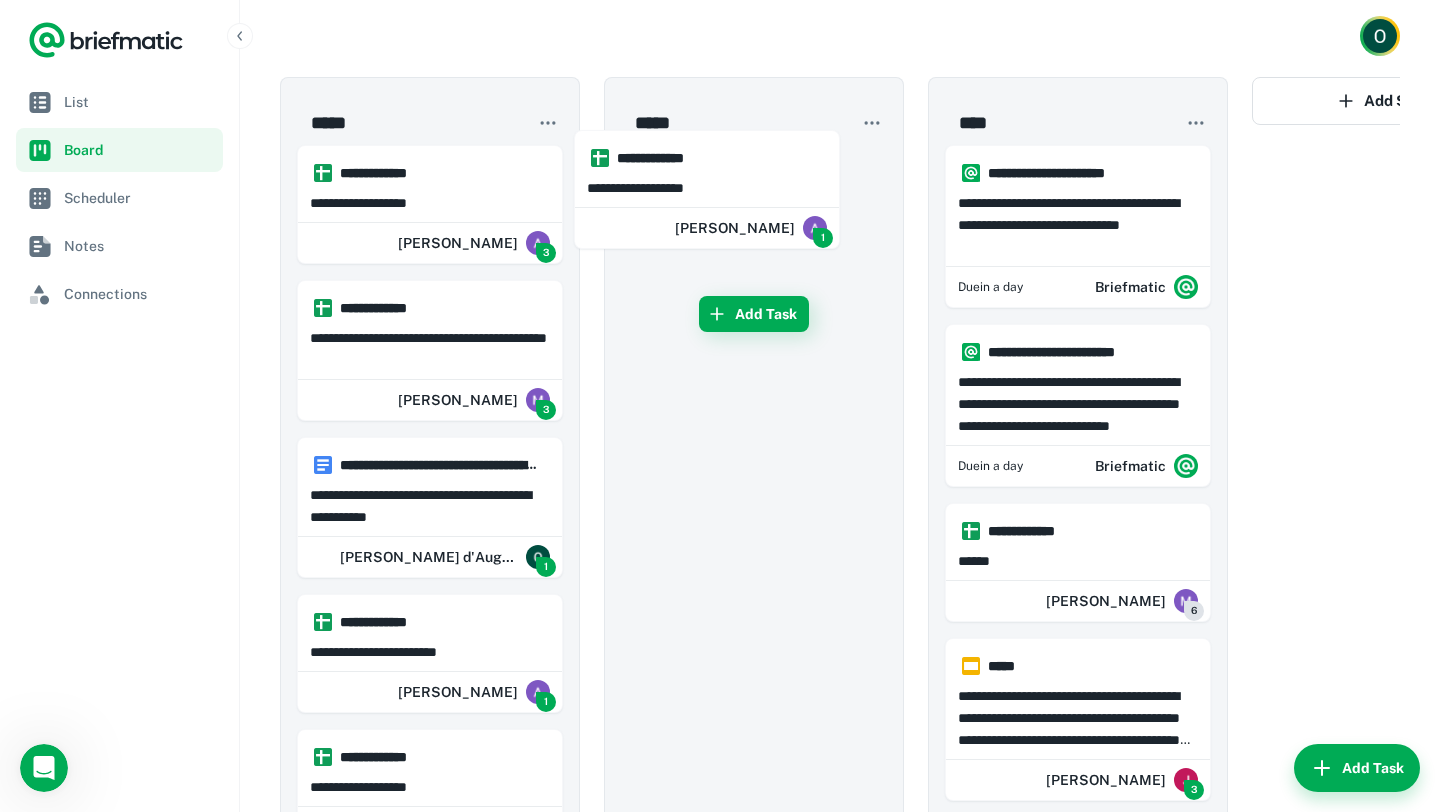 scroll, scrollTop: 1, scrollLeft: 0, axis: vertical 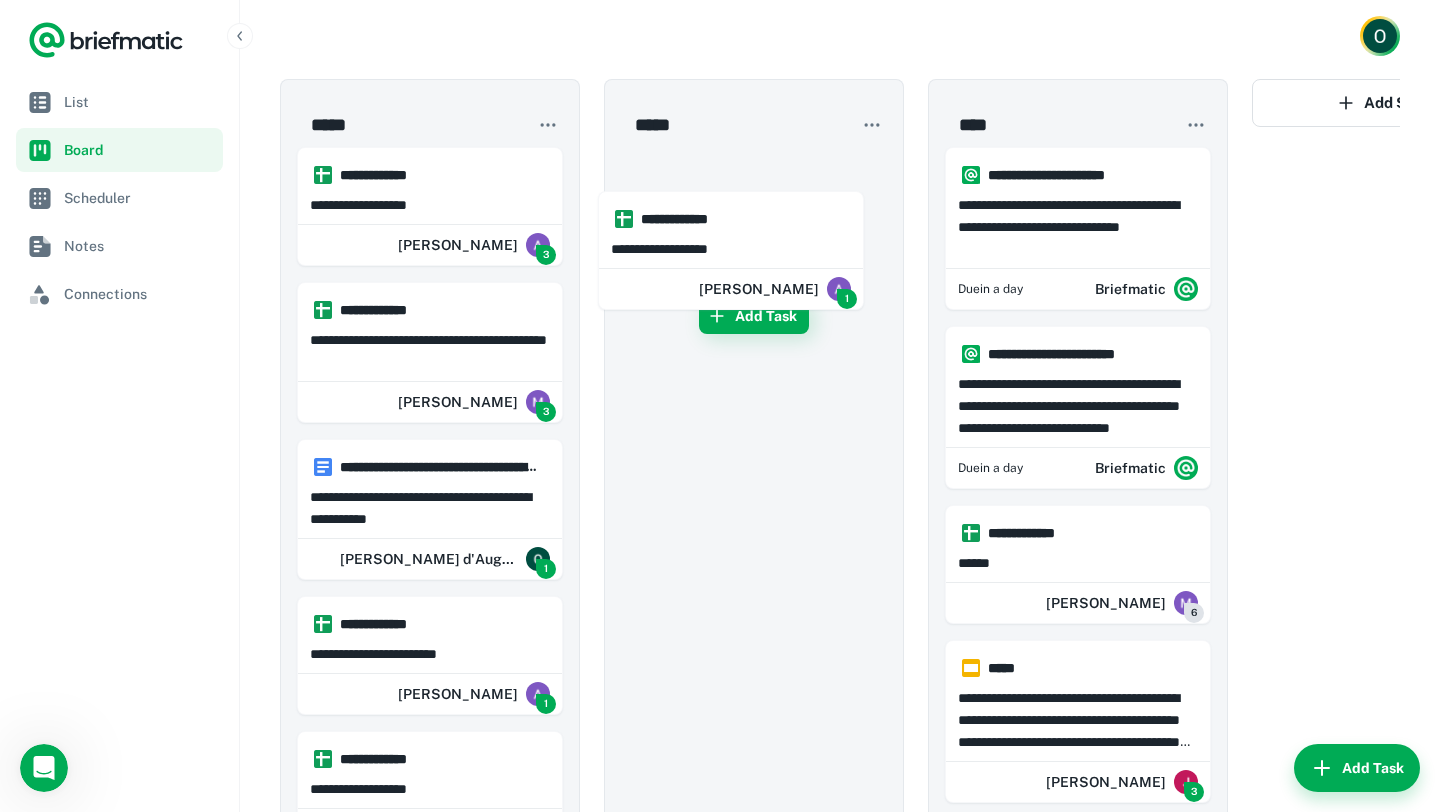 drag, startPoint x: 408, startPoint y: 102, endPoint x: 715, endPoint y: 232, distance: 333.39017 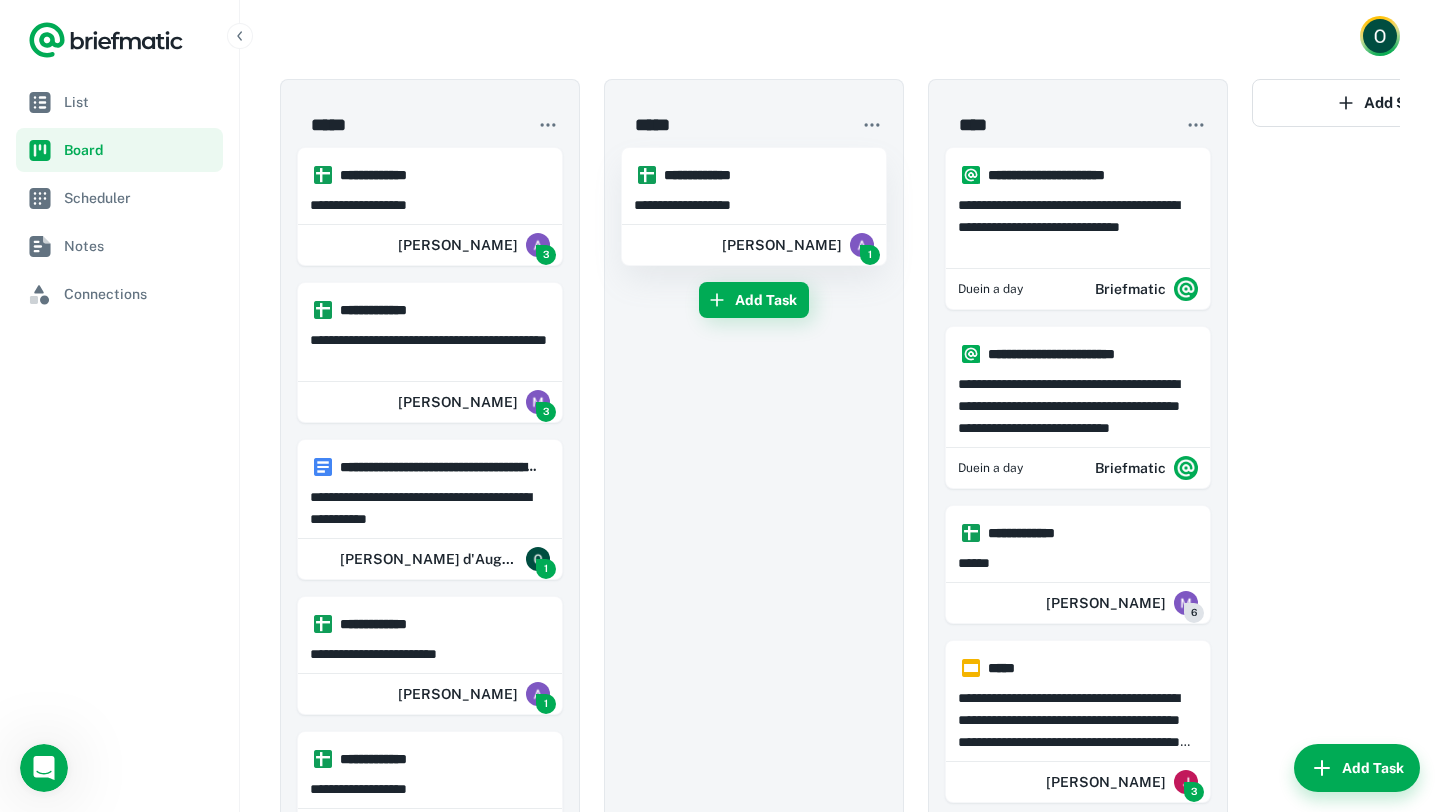 click on "**********" at bounding box center (754, 205) 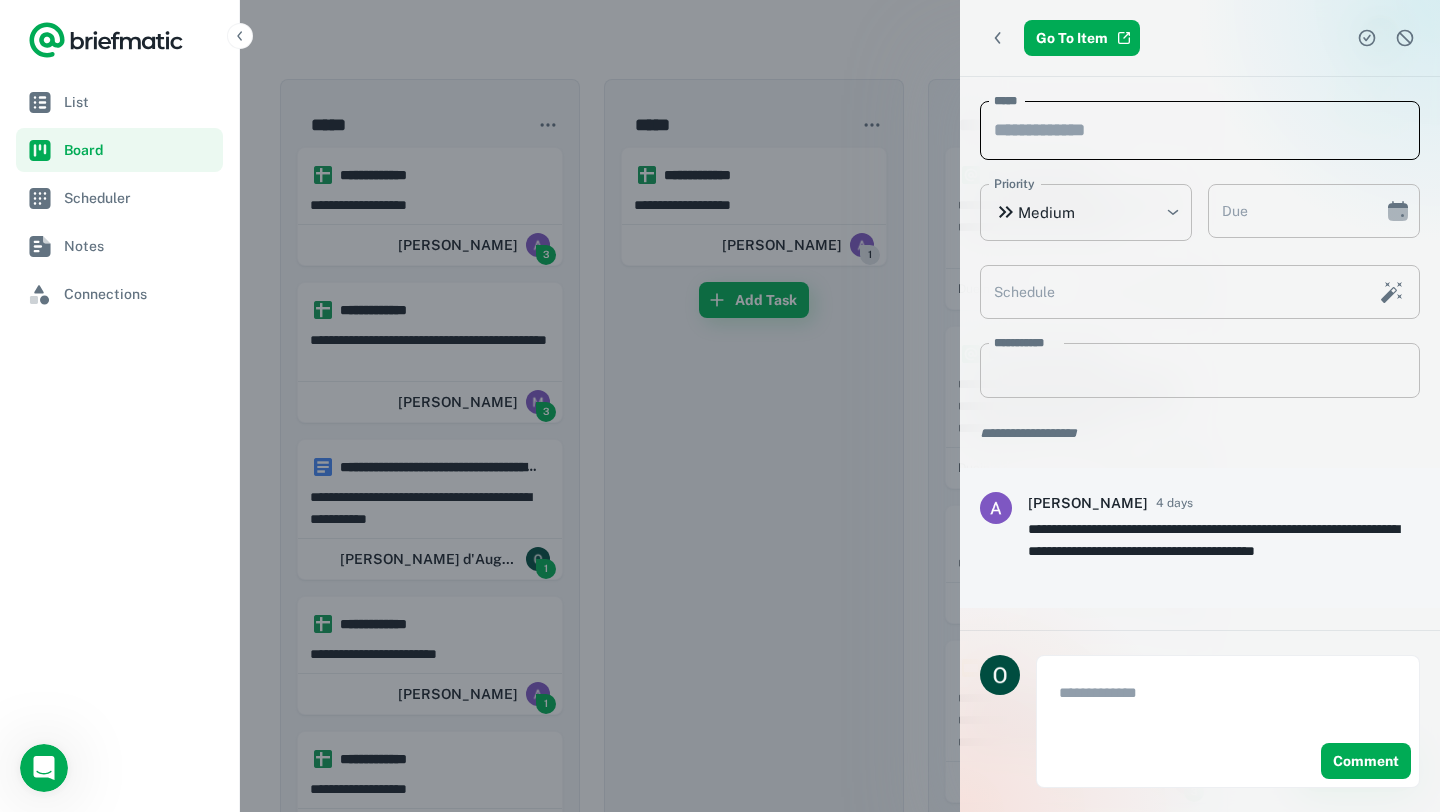 click on "*****" at bounding box center [1200, 130] 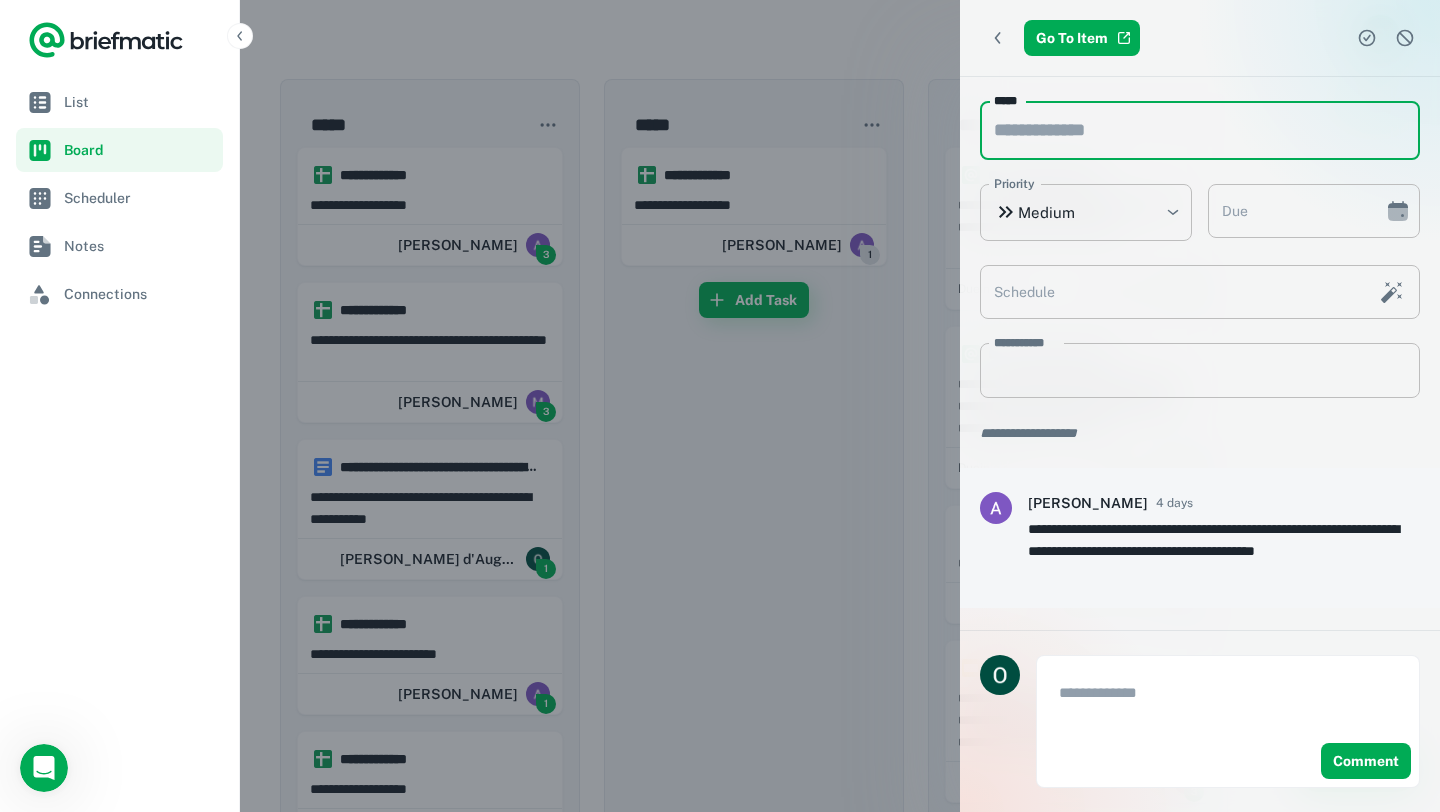 click on "*****" at bounding box center (1200, 130) 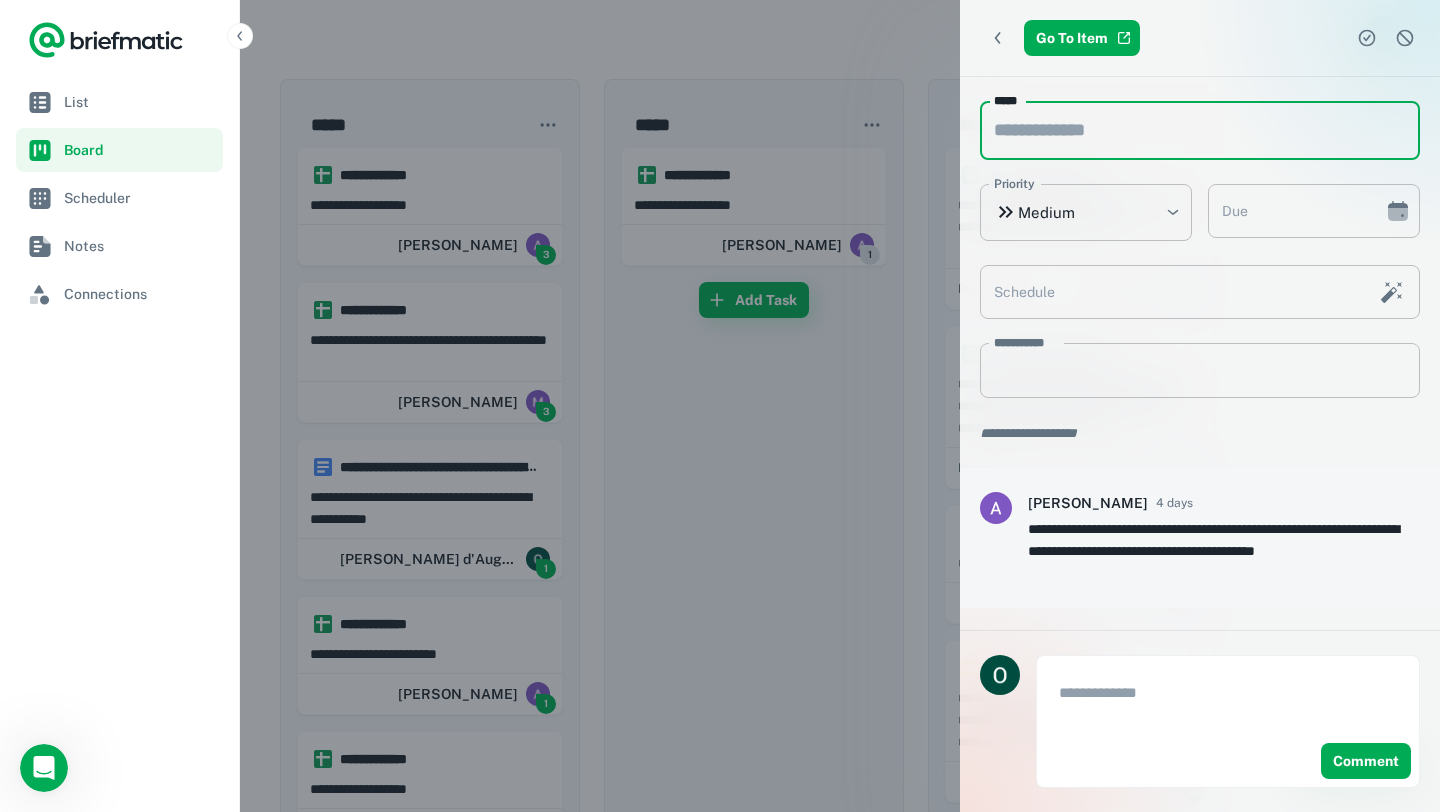 click on "*****" at bounding box center (1200, 130) 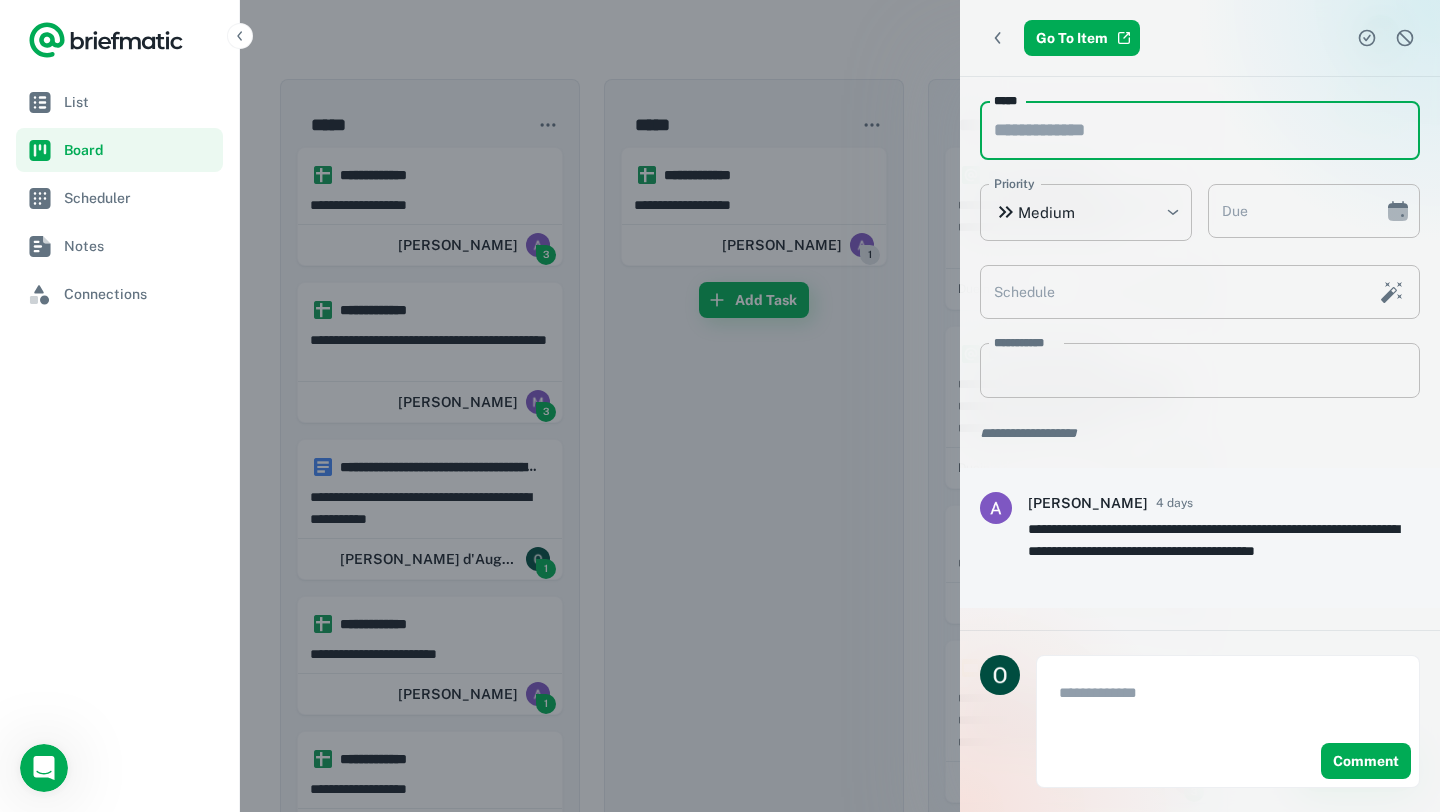 click on "*****" at bounding box center (1200, 130) 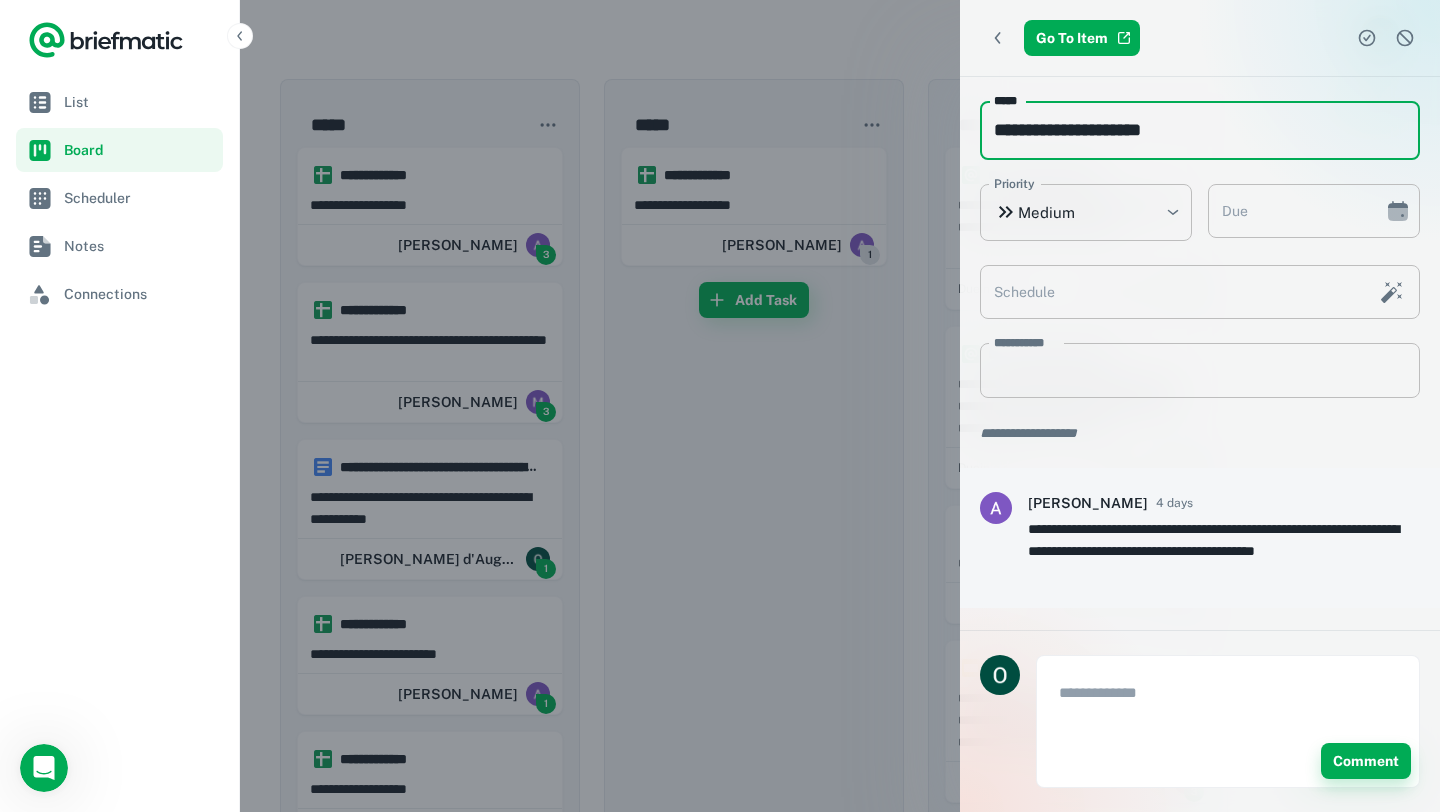 type on "**********" 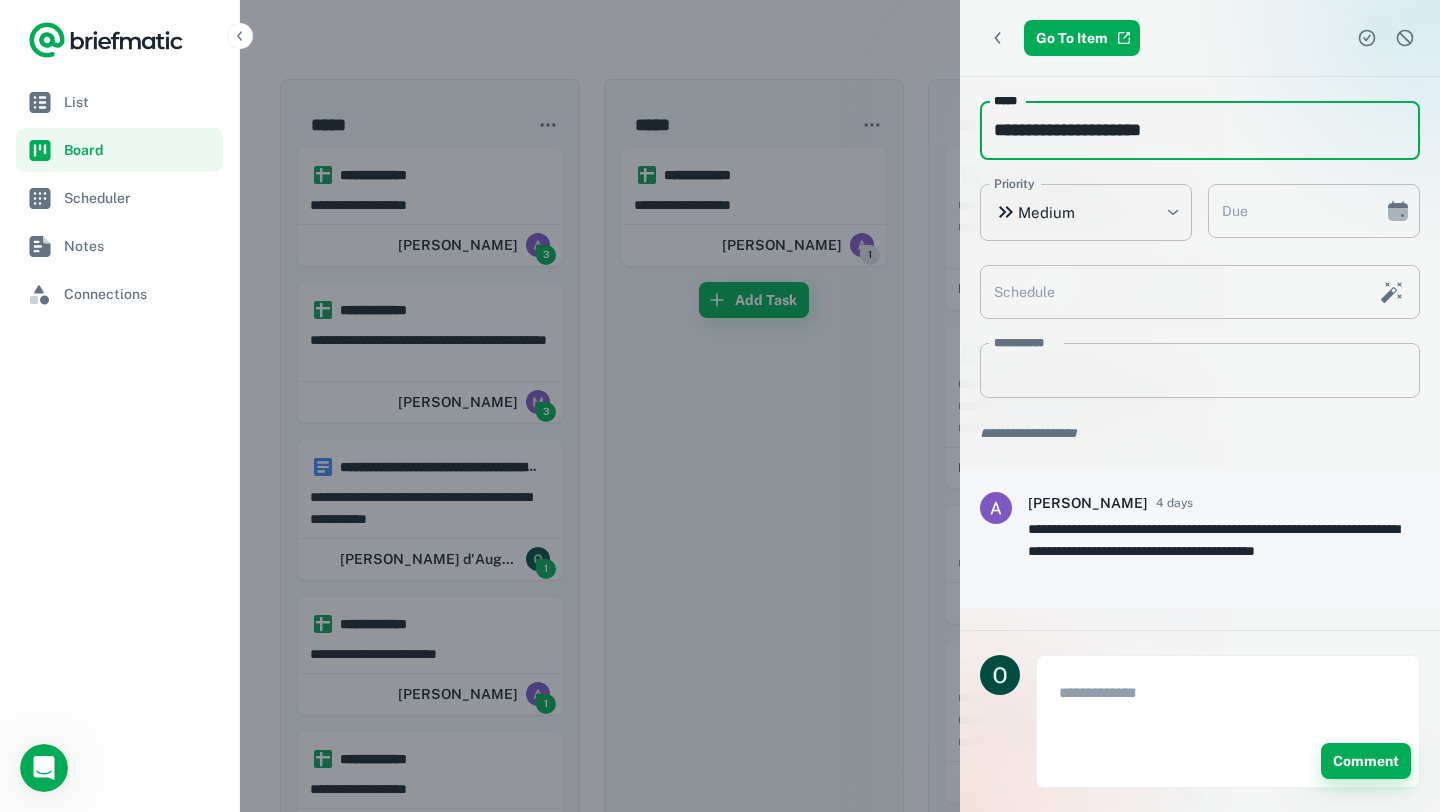 click on "Comment" at bounding box center (1366, 761) 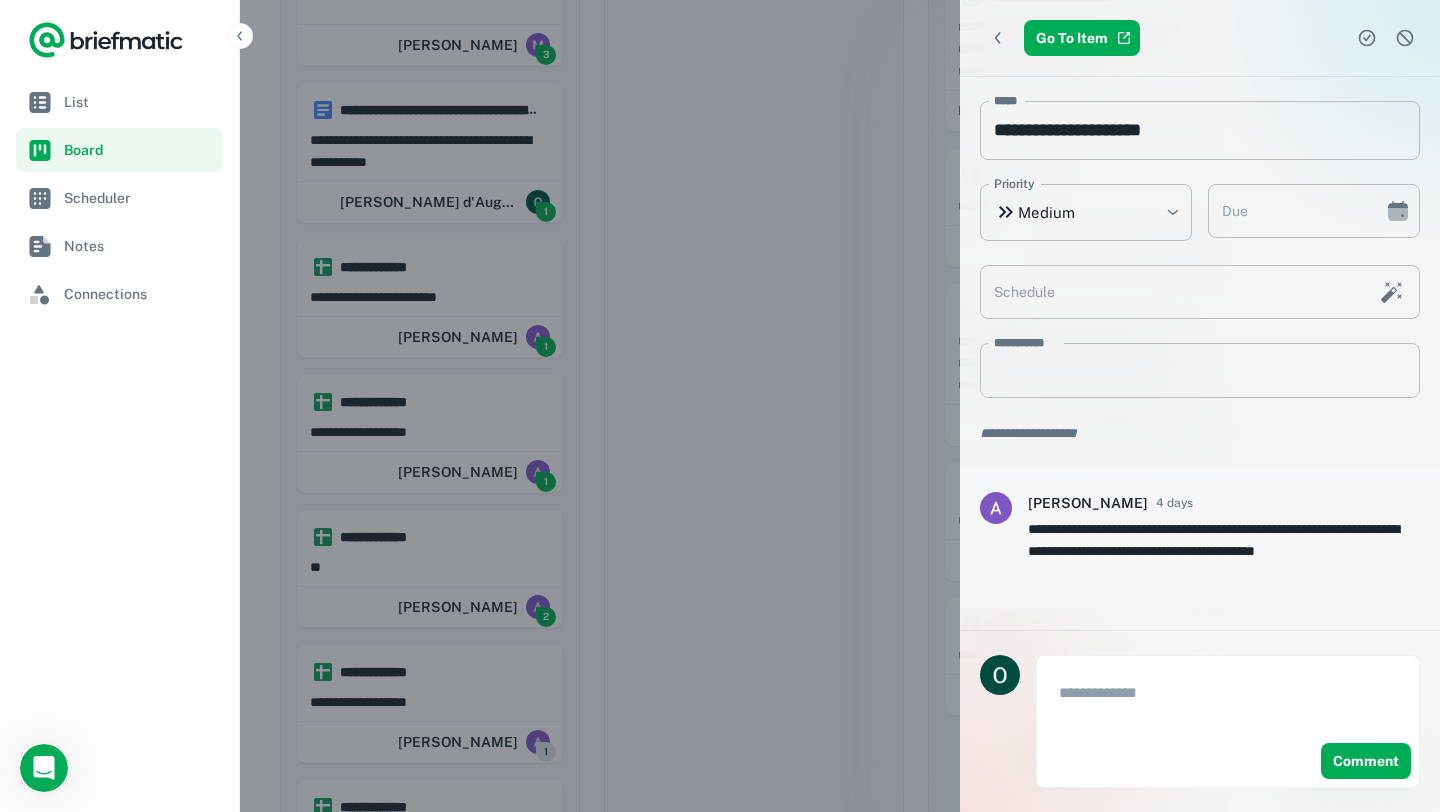 scroll, scrollTop: 0, scrollLeft: 0, axis: both 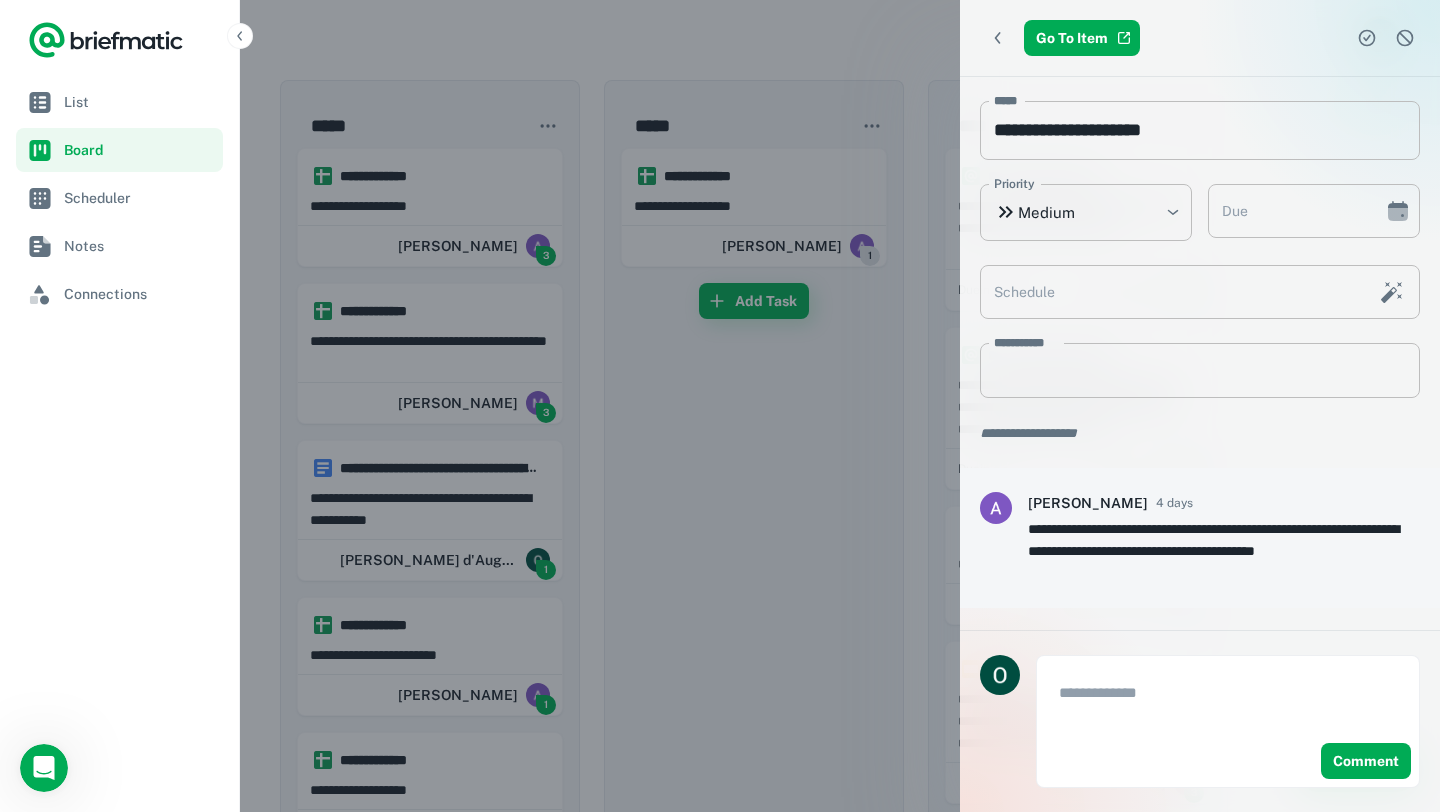 click on "Go To Item" at bounding box center (1200, 38) 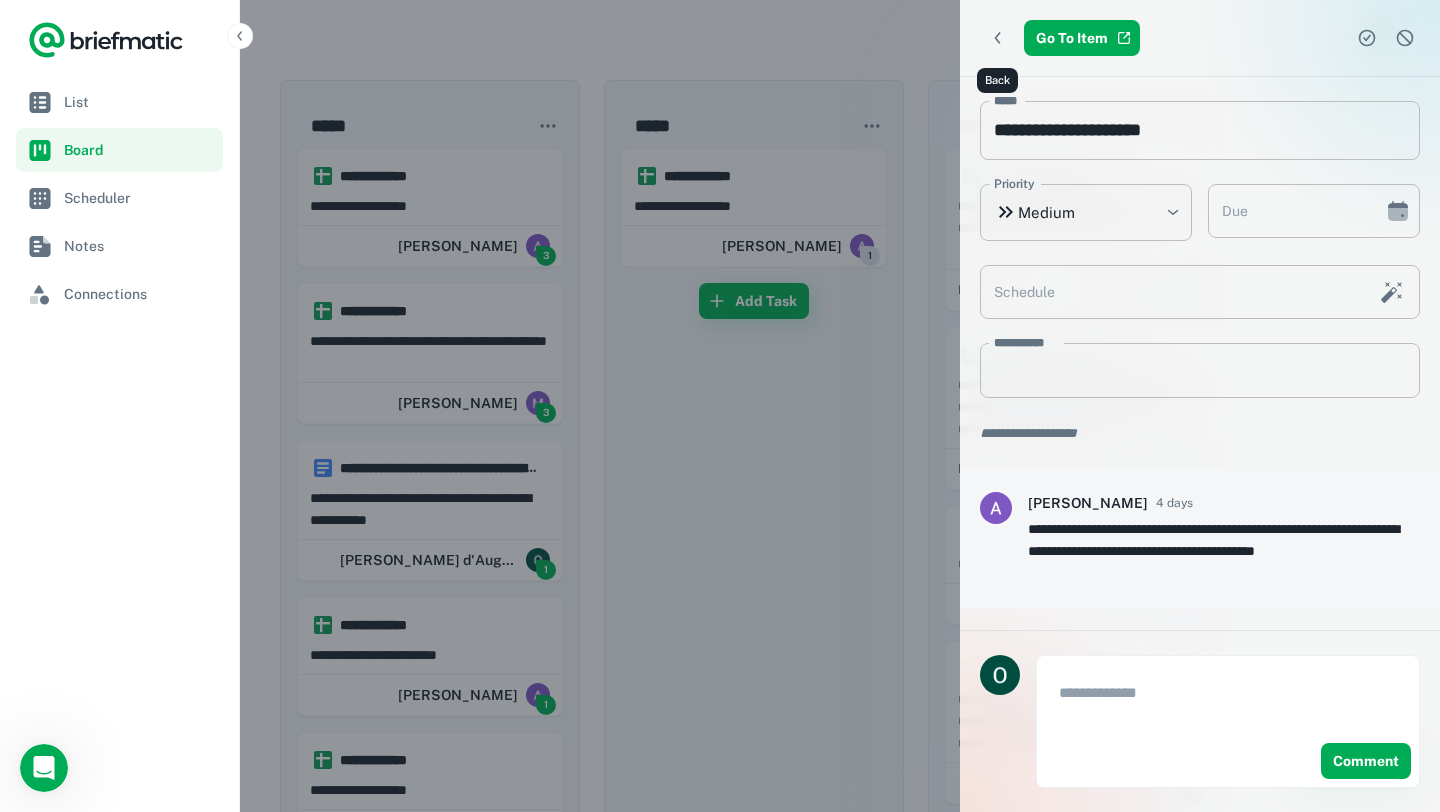 click 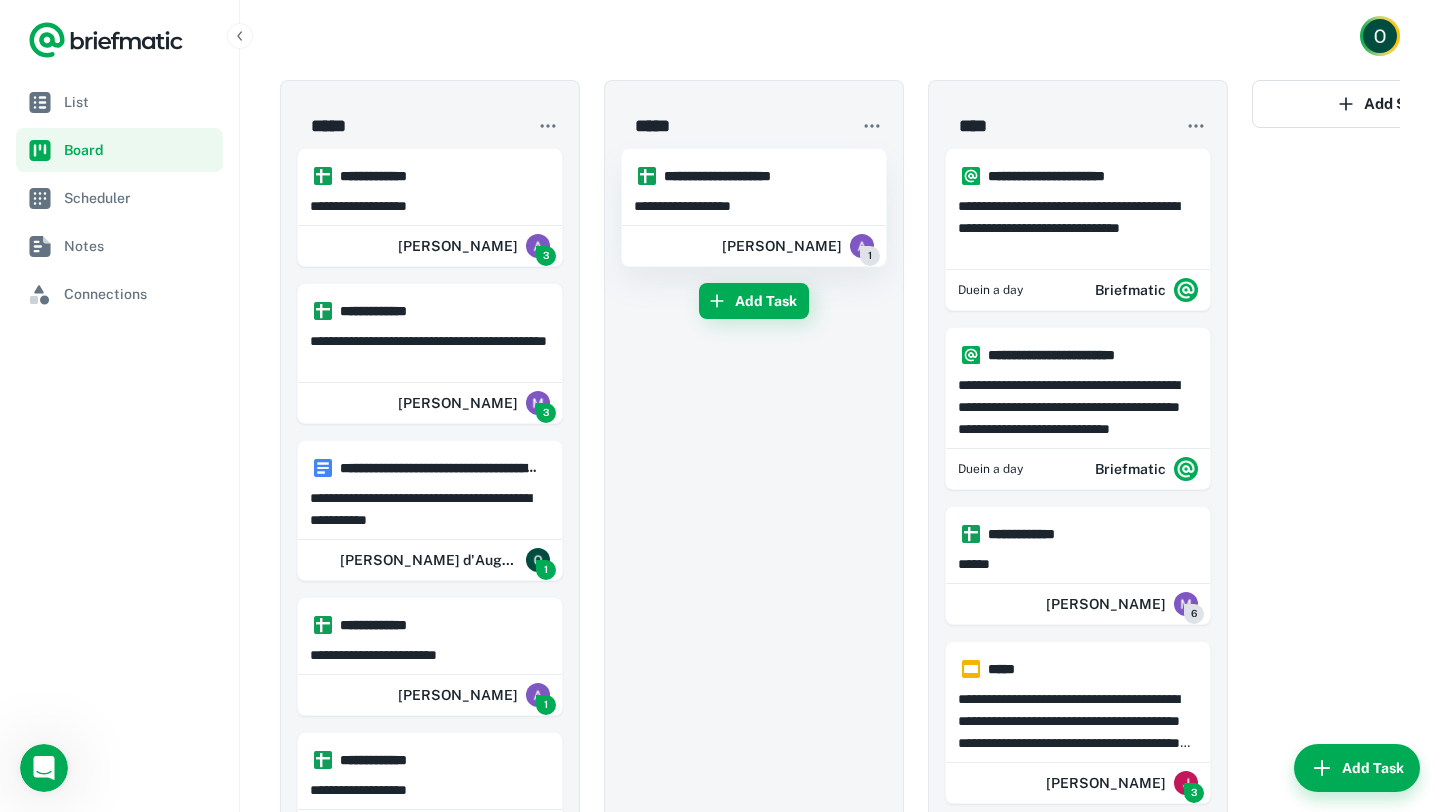 click on "**********" at bounding box center (754, 206) 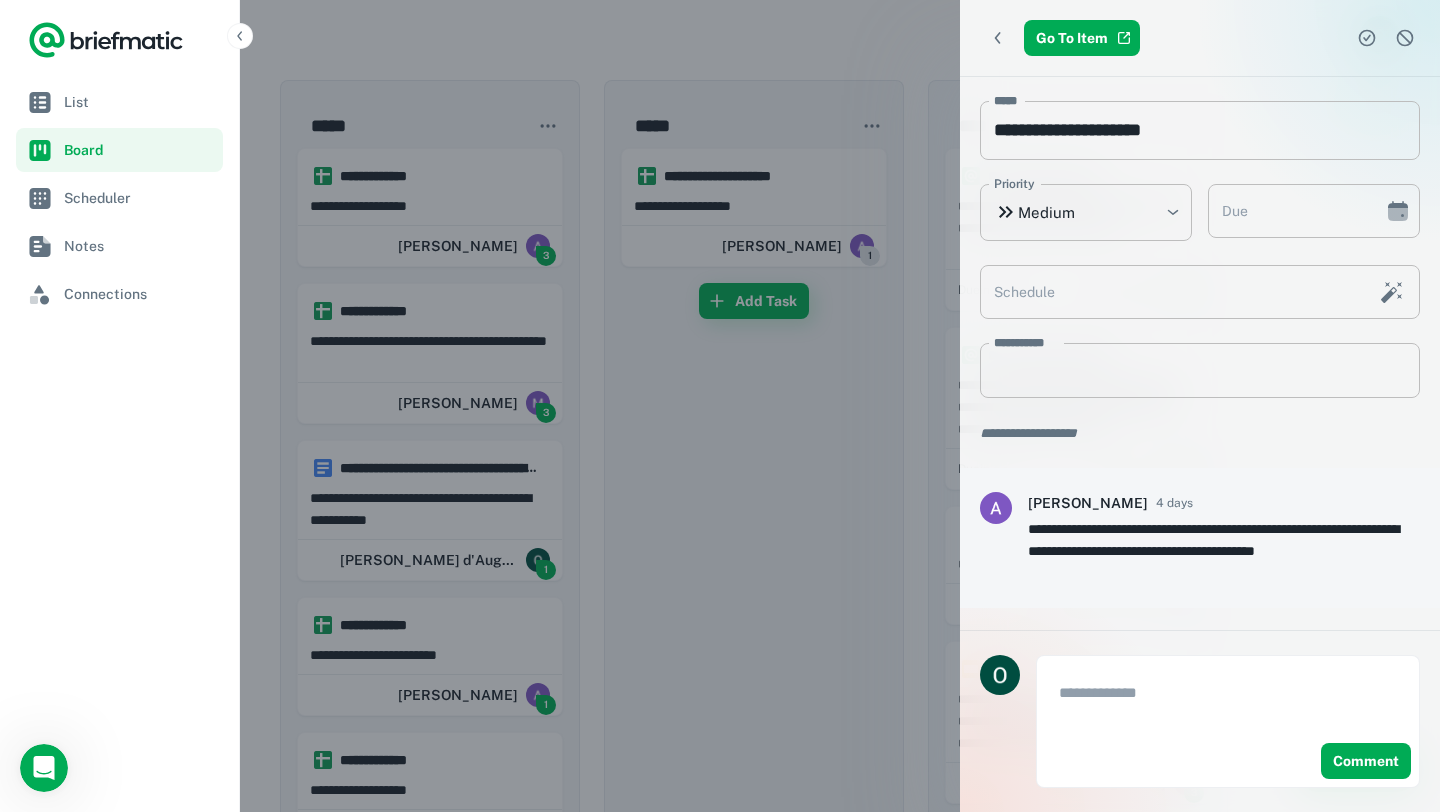 click at bounding box center (720, 406) 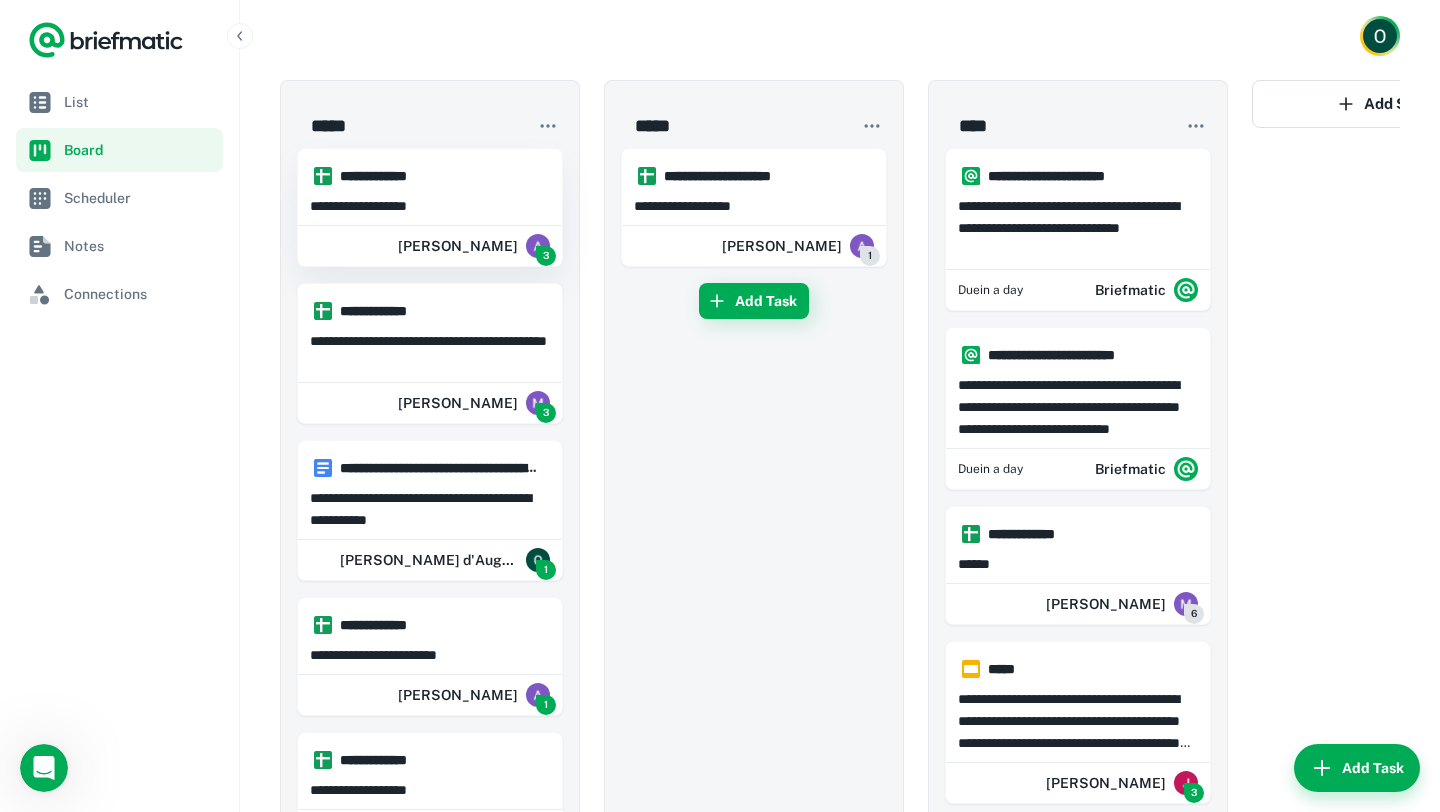 click on "**********" at bounding box center [439, 176] 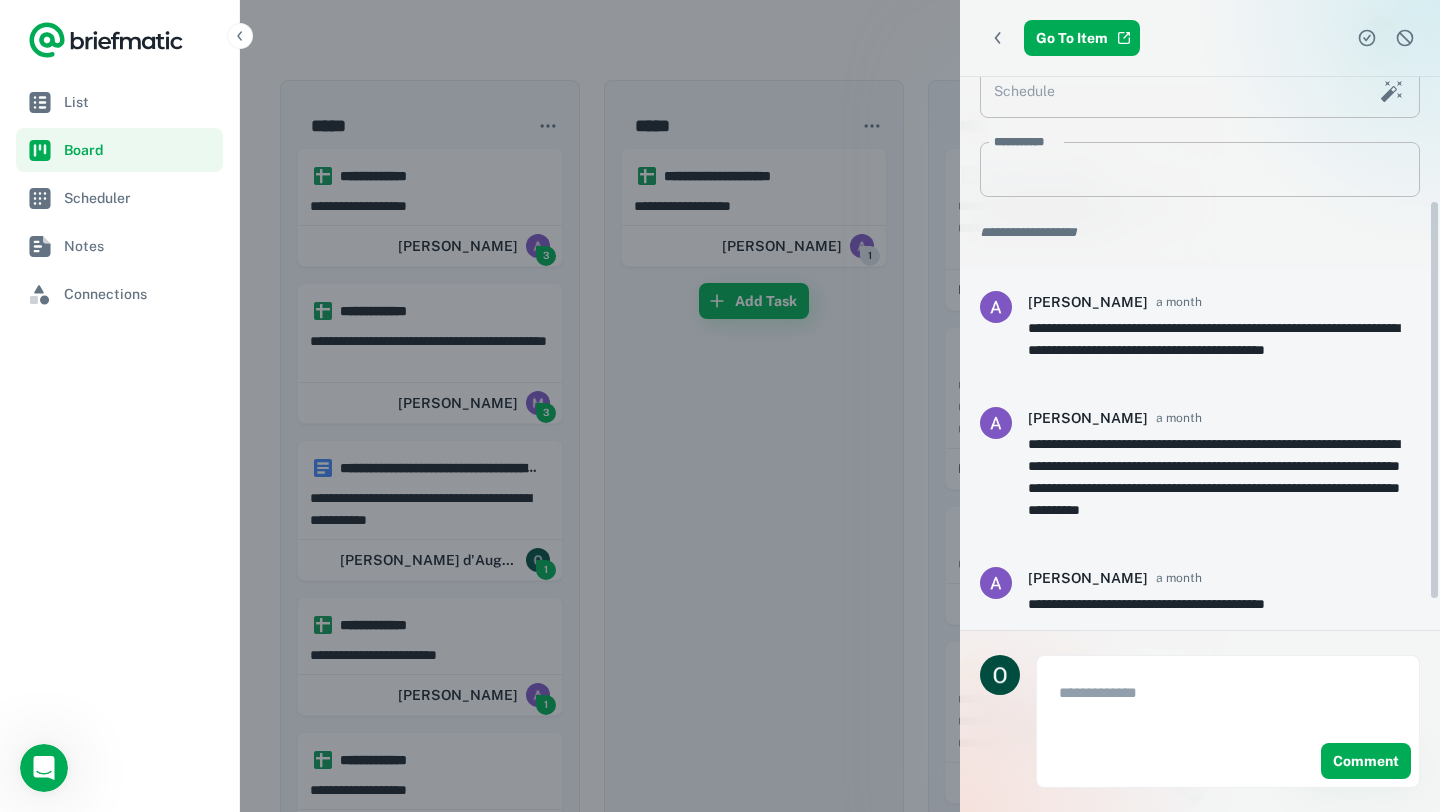 scroll, scrollTop: 210, scrollLeft: 0, axis: vertical 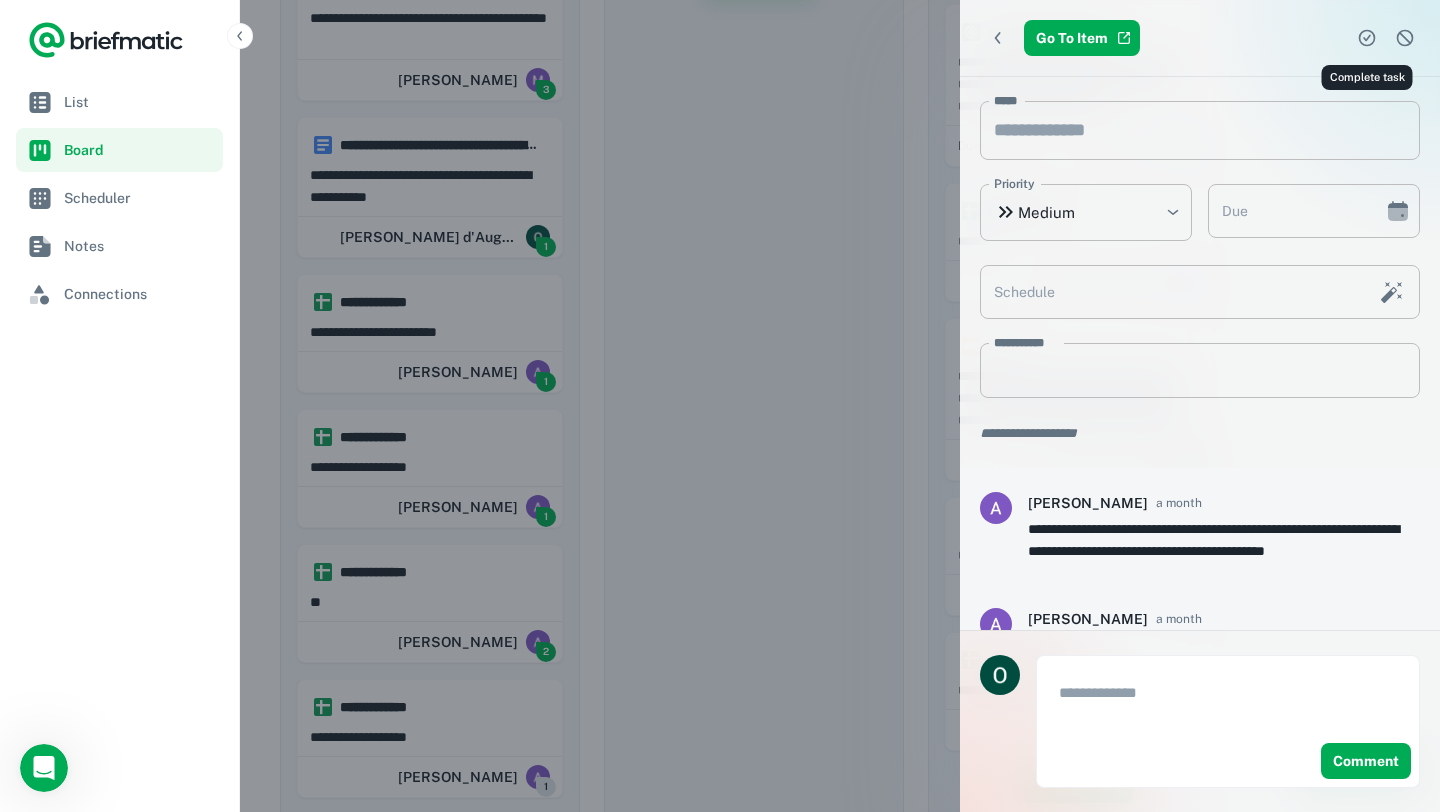 click 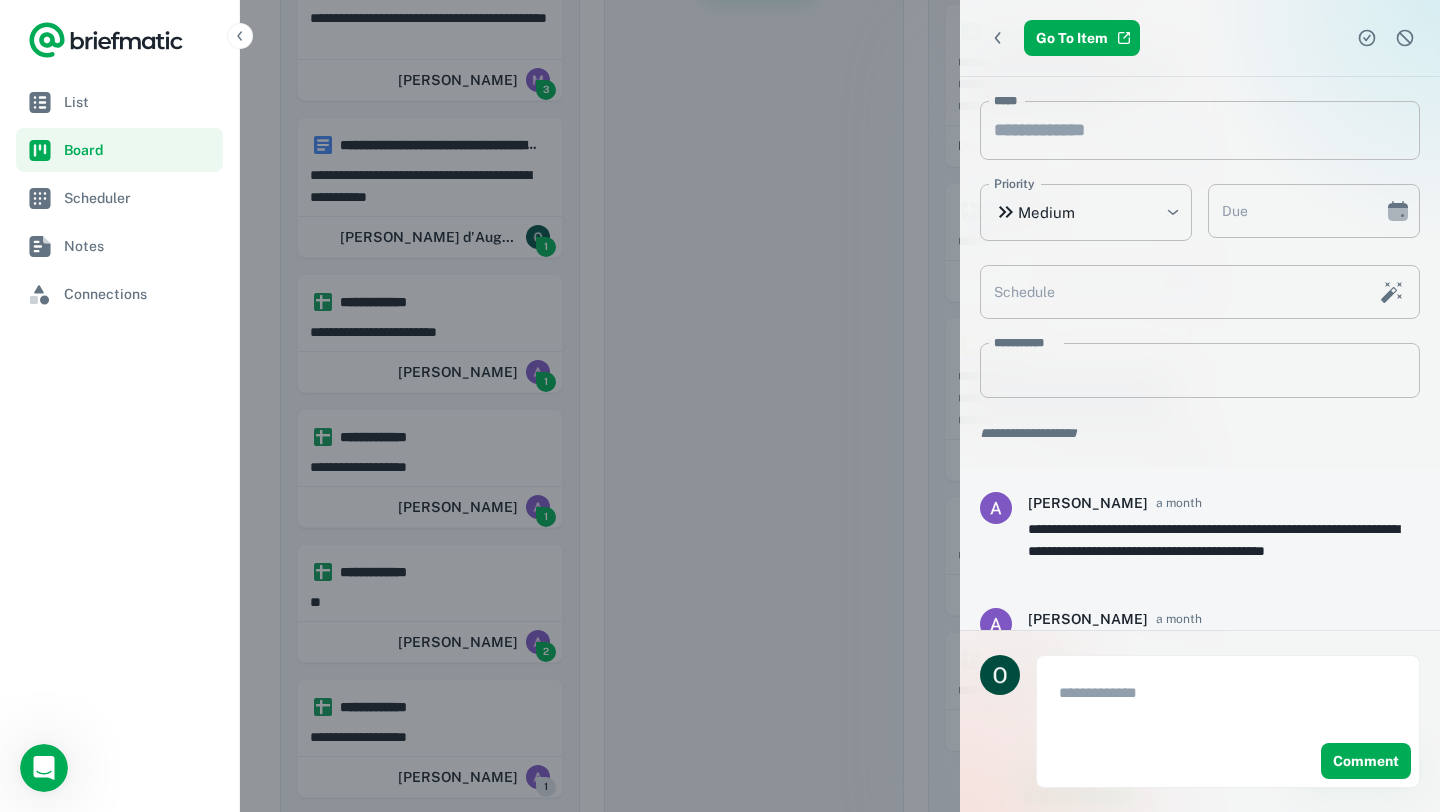 click at bounding box center [720, 406] 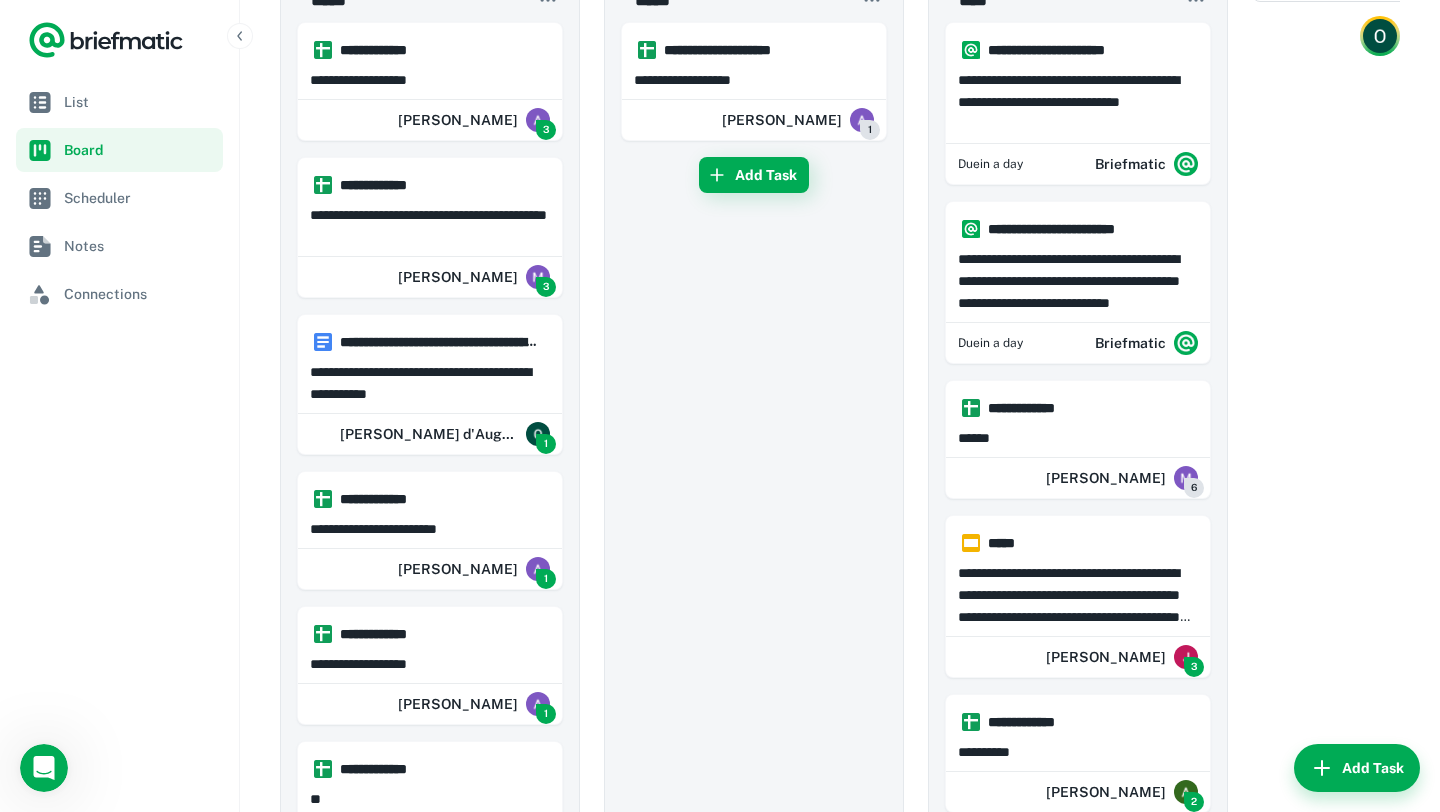 scroll, scrollTop: 0, scrollLeft: 0, axis: both 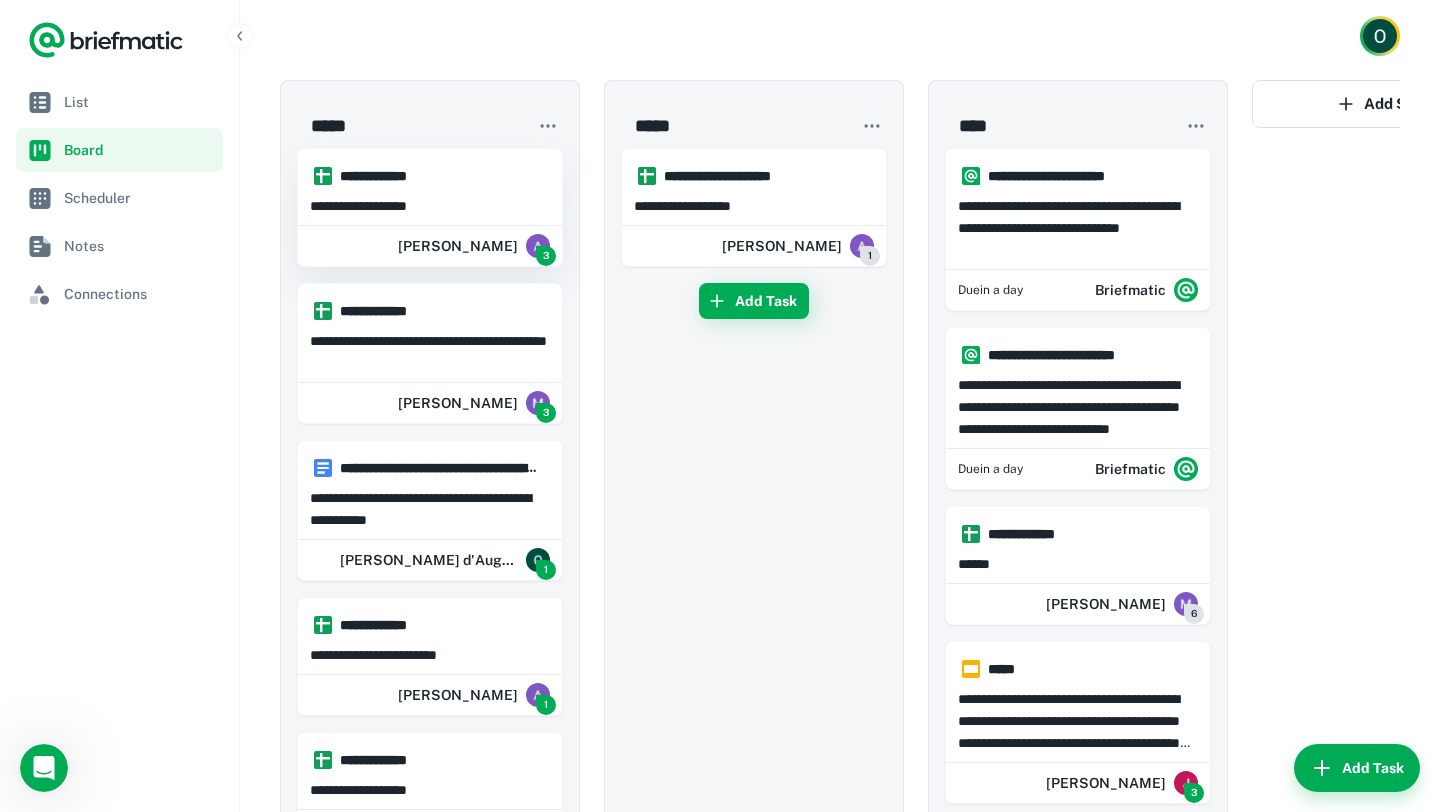 click on "**********" at bounding box center (430, 204) 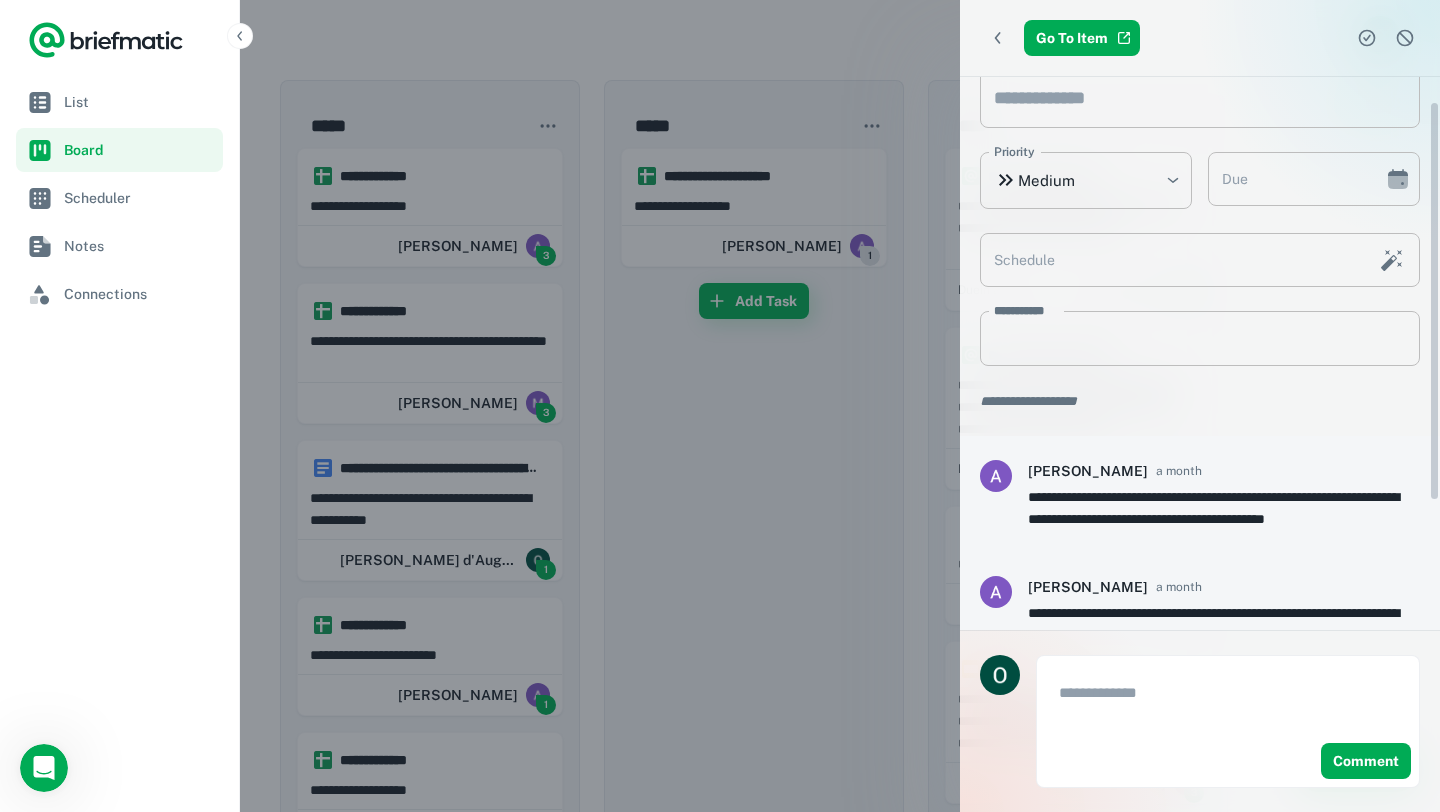scroll, scrollTop: 39, scrollLeft: 0, axis: vertical 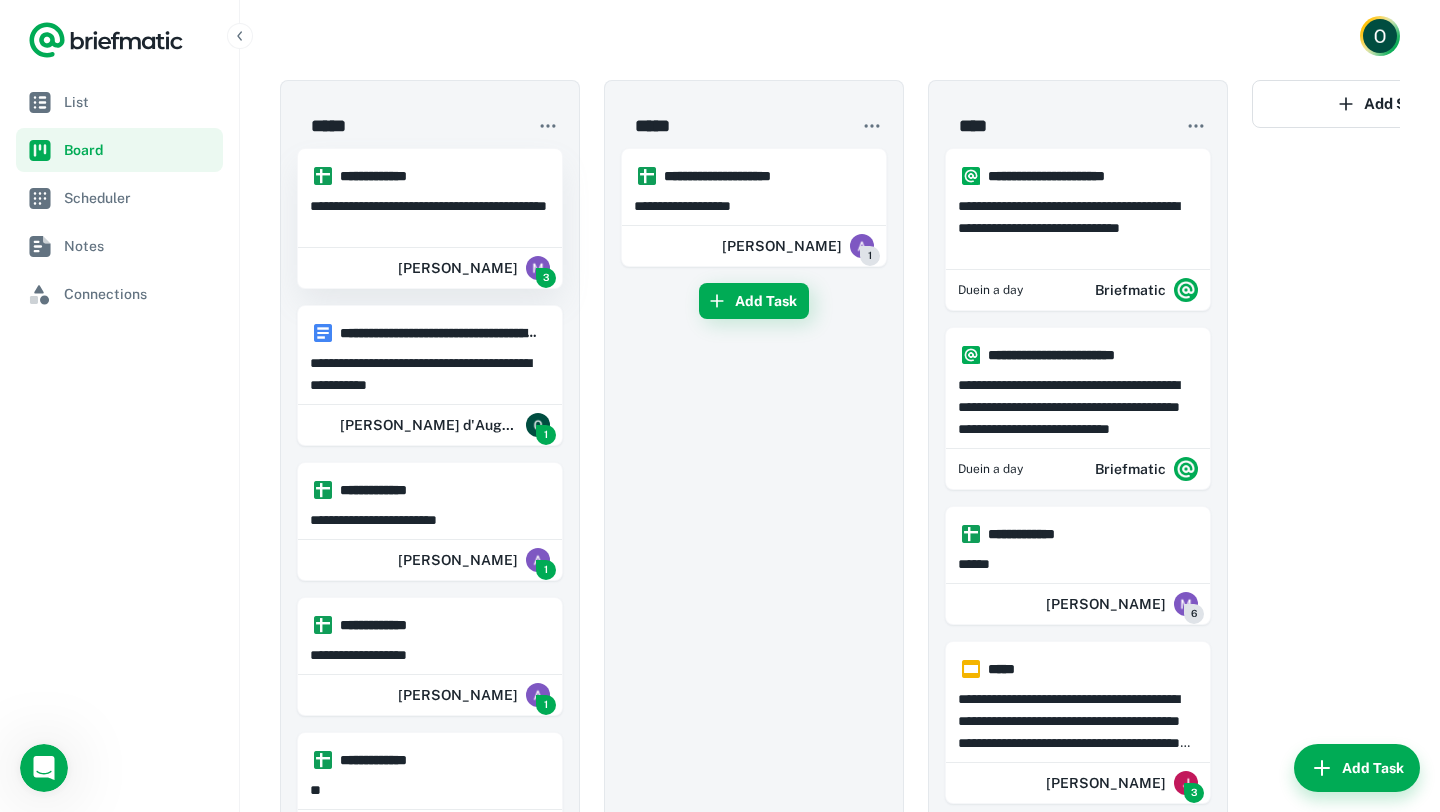 click on "**********" at bounding box center (430, 217) 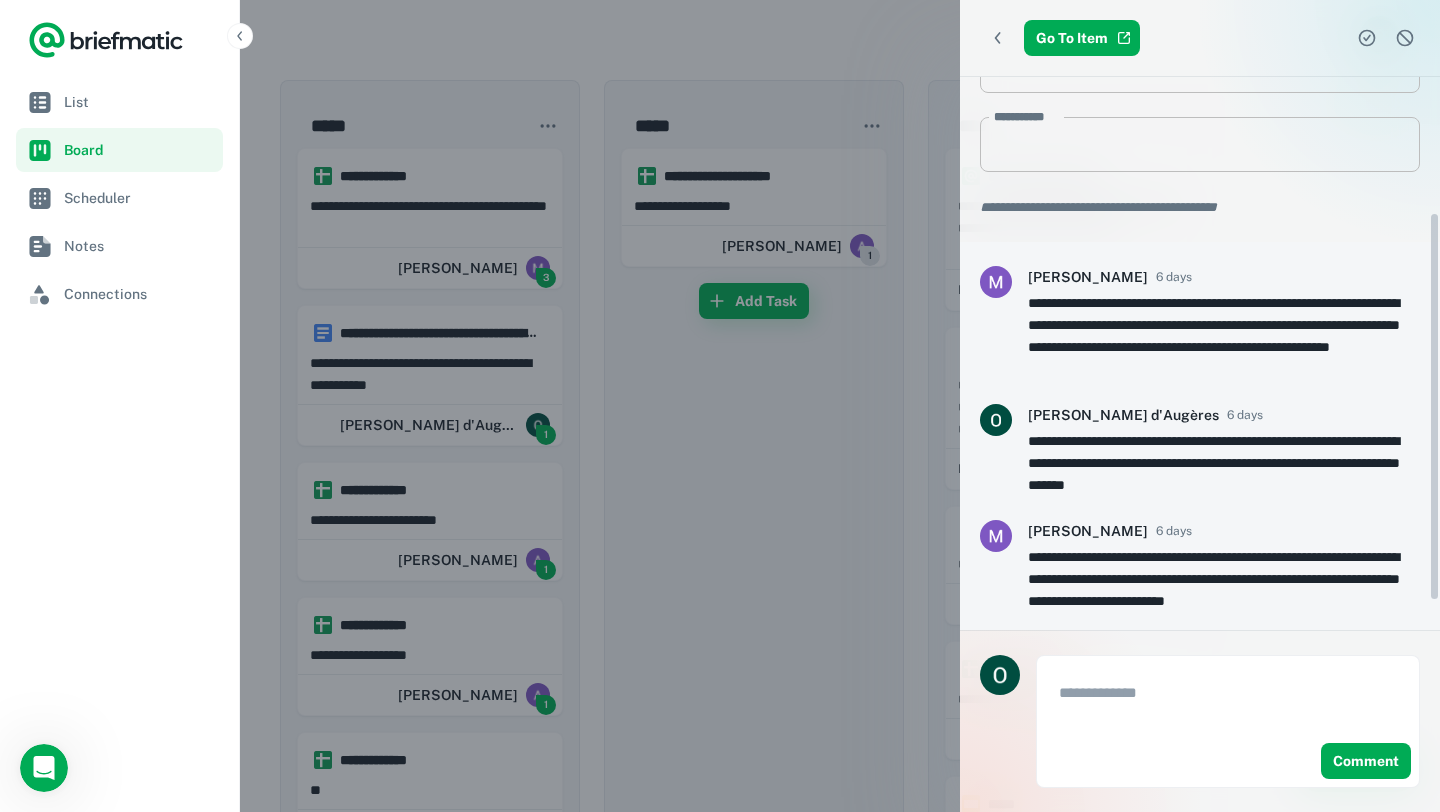 scroll, scrollTop: 232, scrollLeft: 0, axis: vertical 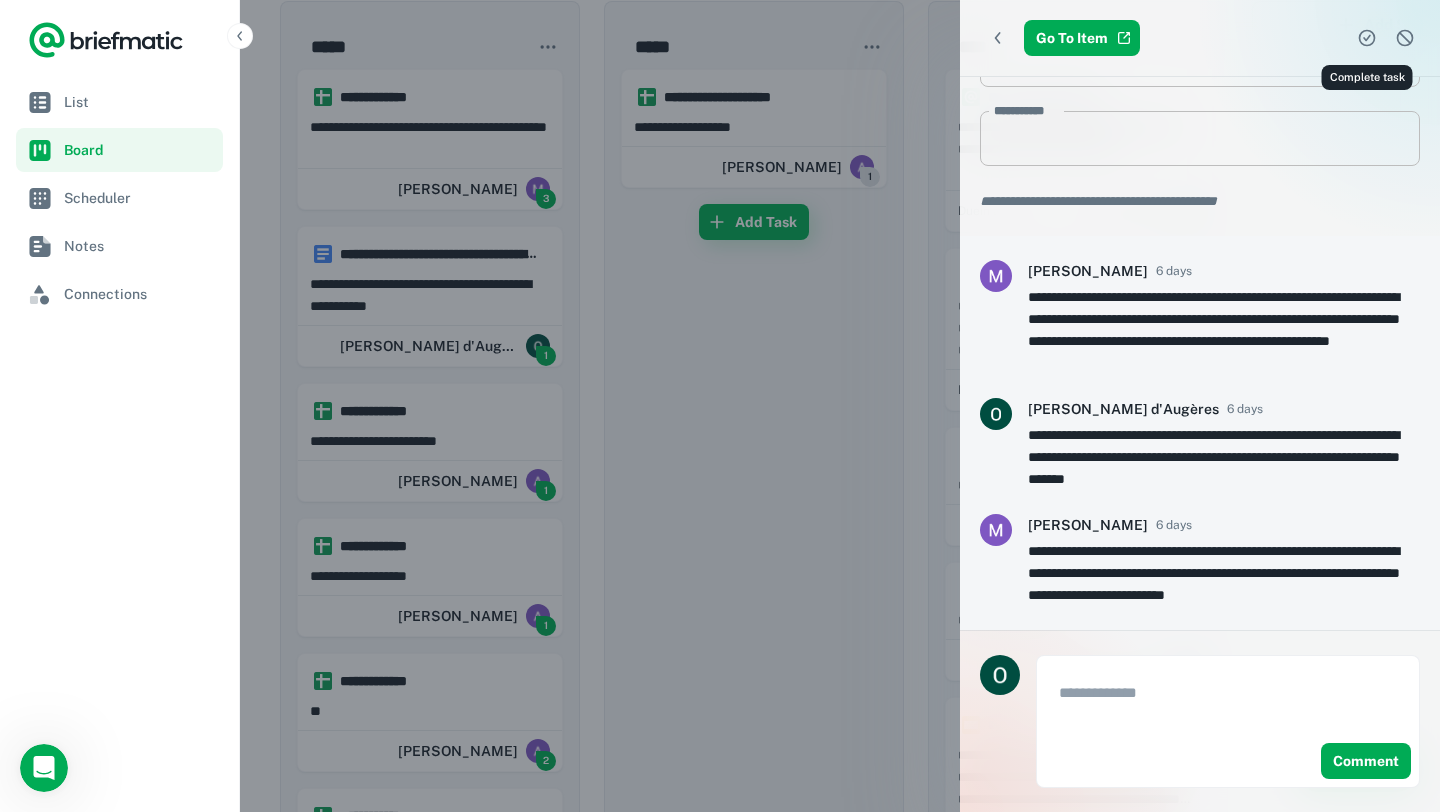click 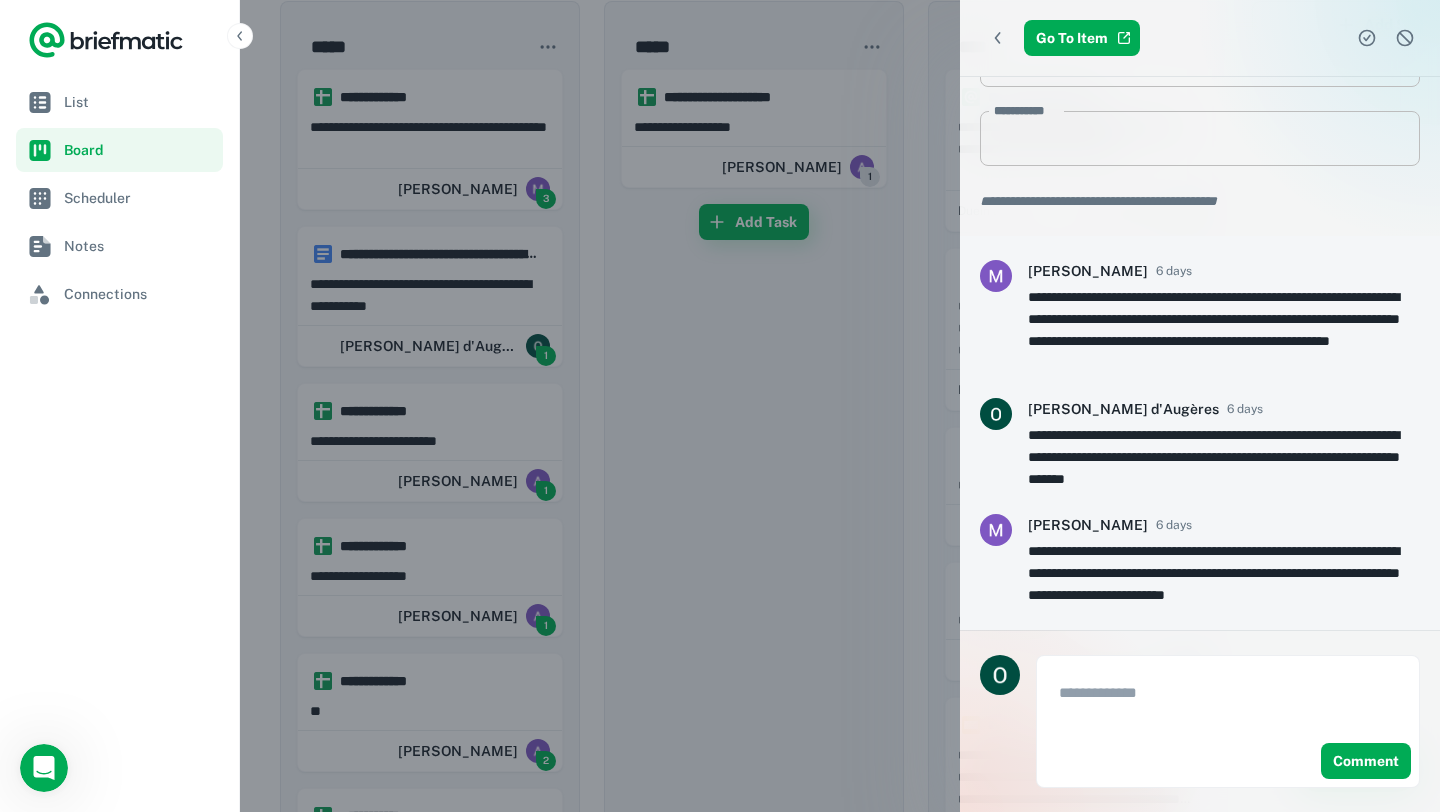 click at bounding box center [720, 406] 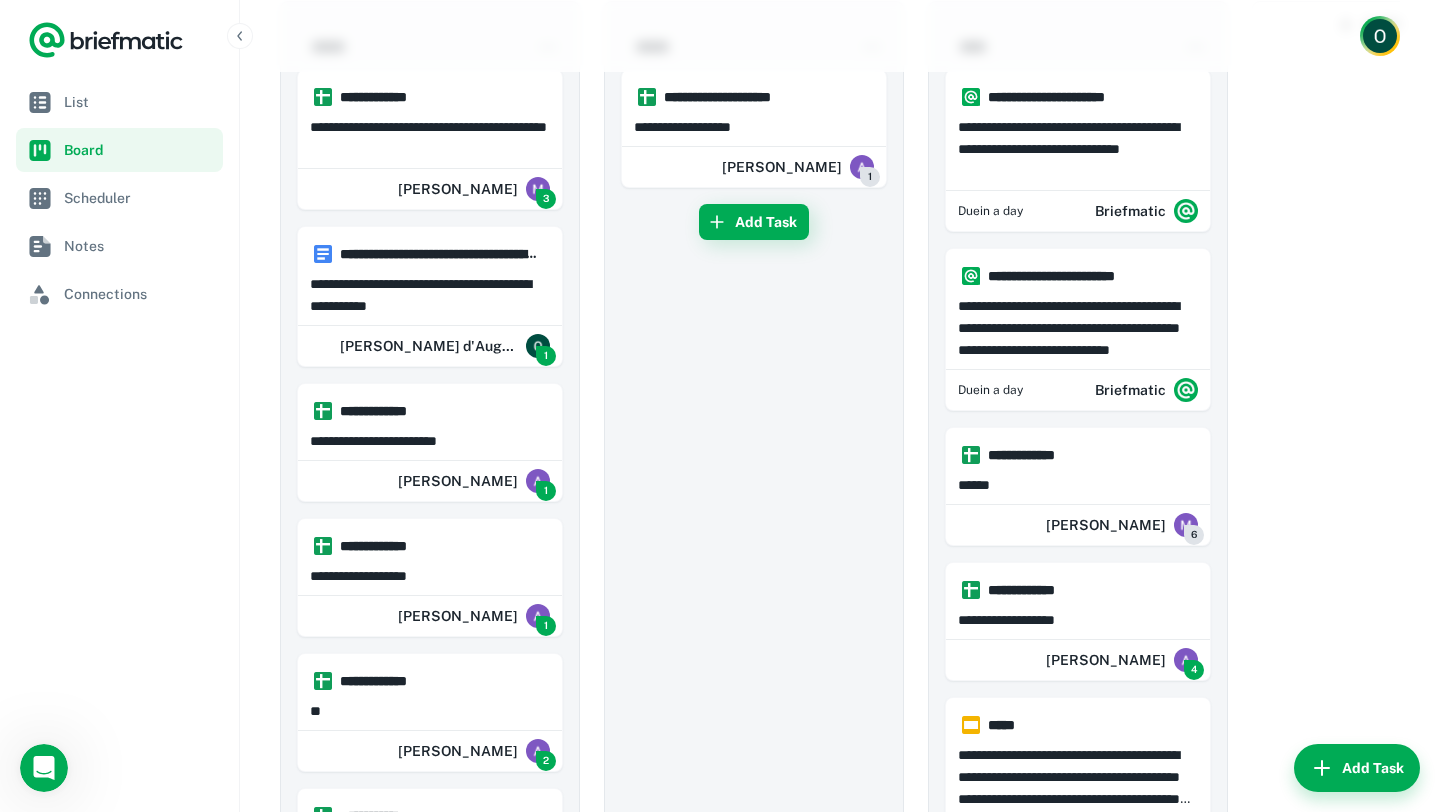 click on "**********" at bounding box center [430, 295] 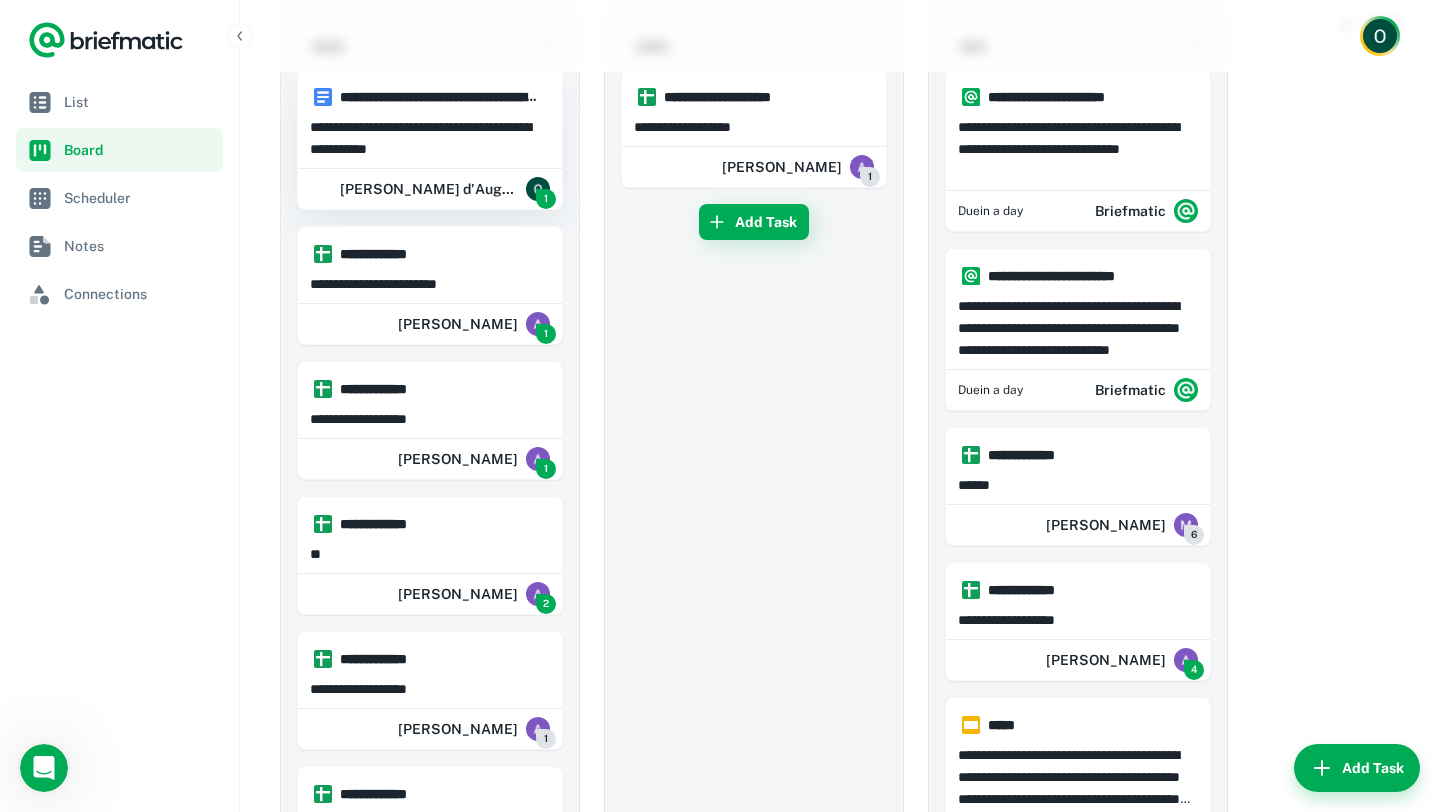 click on "**********" at bounding box center (430, 138) 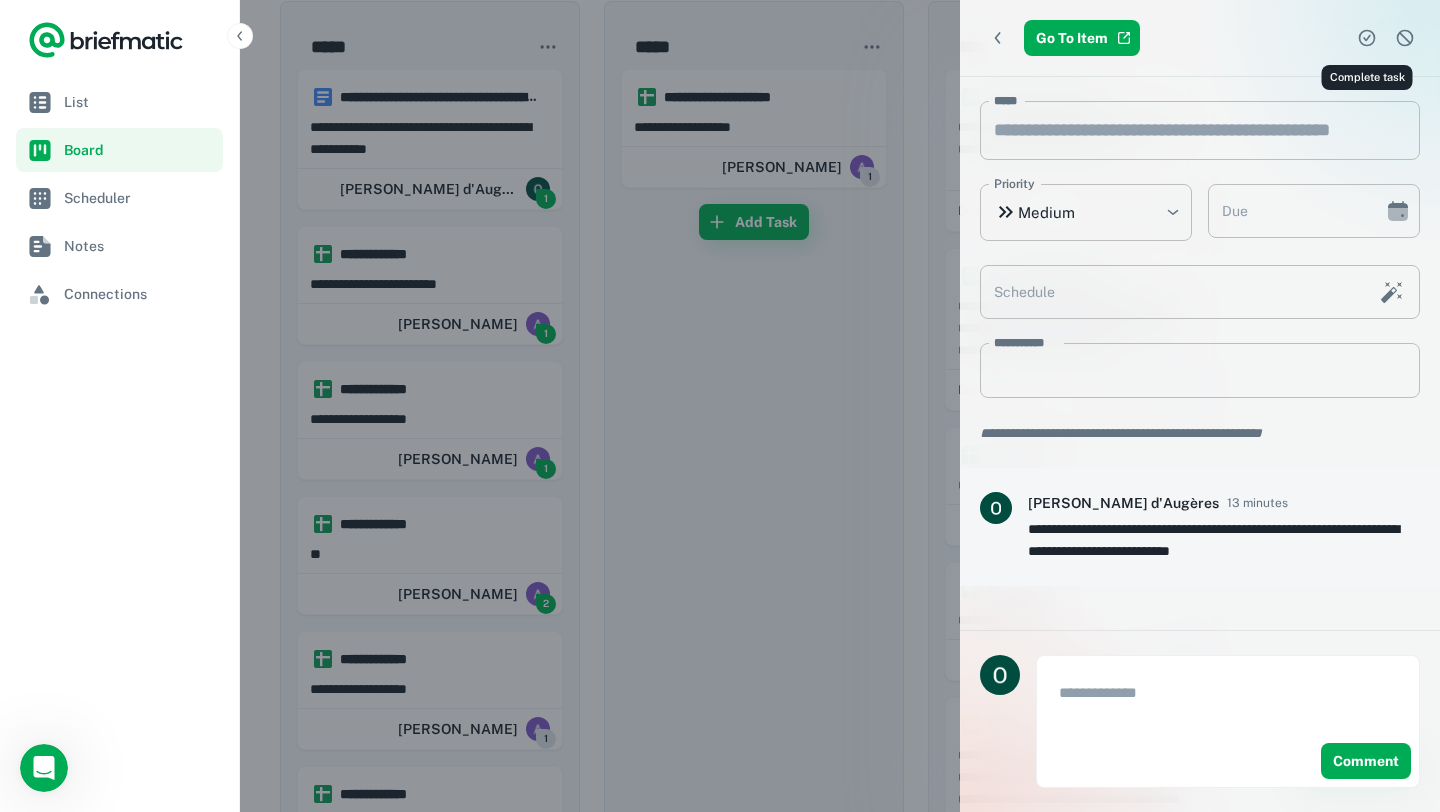 click 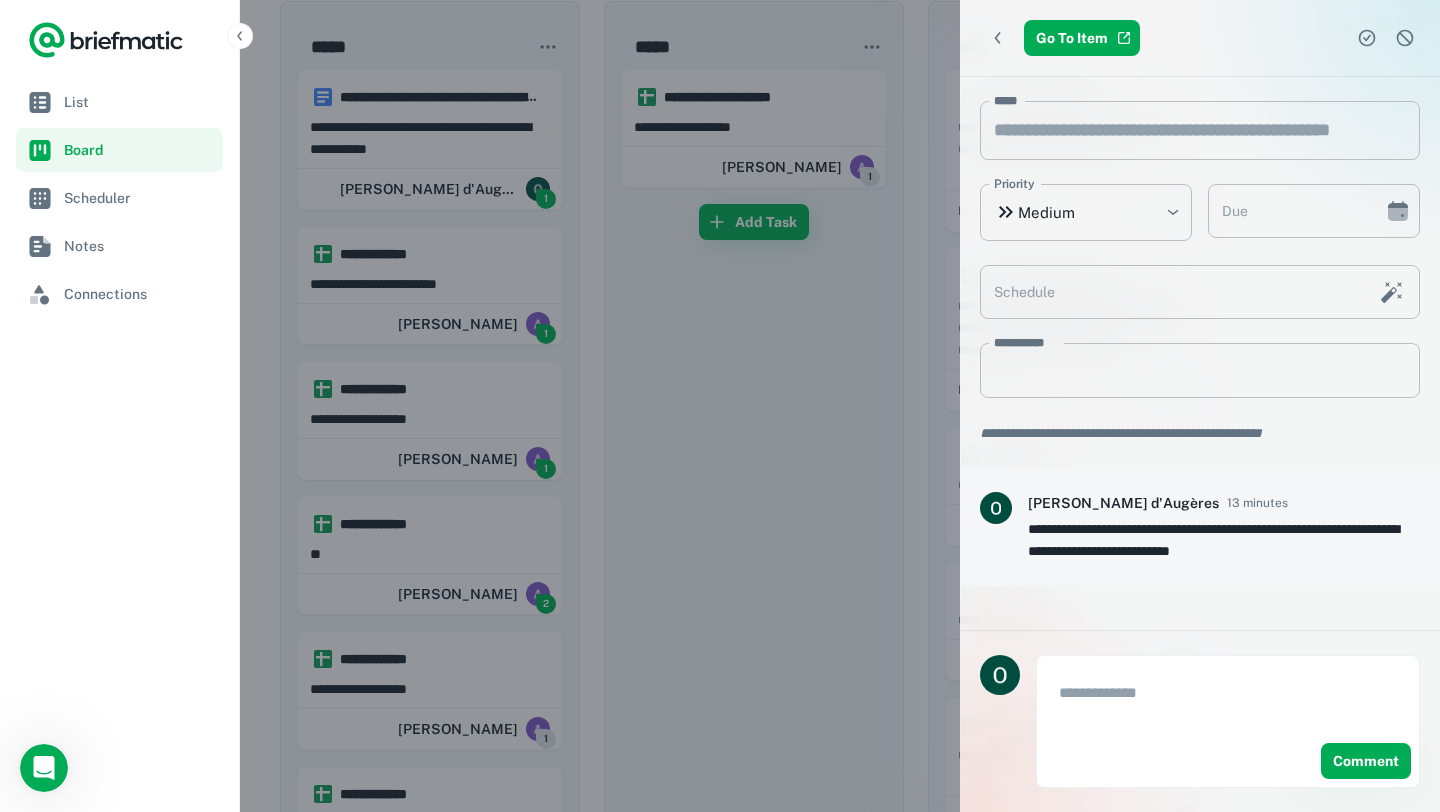 click at bounding box center [720, 406] 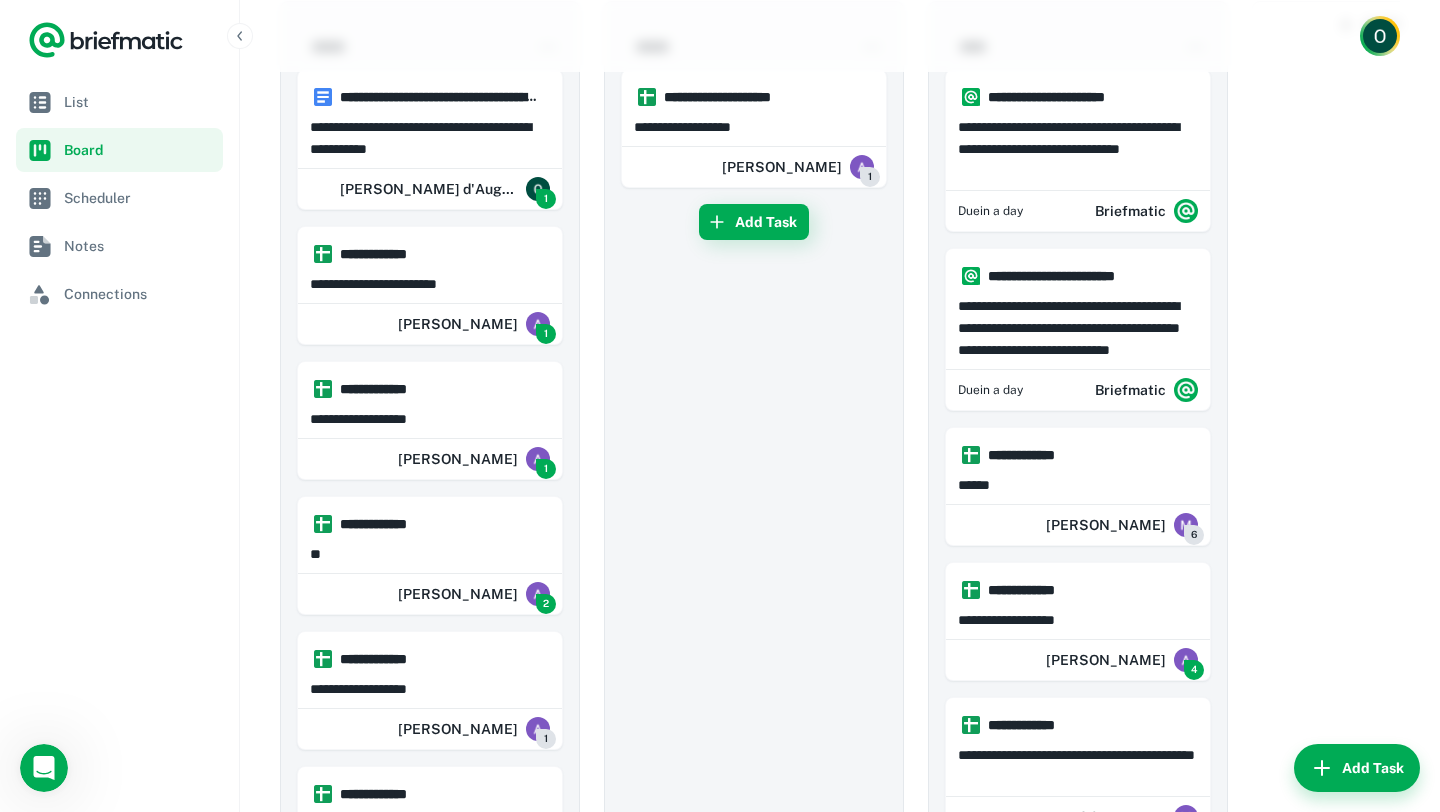 click on "**********" at bounding box center (430, 282) 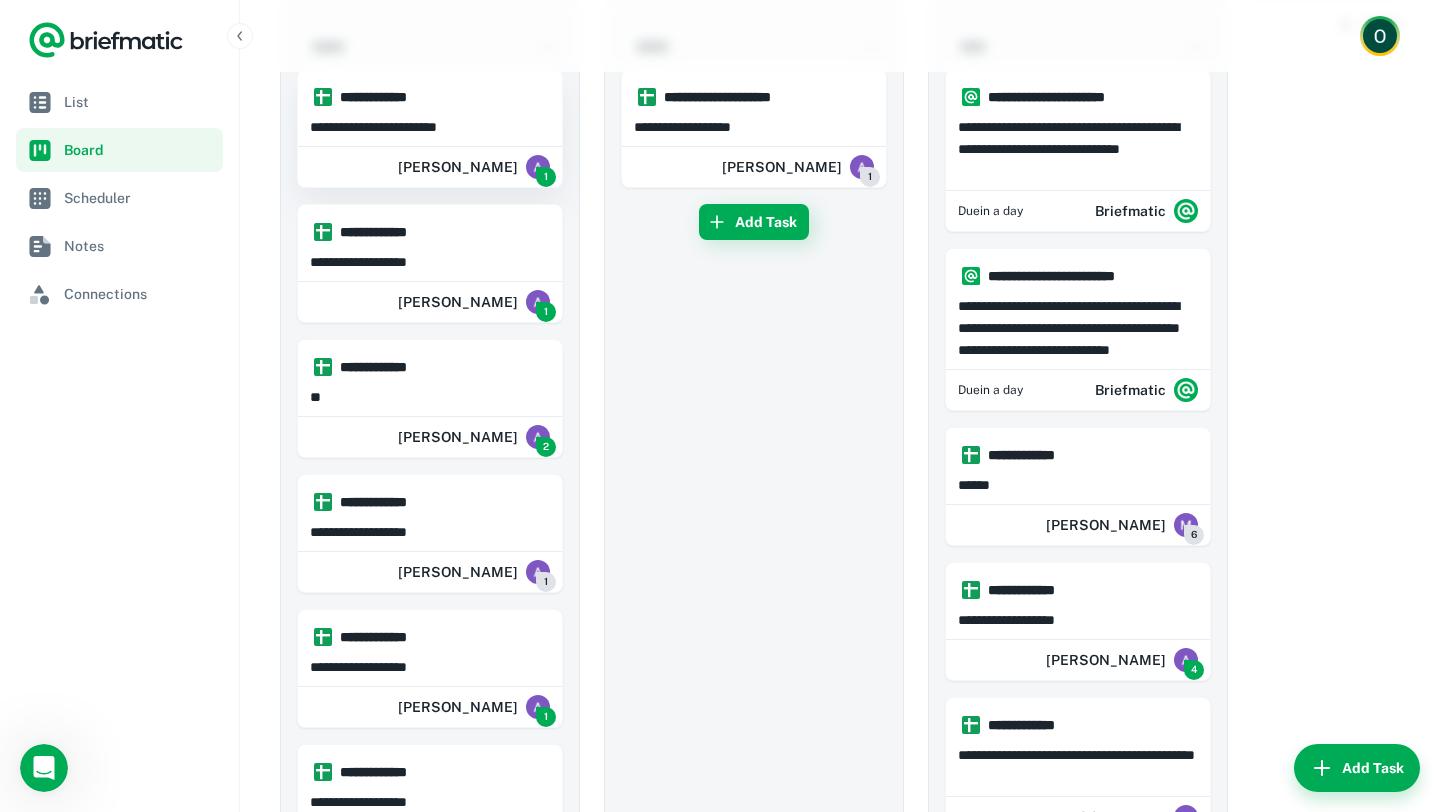 click on "**********" at bounding box center [430, 127] 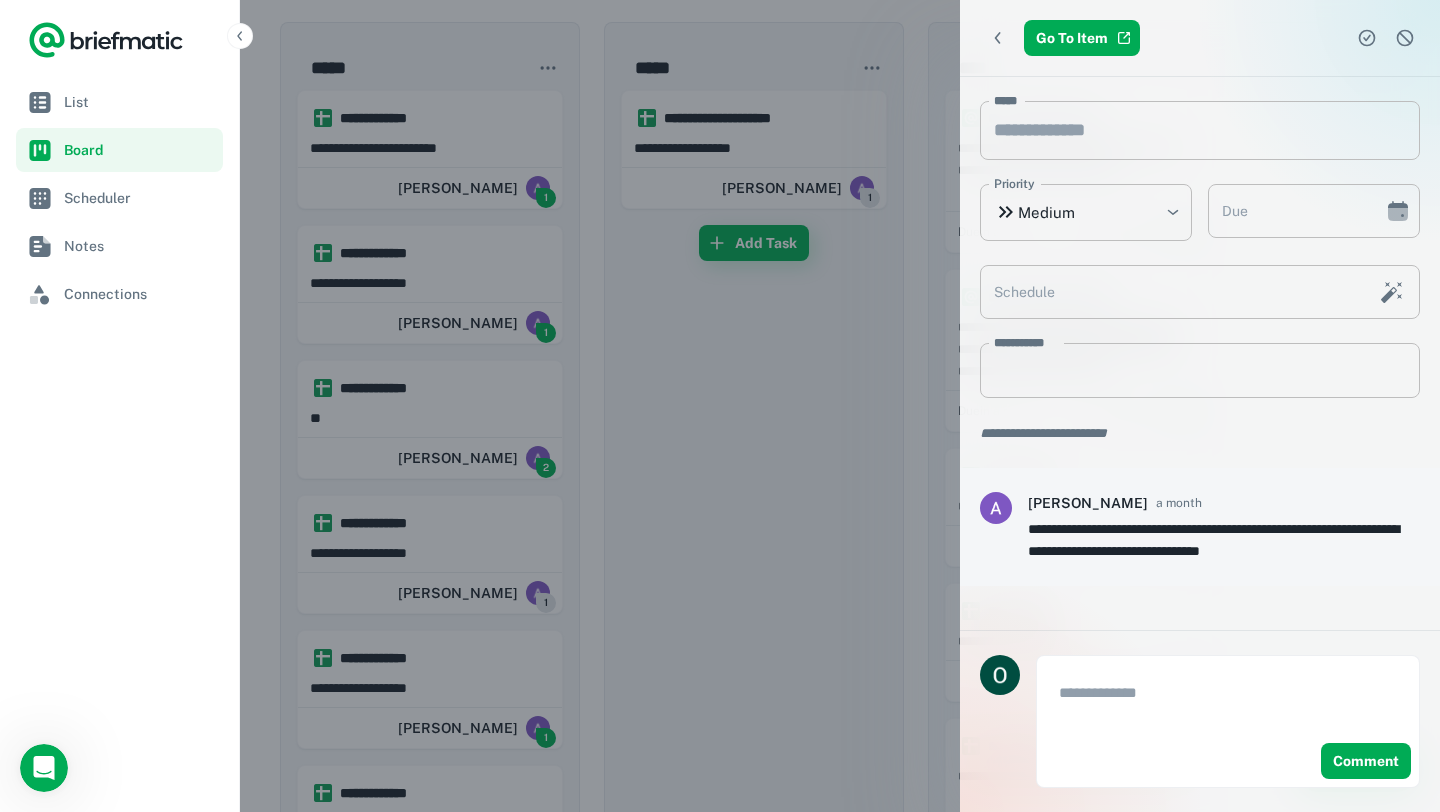 scroll, scrollTop: 53, scrollLeft: 0, axis: vertical 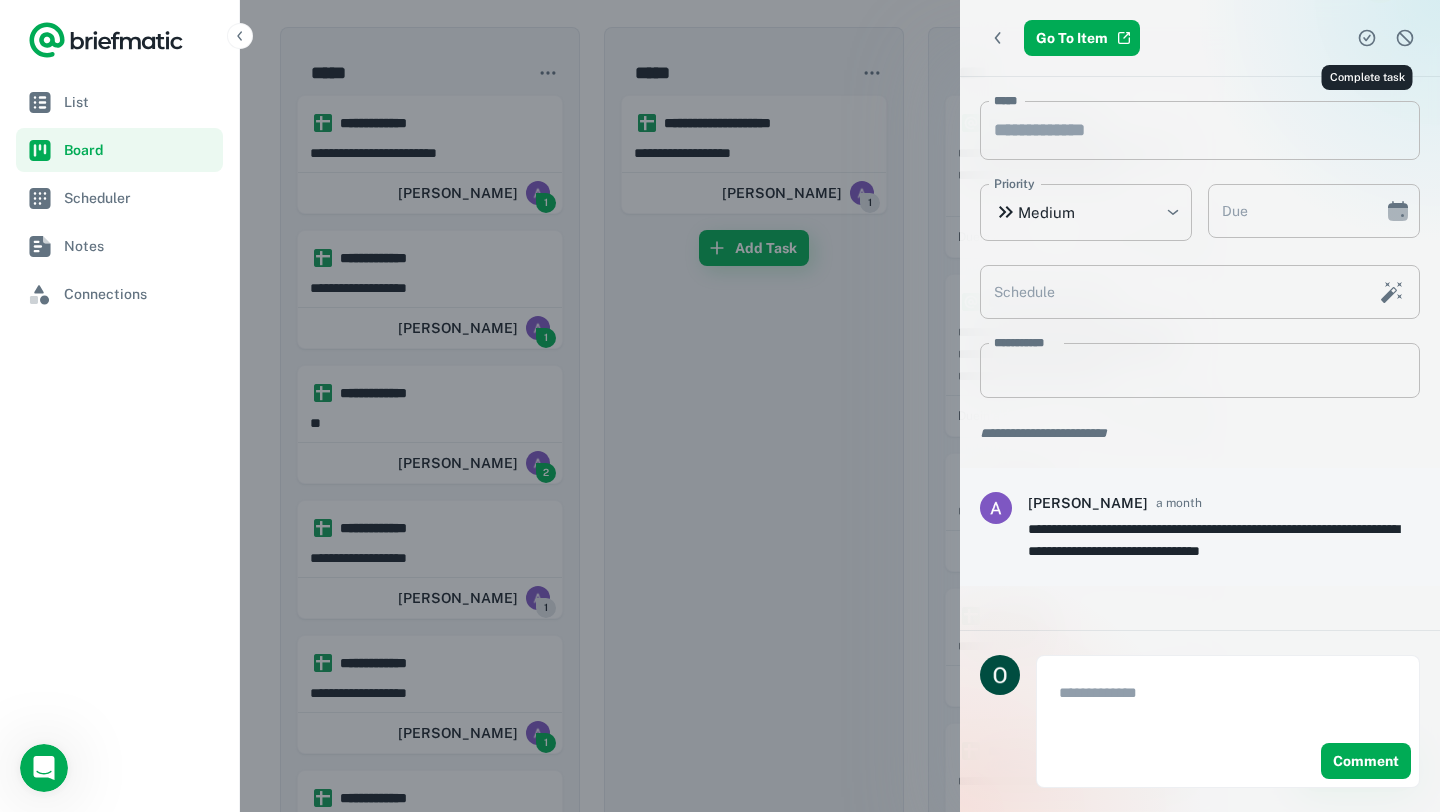 click 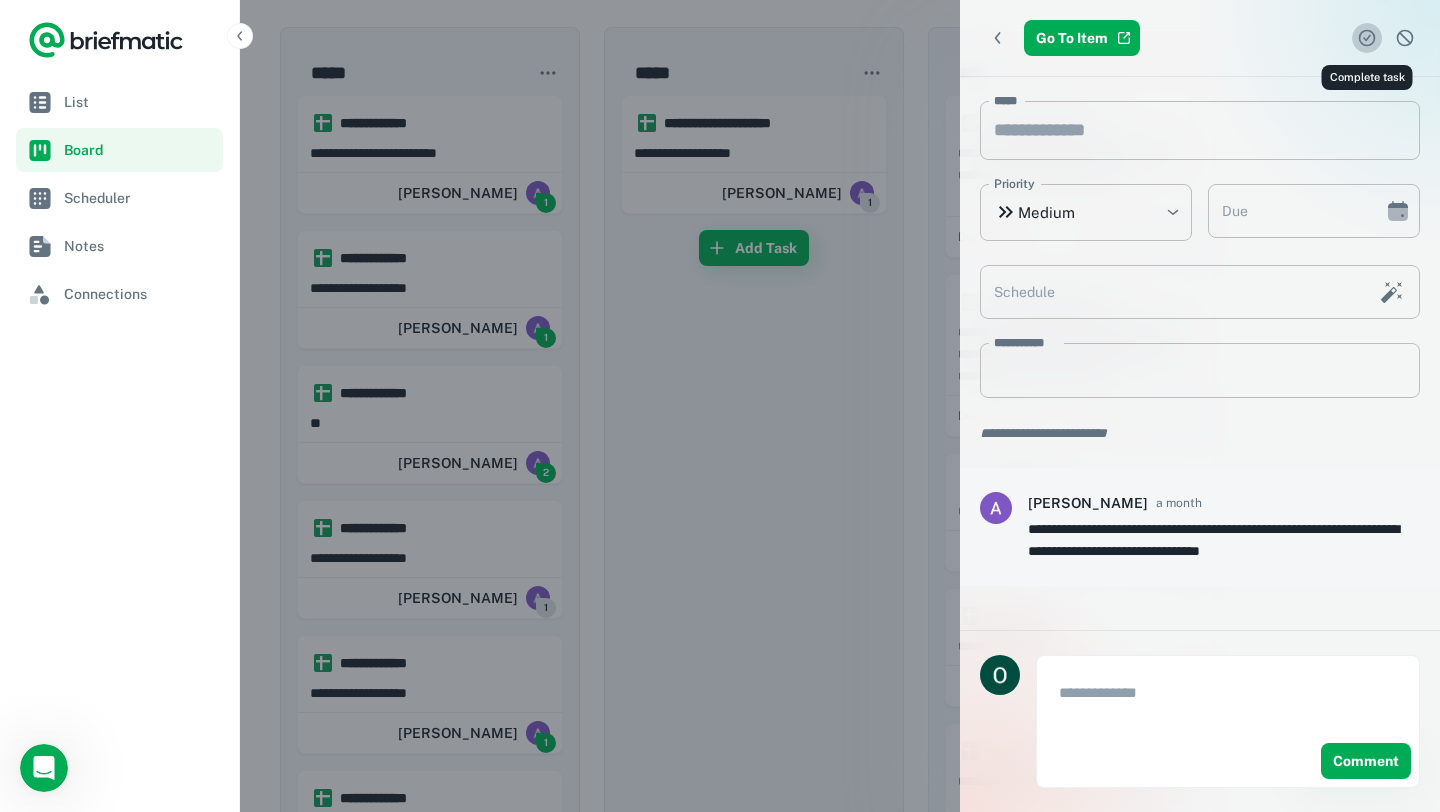 click 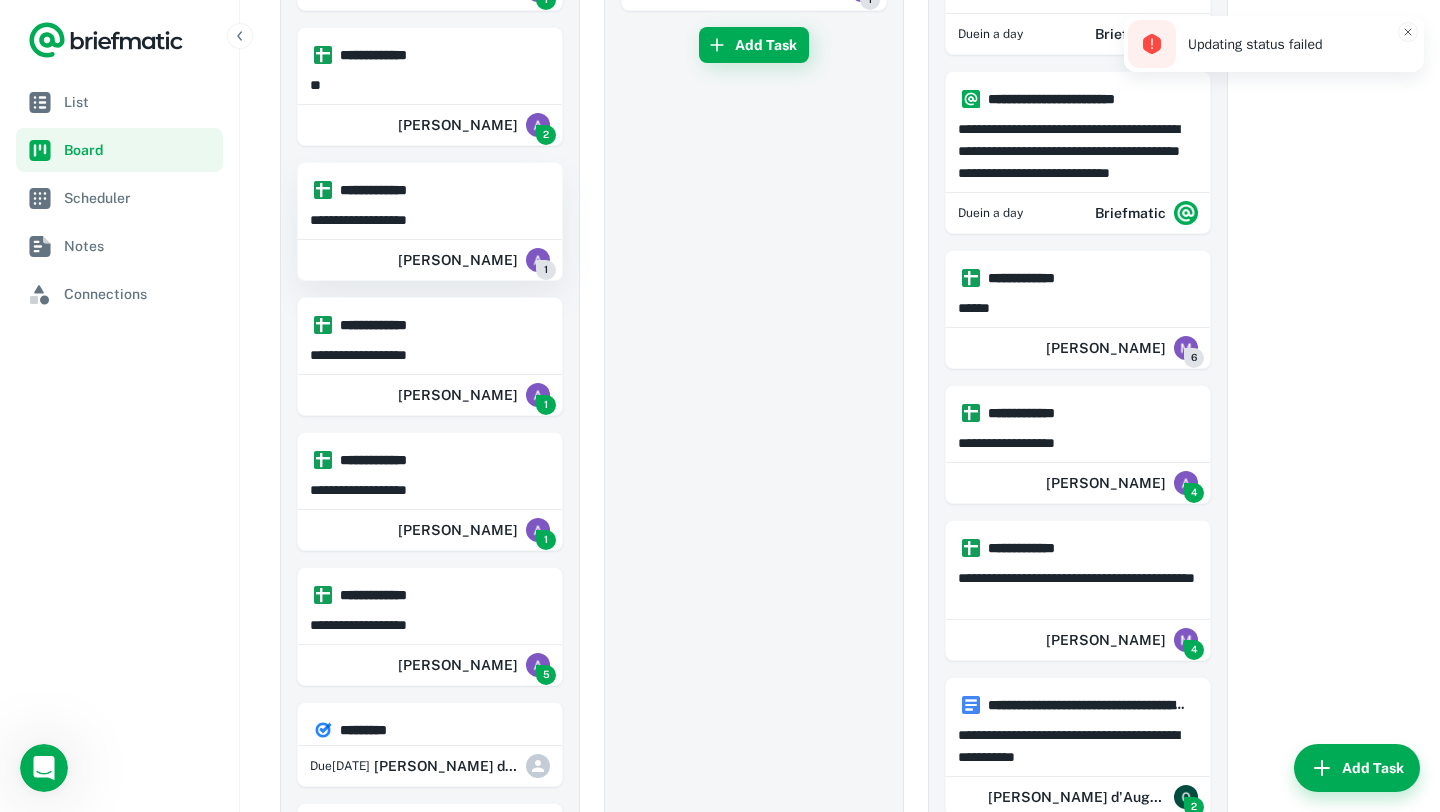 scroll, scrollTop: 0, scrollLeft: 0, axis: both 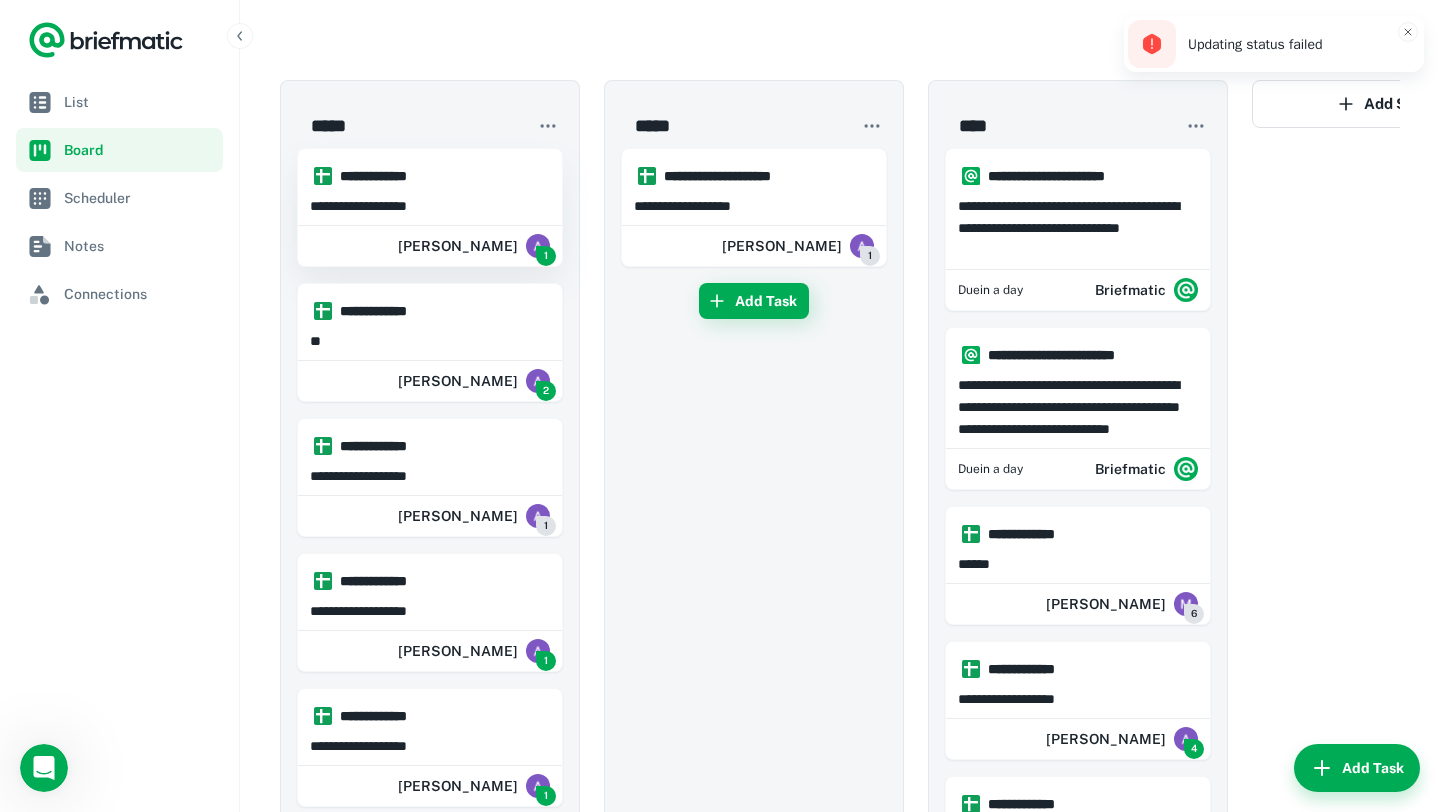 click on "**********" at bounding box center (430, 206) 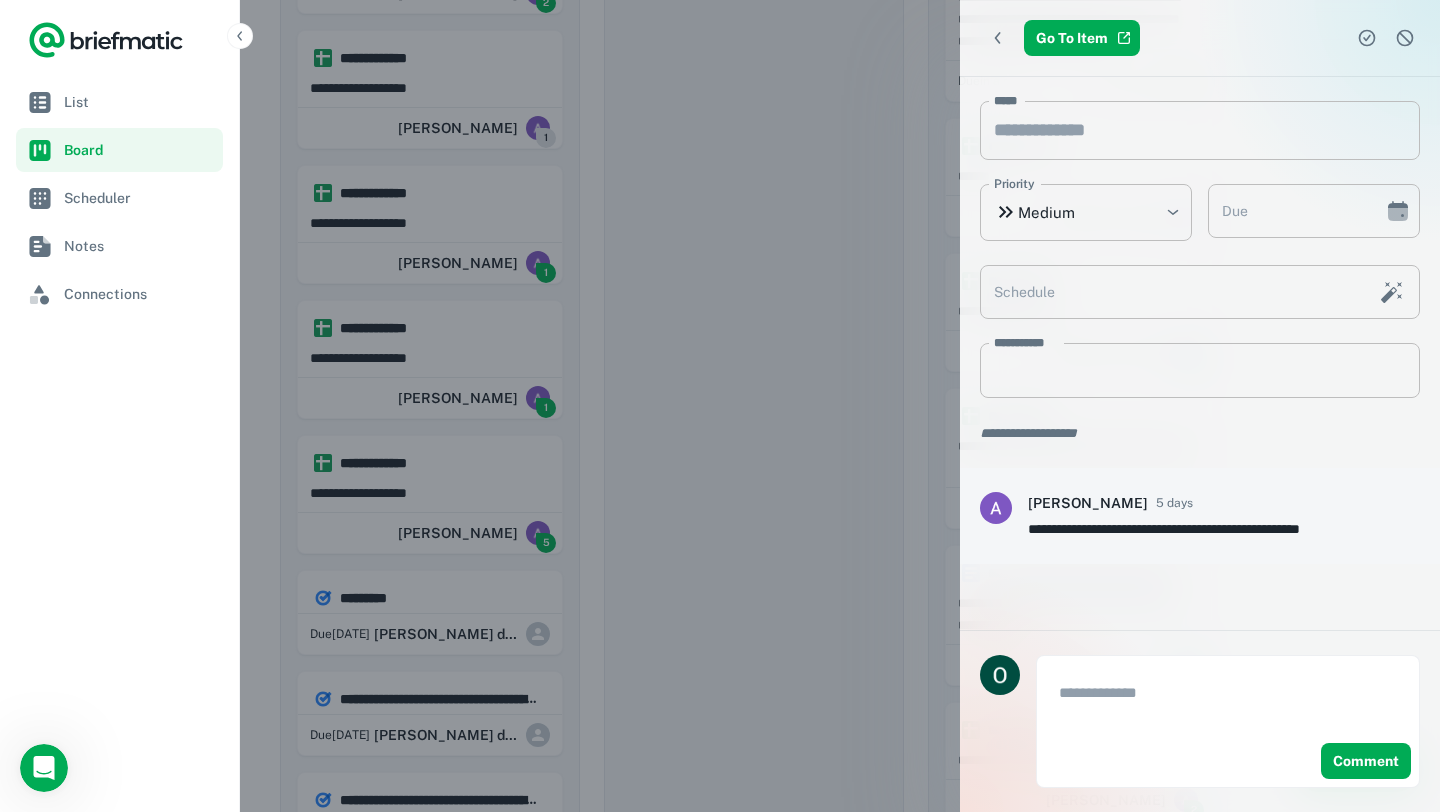 scroll, scrollTop: 400, scrollLeft: 0, axis: vertical 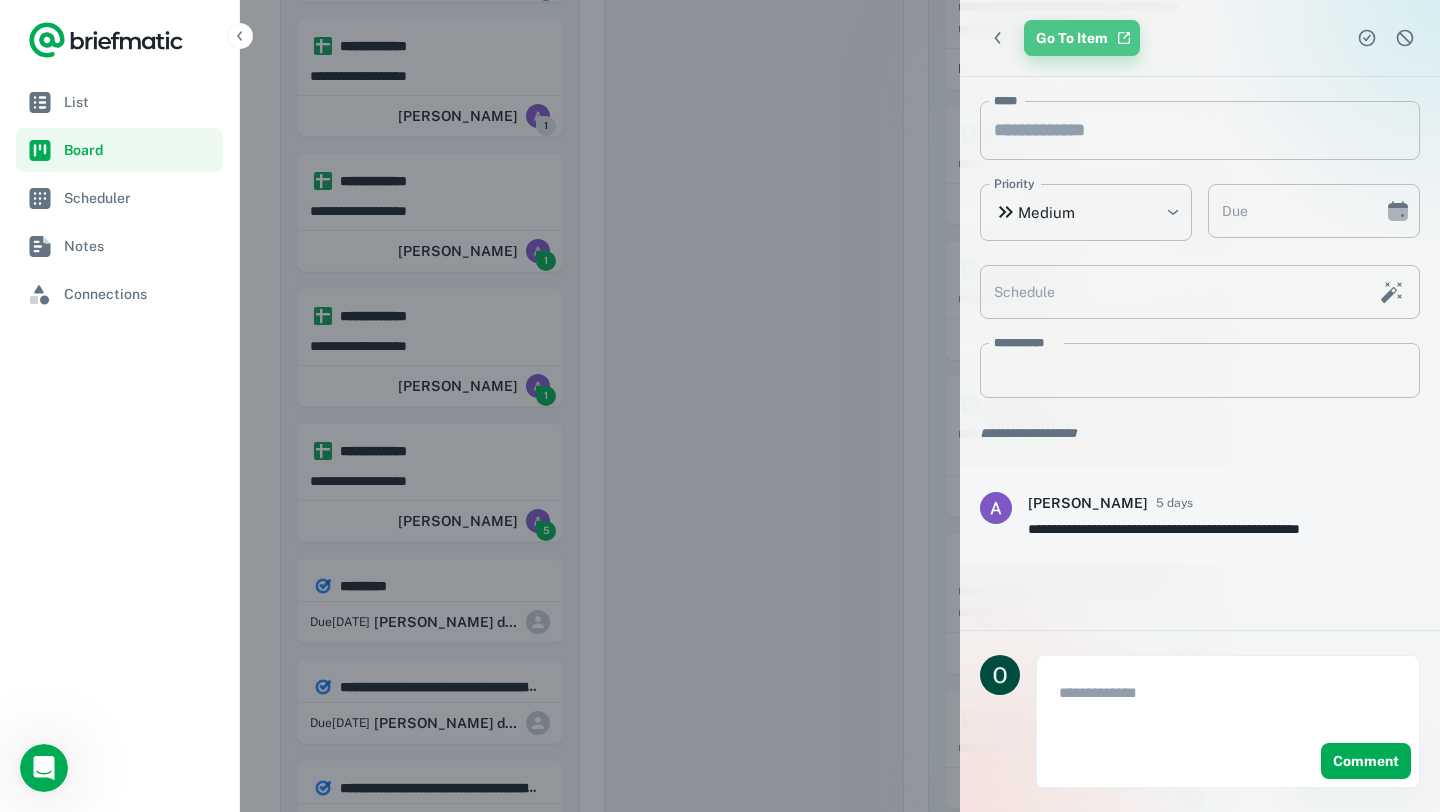click on "Go To Item" at bounding box center [1082, 38] 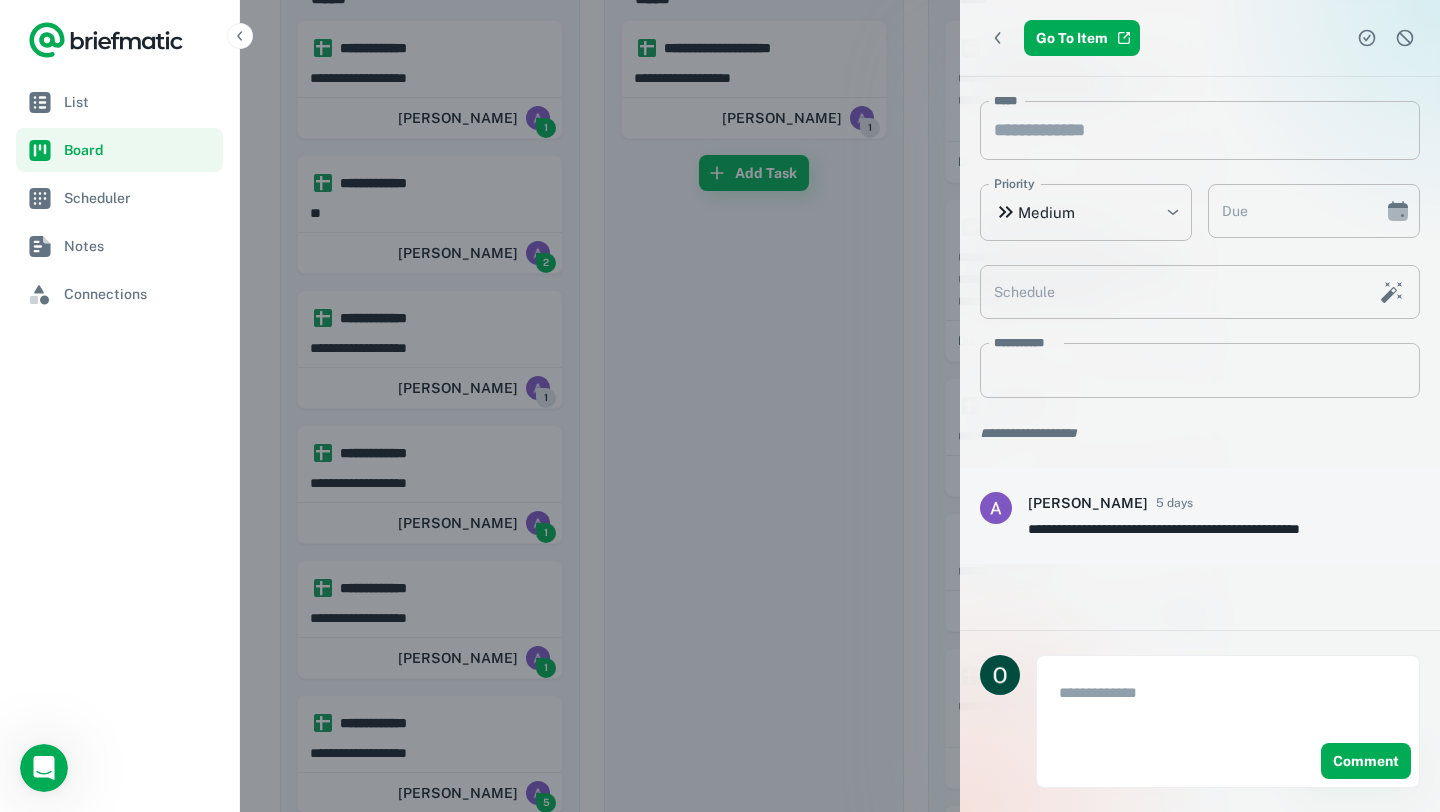 scroll, scrollTop: 0, scrollLeft: 0, axis: both 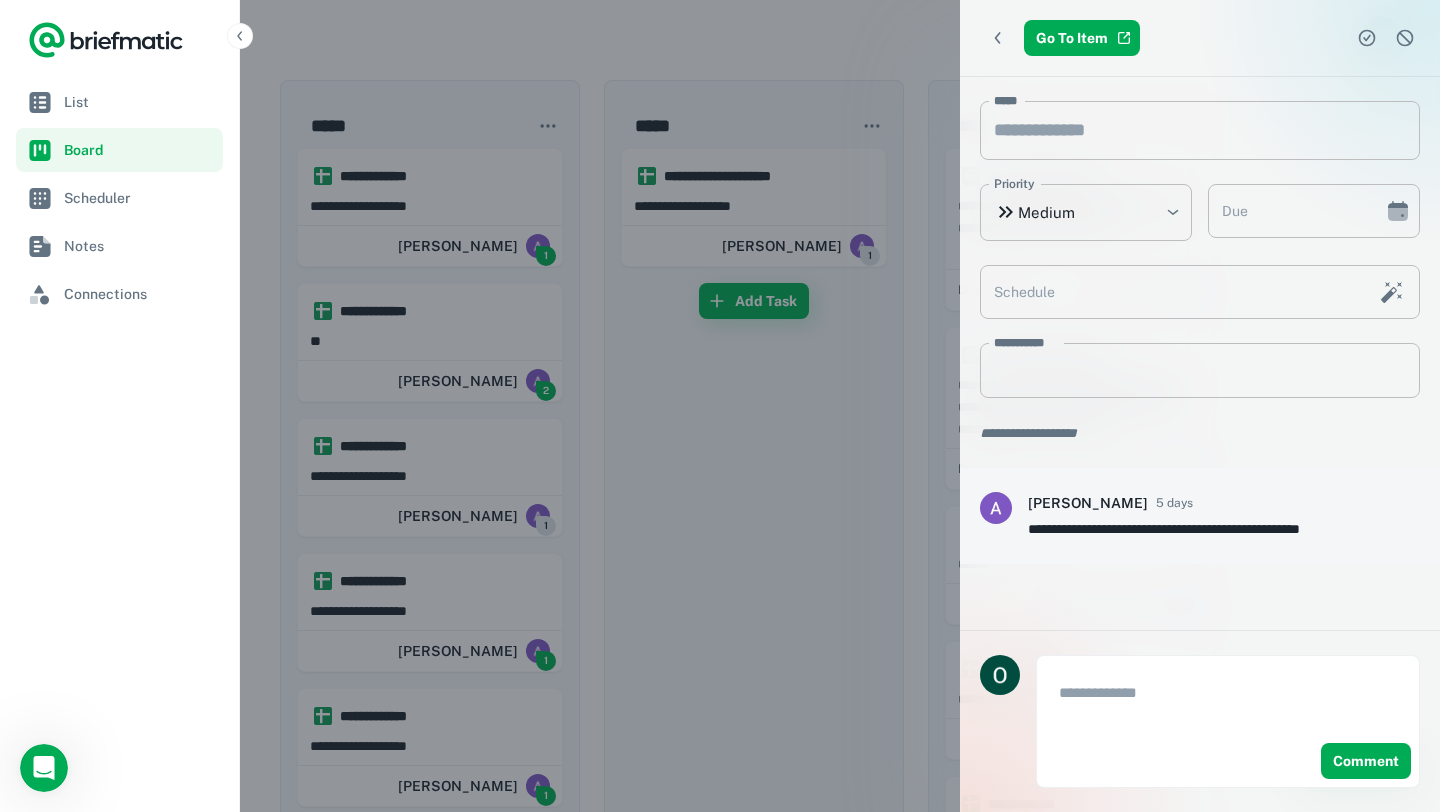 click at bounding box center (720, 406) 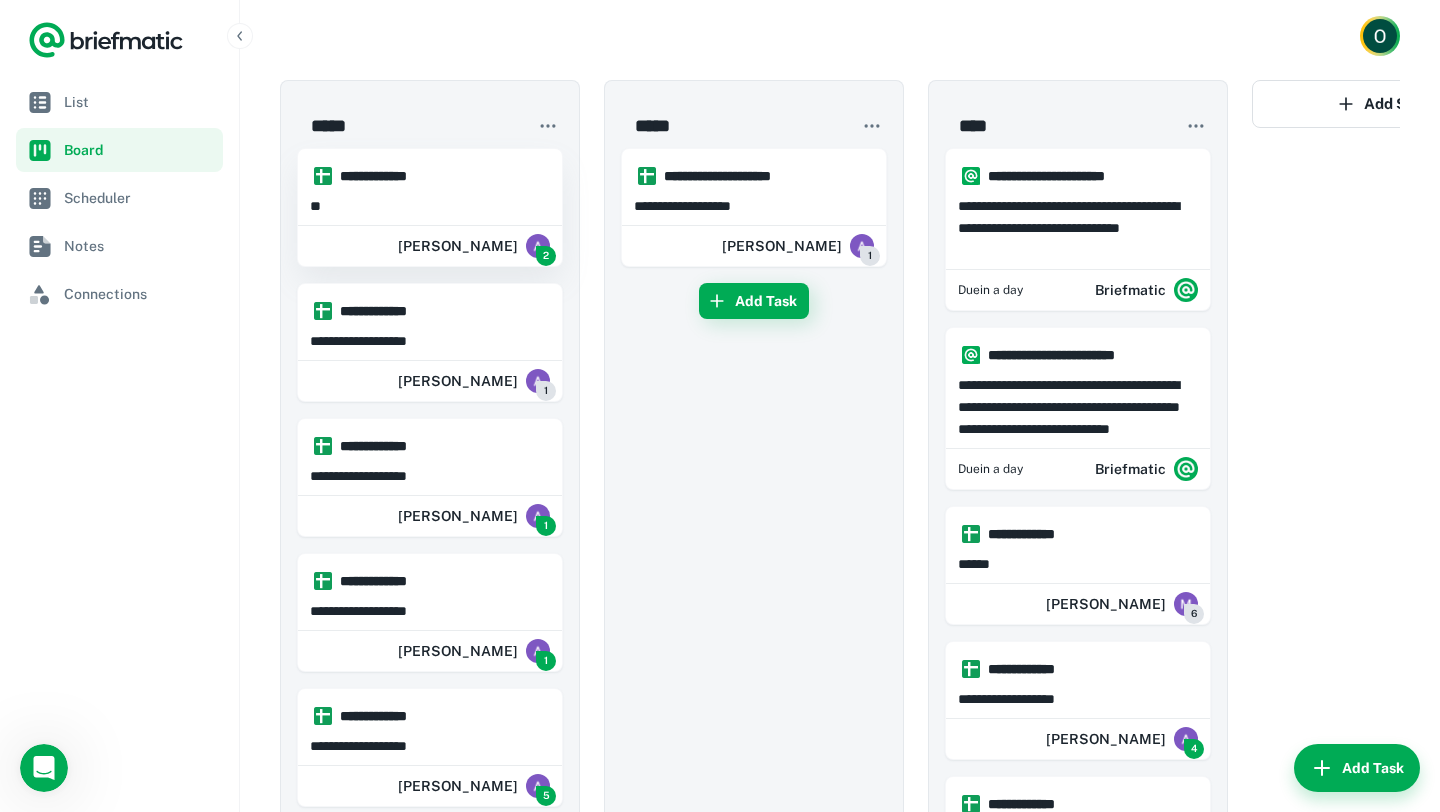 click on "**********" at bounding box center [439, 176] 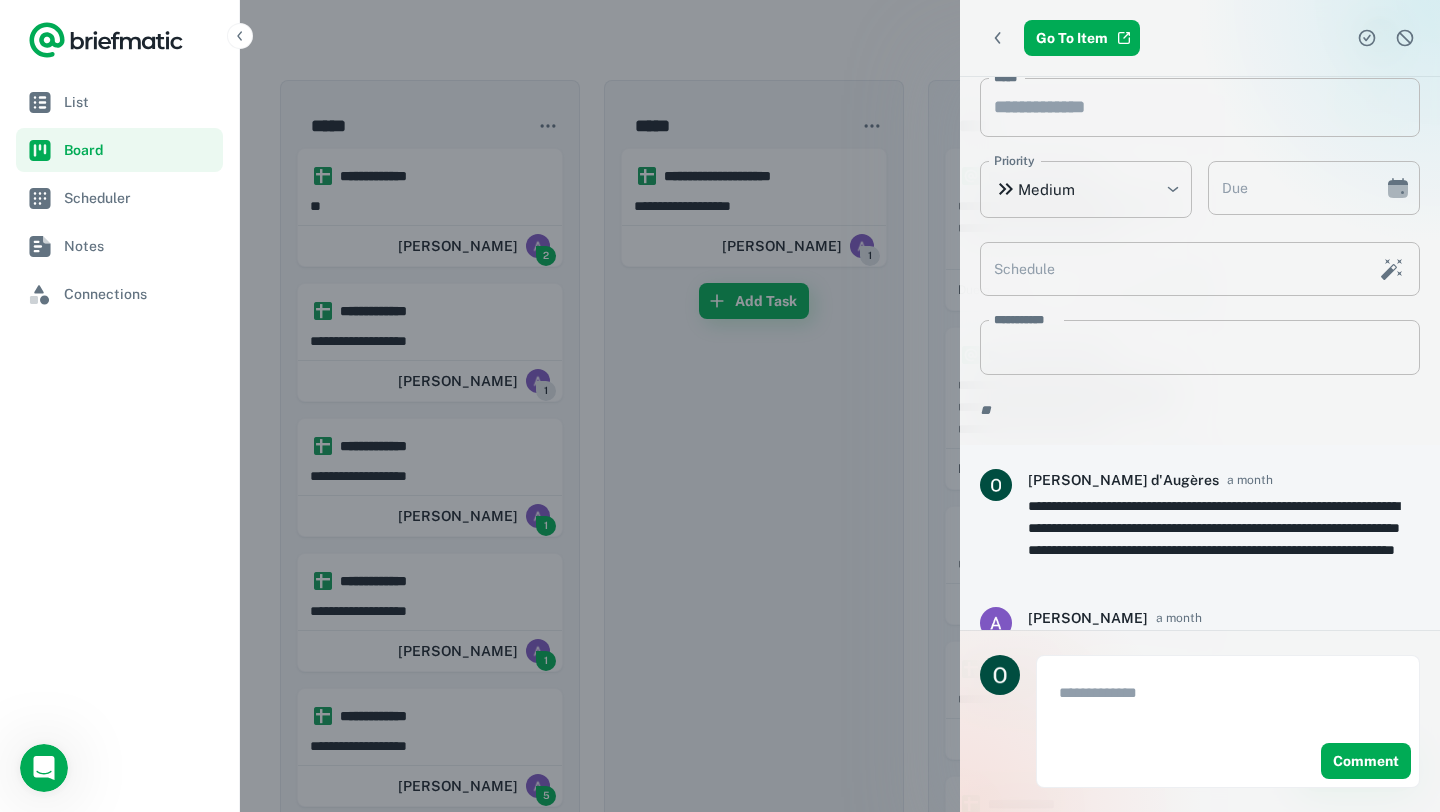 scroll, scrollTop: 0, scrollLeft: 0, axis: both 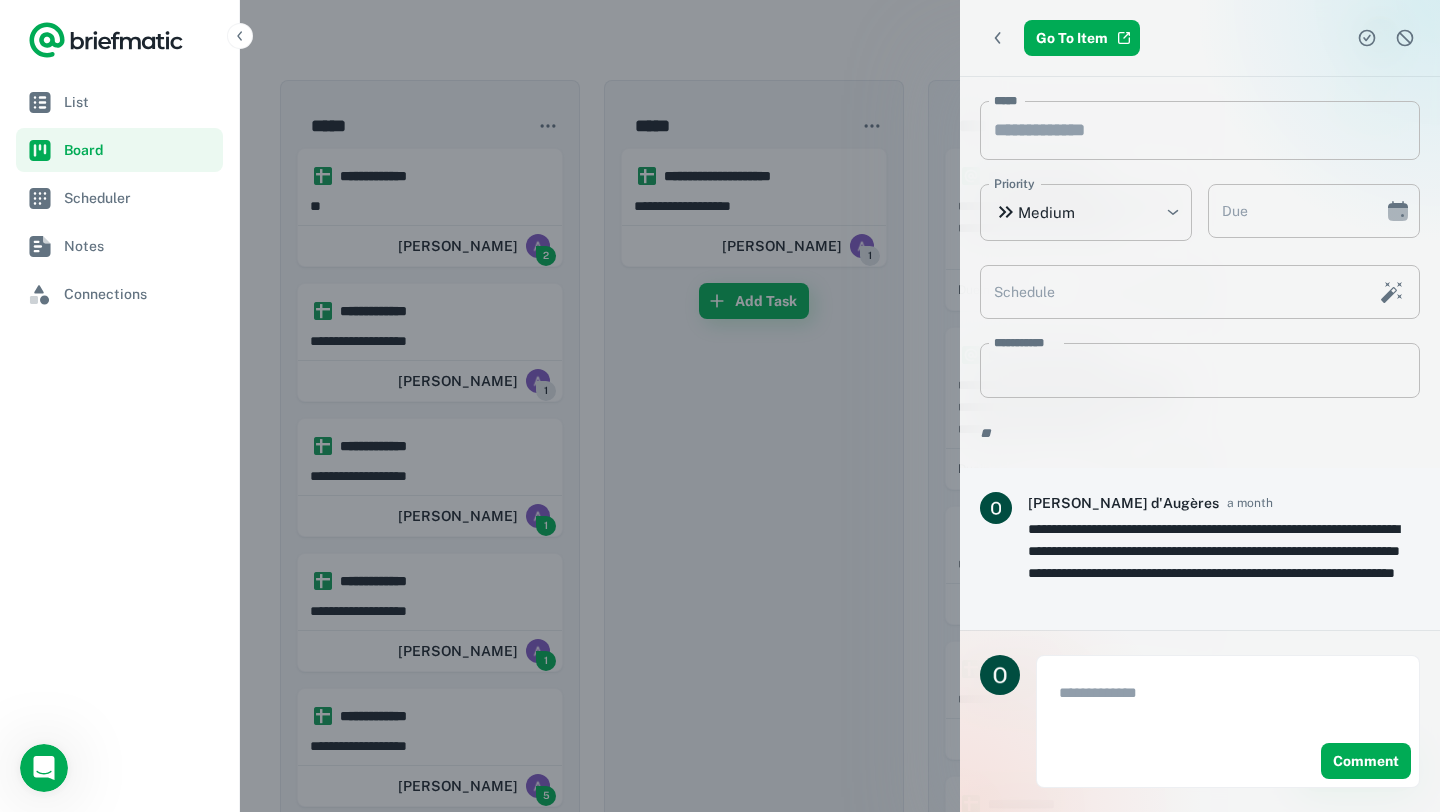 click 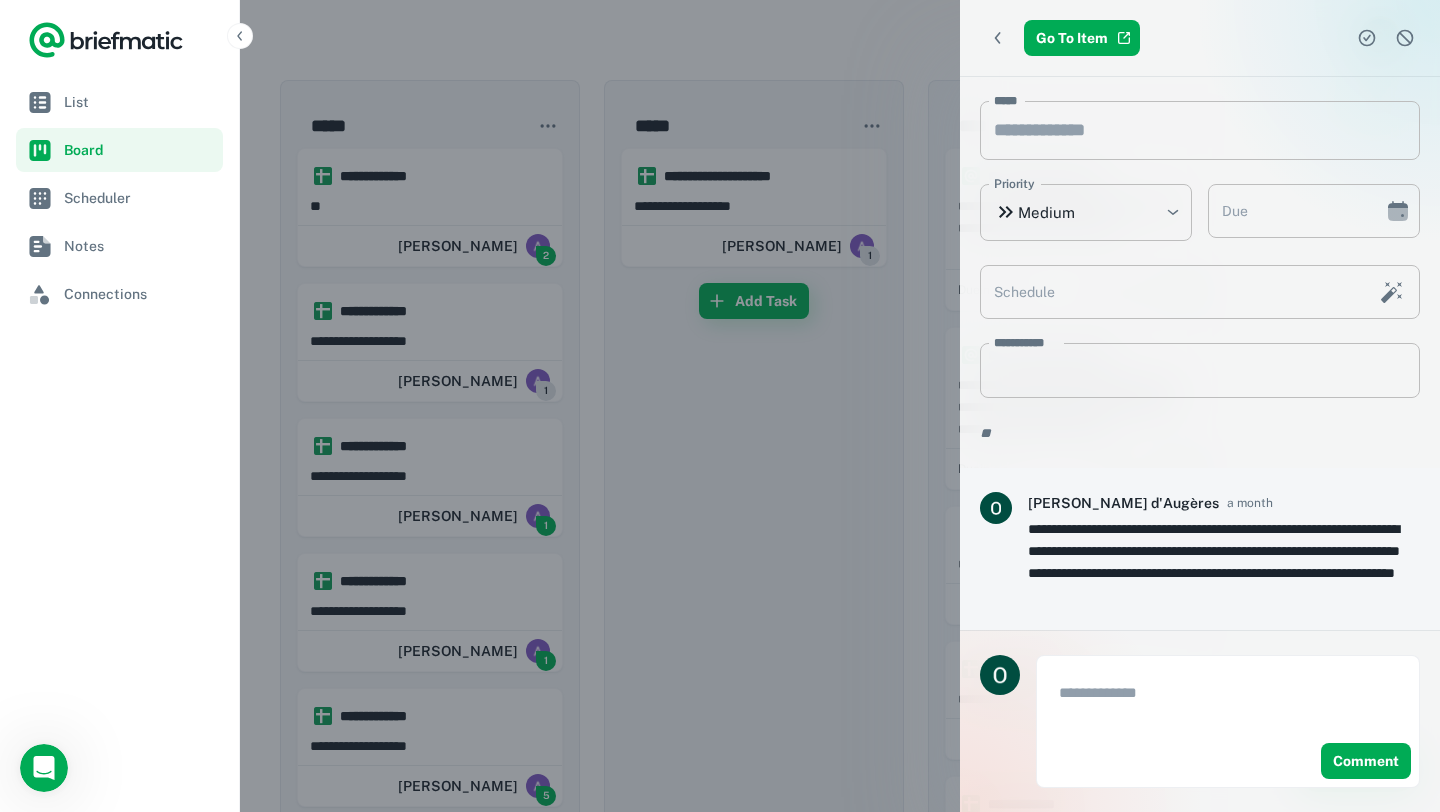 click at bounding box center (720, 406) 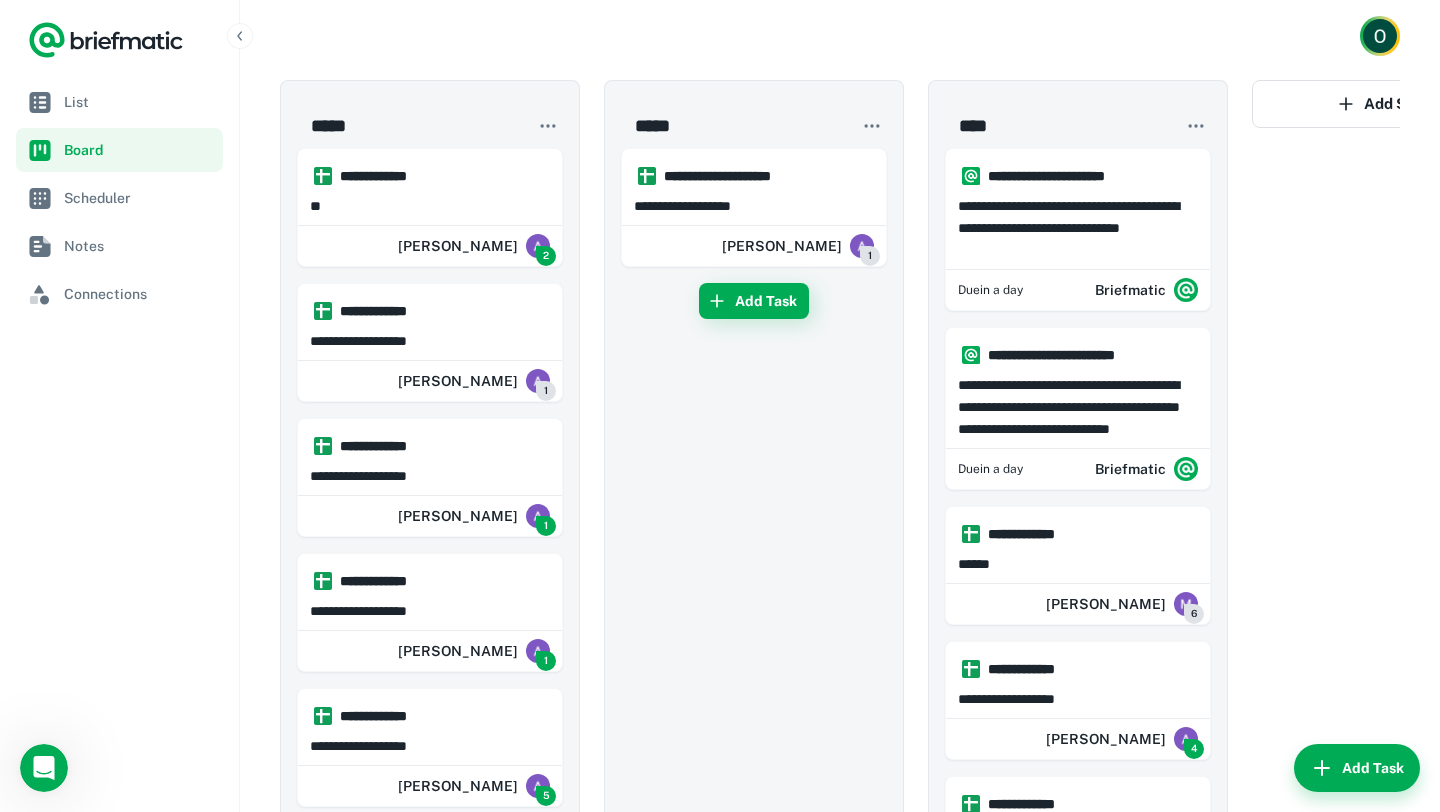 click on "**********" at bounding box center (430, 339) 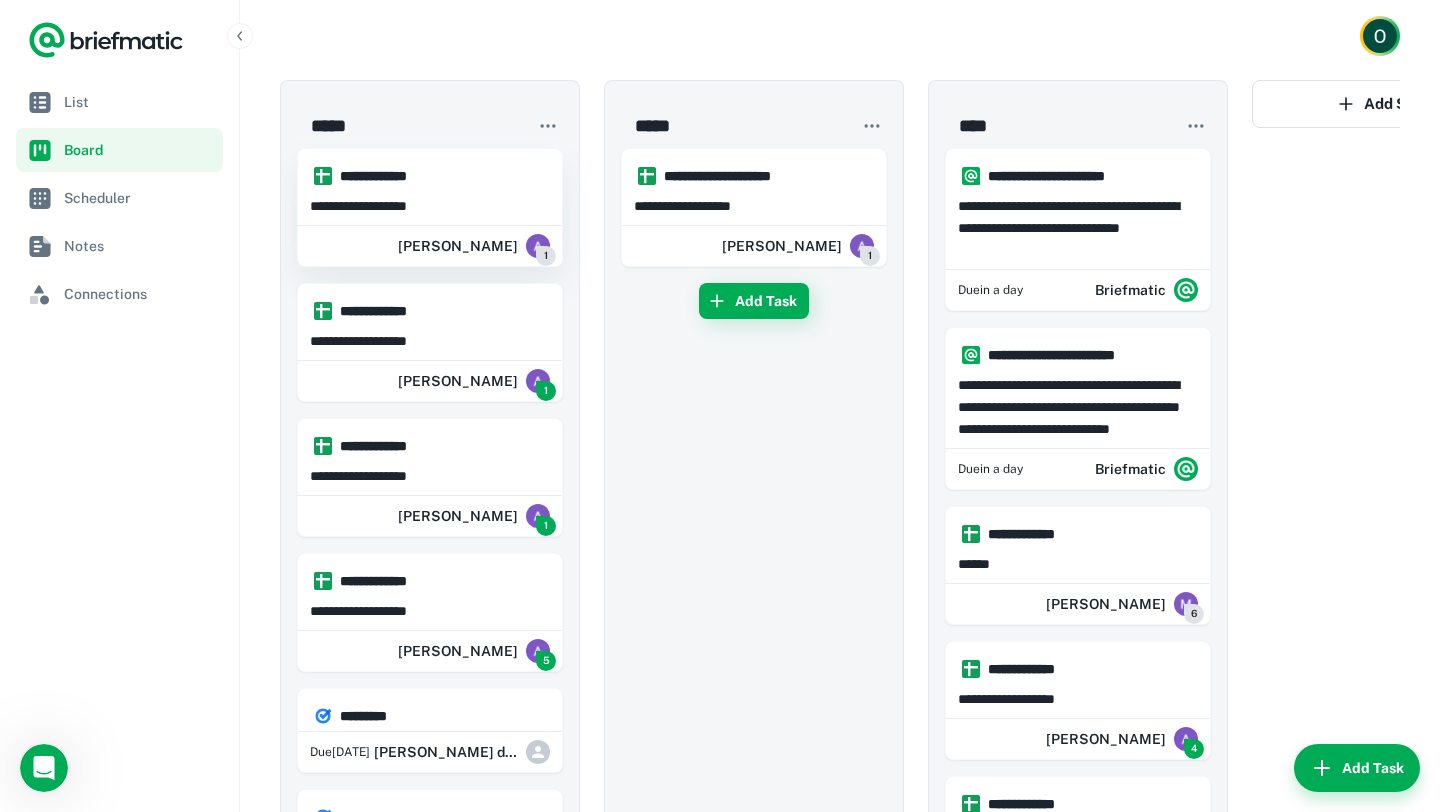 click on "**********" at bounding box center [430, 206] 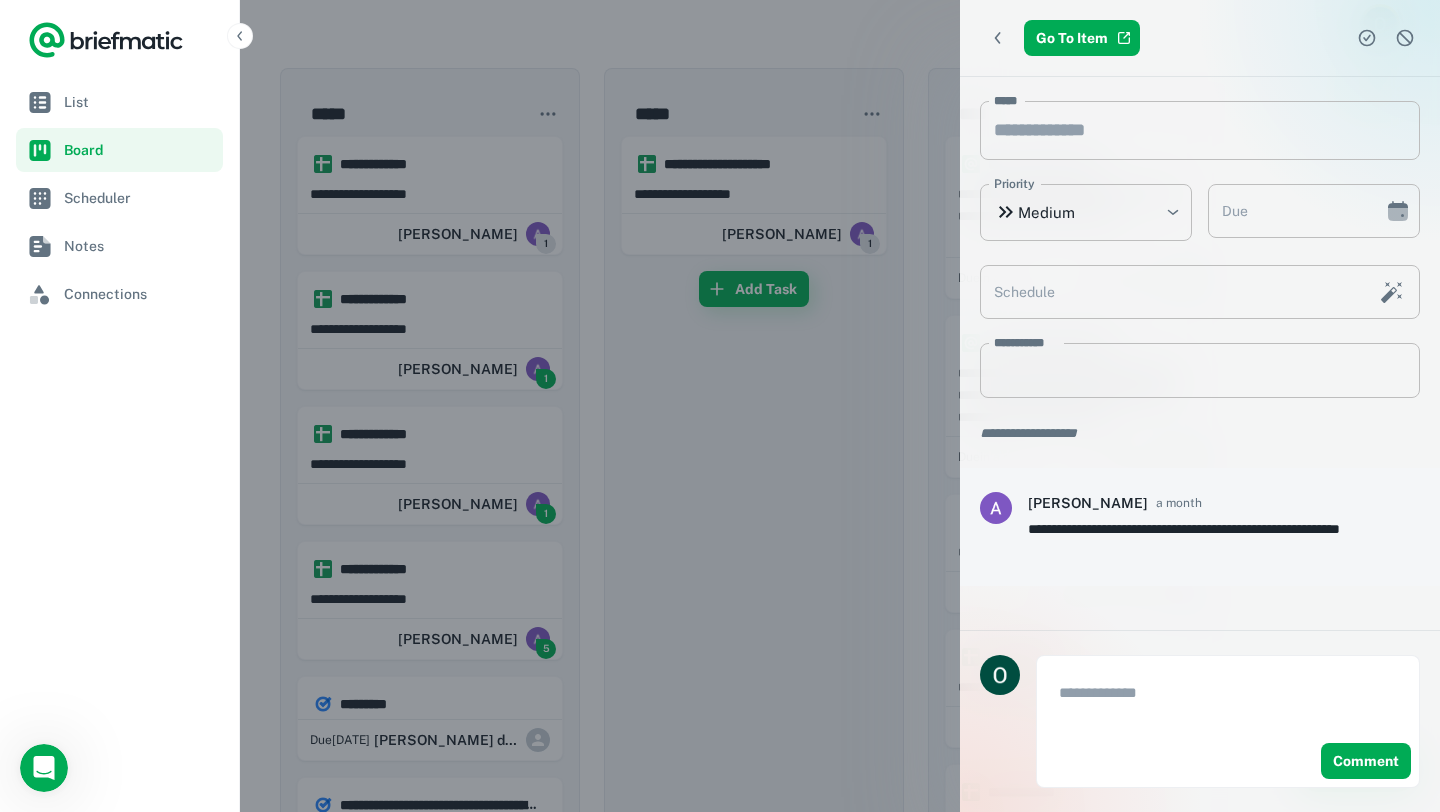 scroll, scrollTop: 0, scrollLeft: 0, axis: both 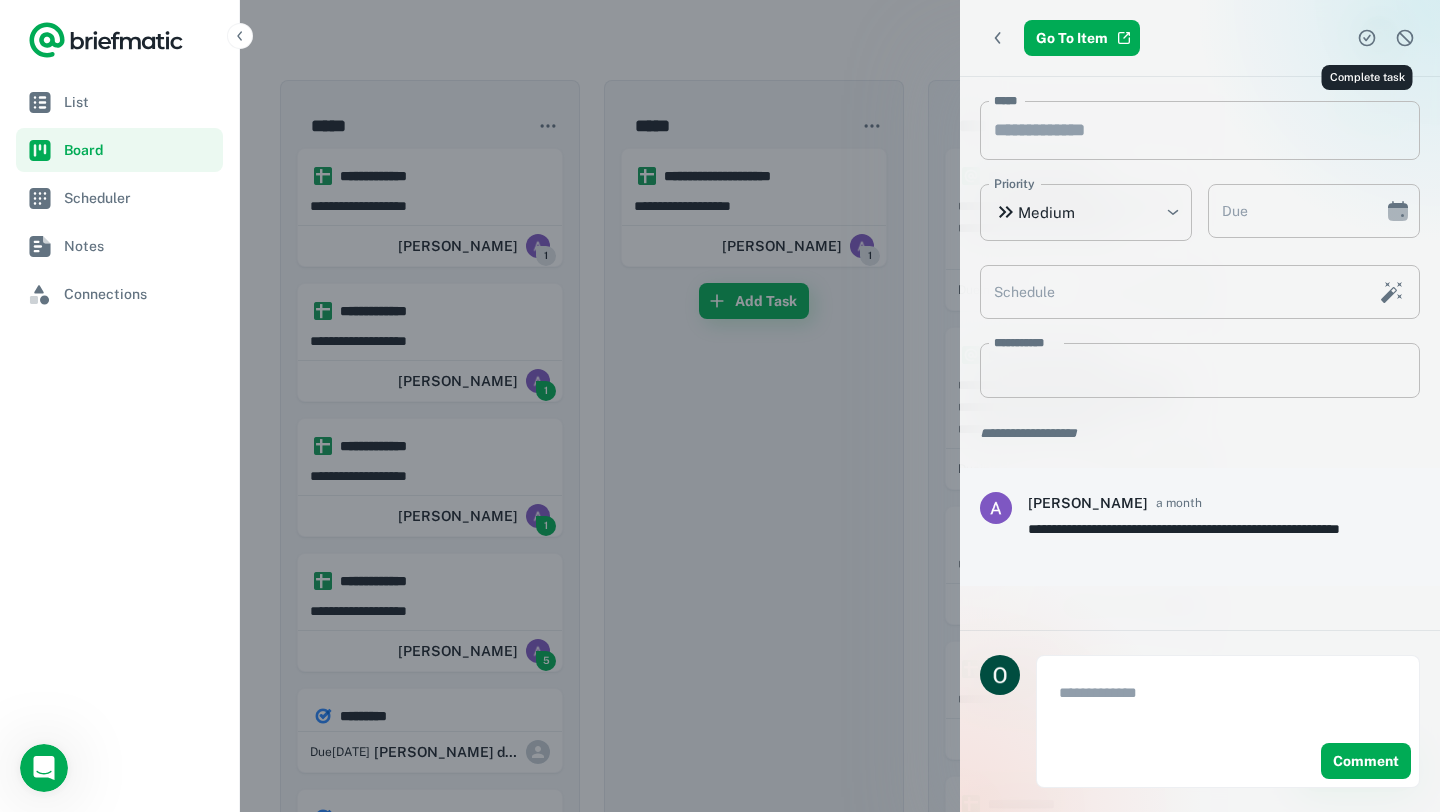 click 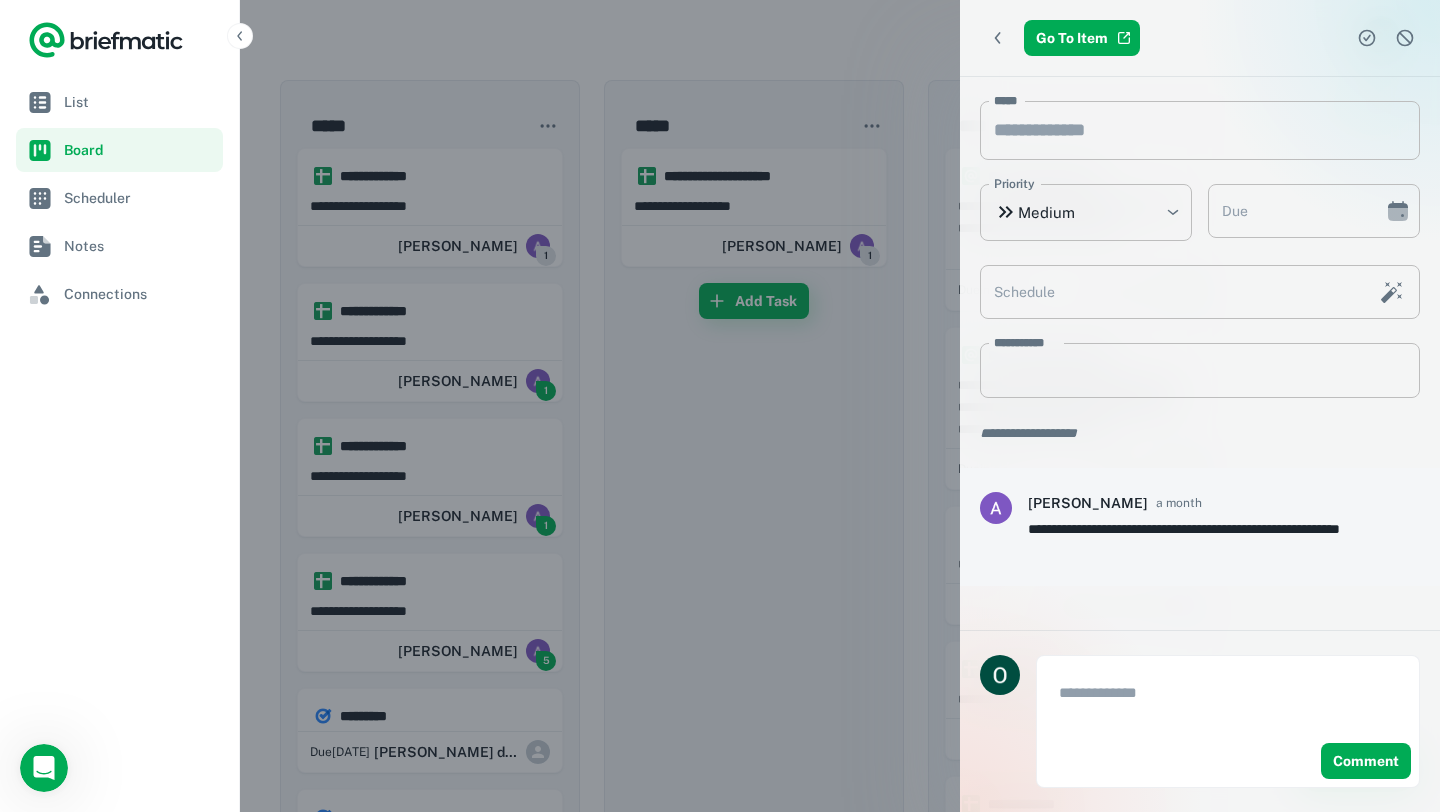 click at bounding box center (720, 406) 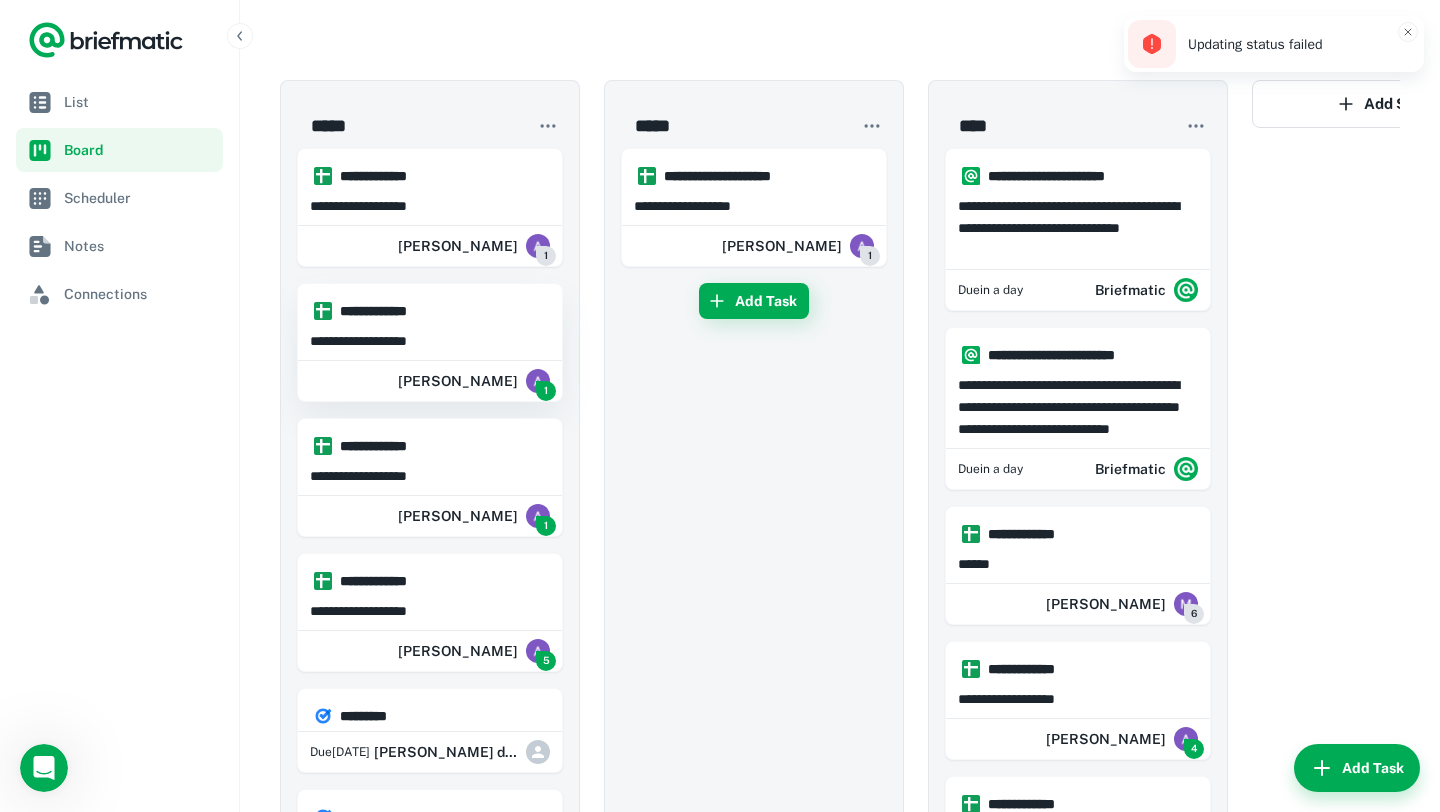 click on "**********" at bounding box center [430, 303] 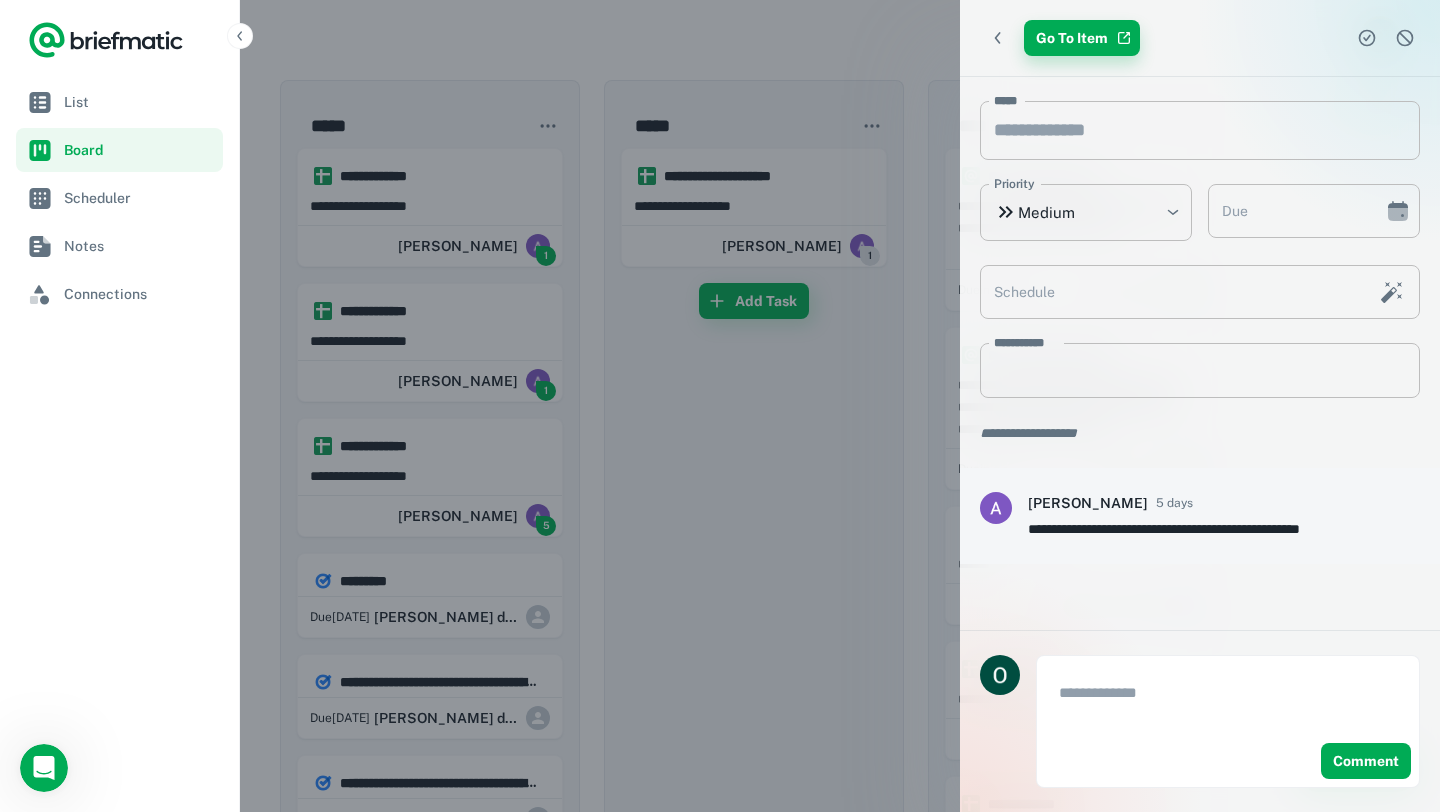 click on "Go To Item" at bounding box center [1082, 38] 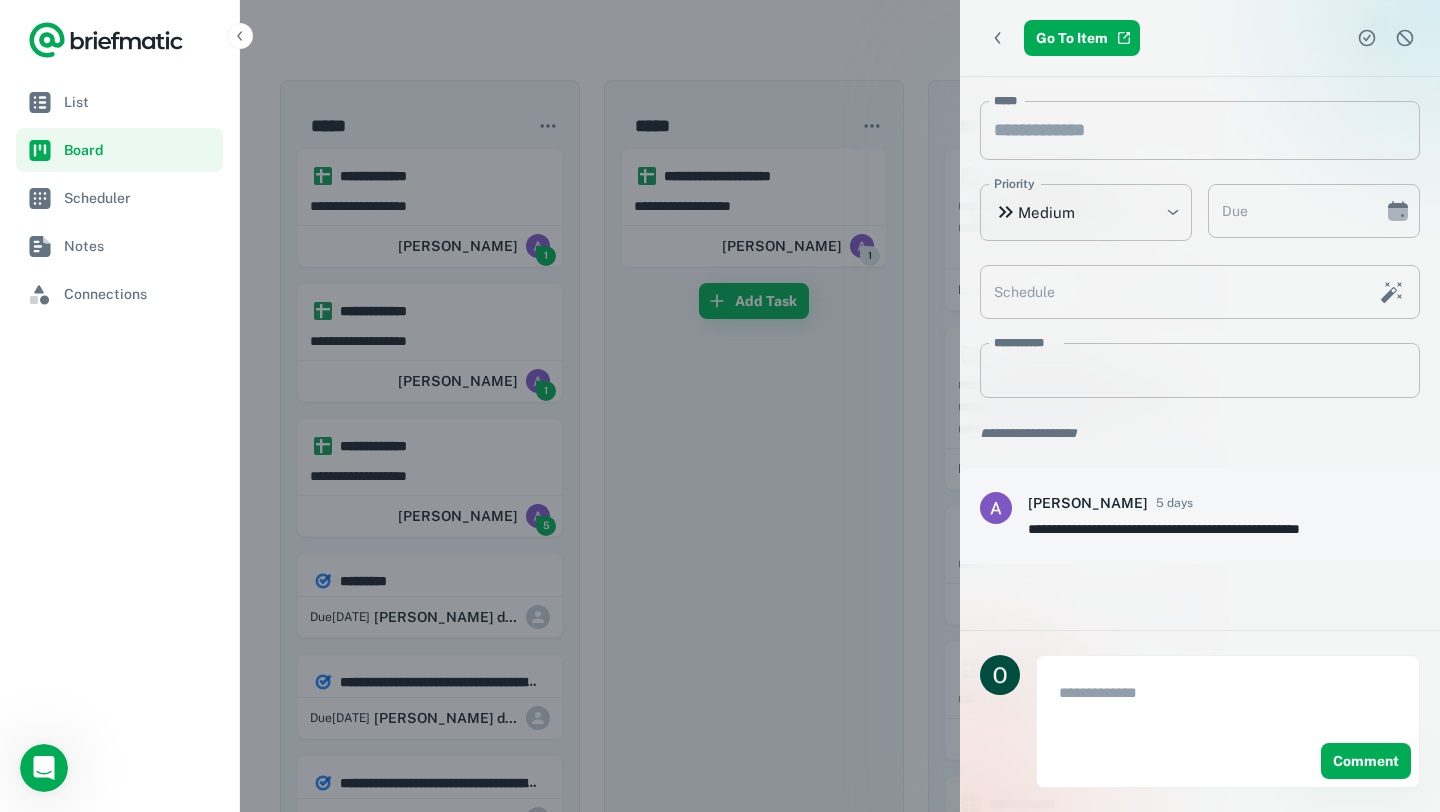 click at bounding box center (720, 406) 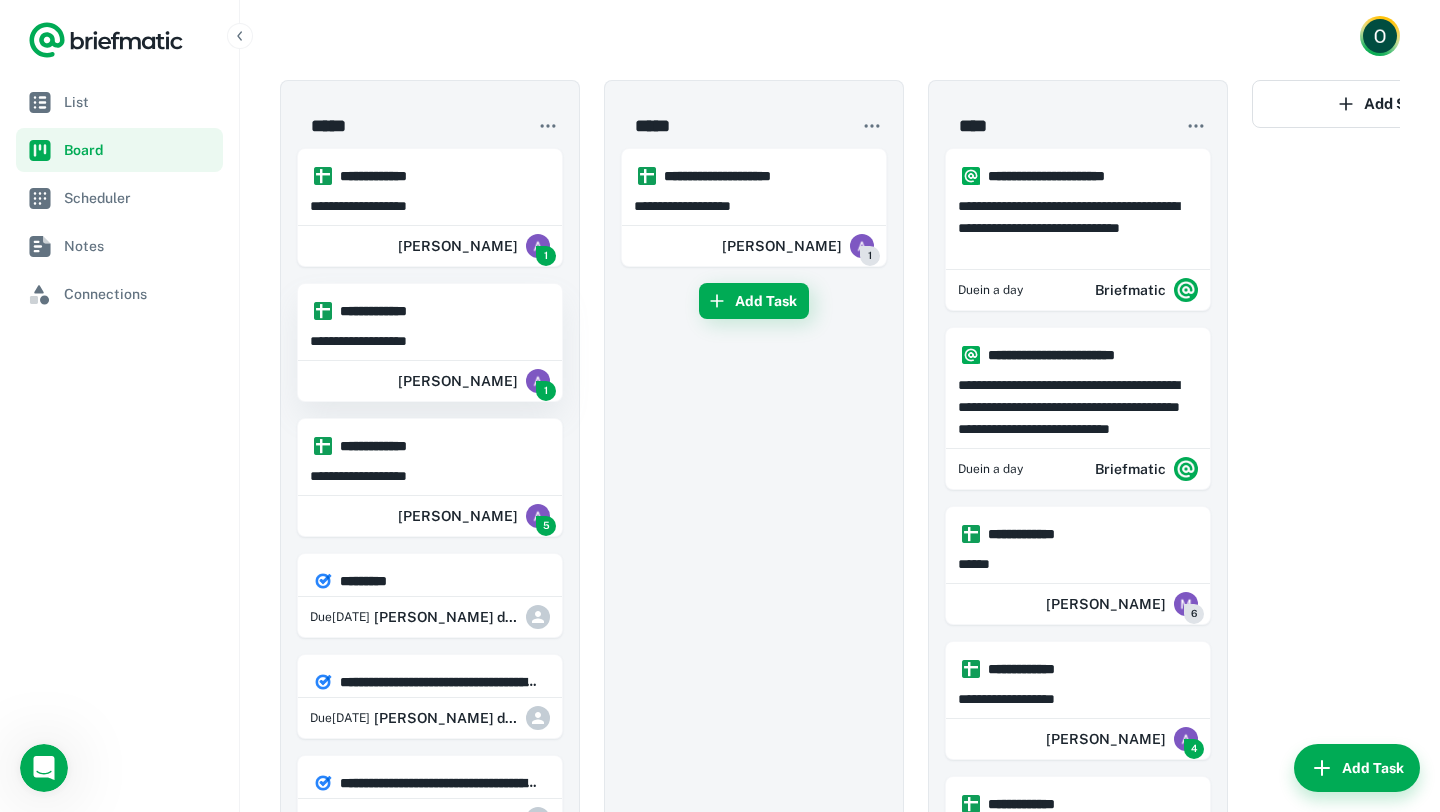 click on "**********" at bounding box center [439, 311] 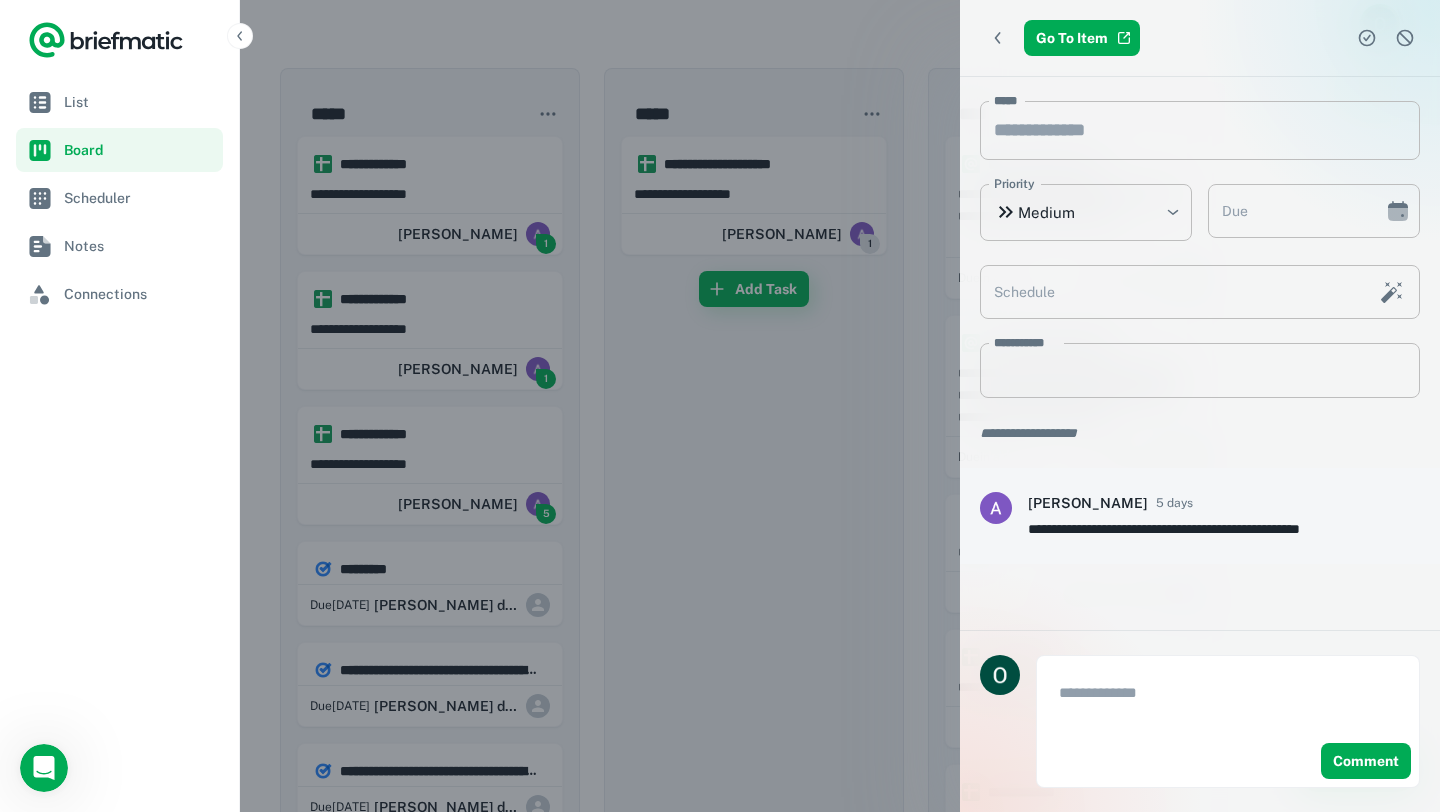 scroll, scrollTop: 0, scrollLeft: 0, axis: both 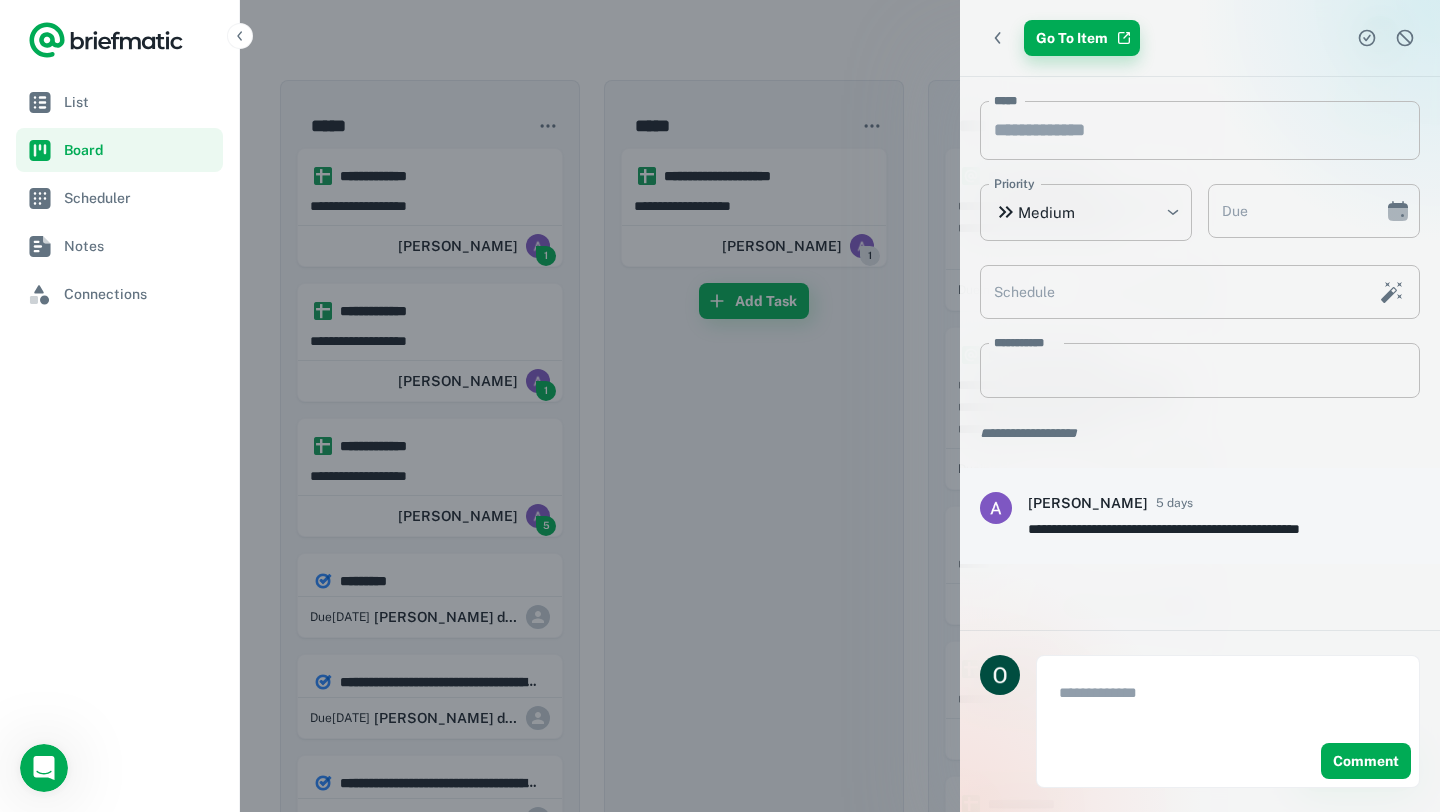 click on "Go To Item" at bounding box center (1082, 38) 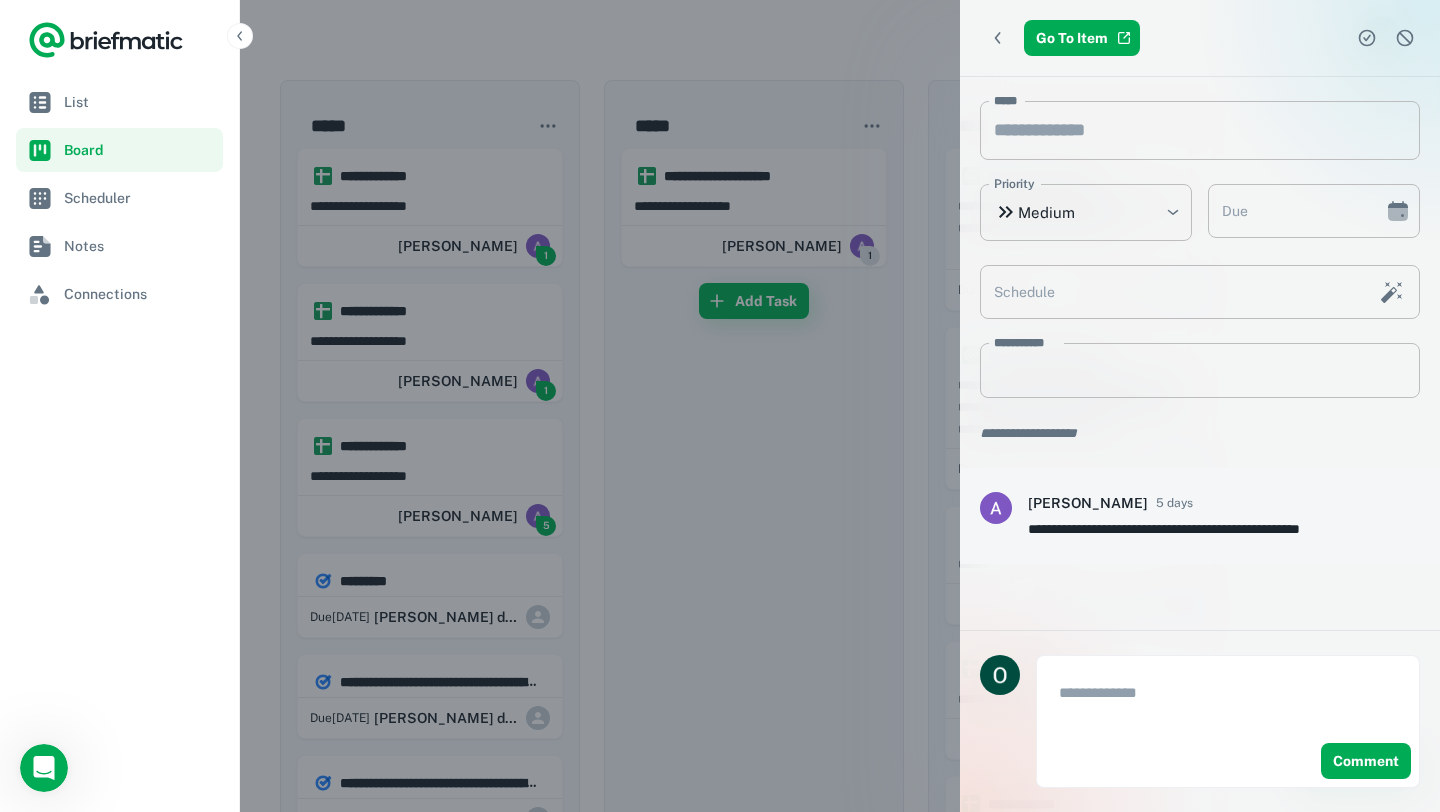 click at bounding box center (720, 406) 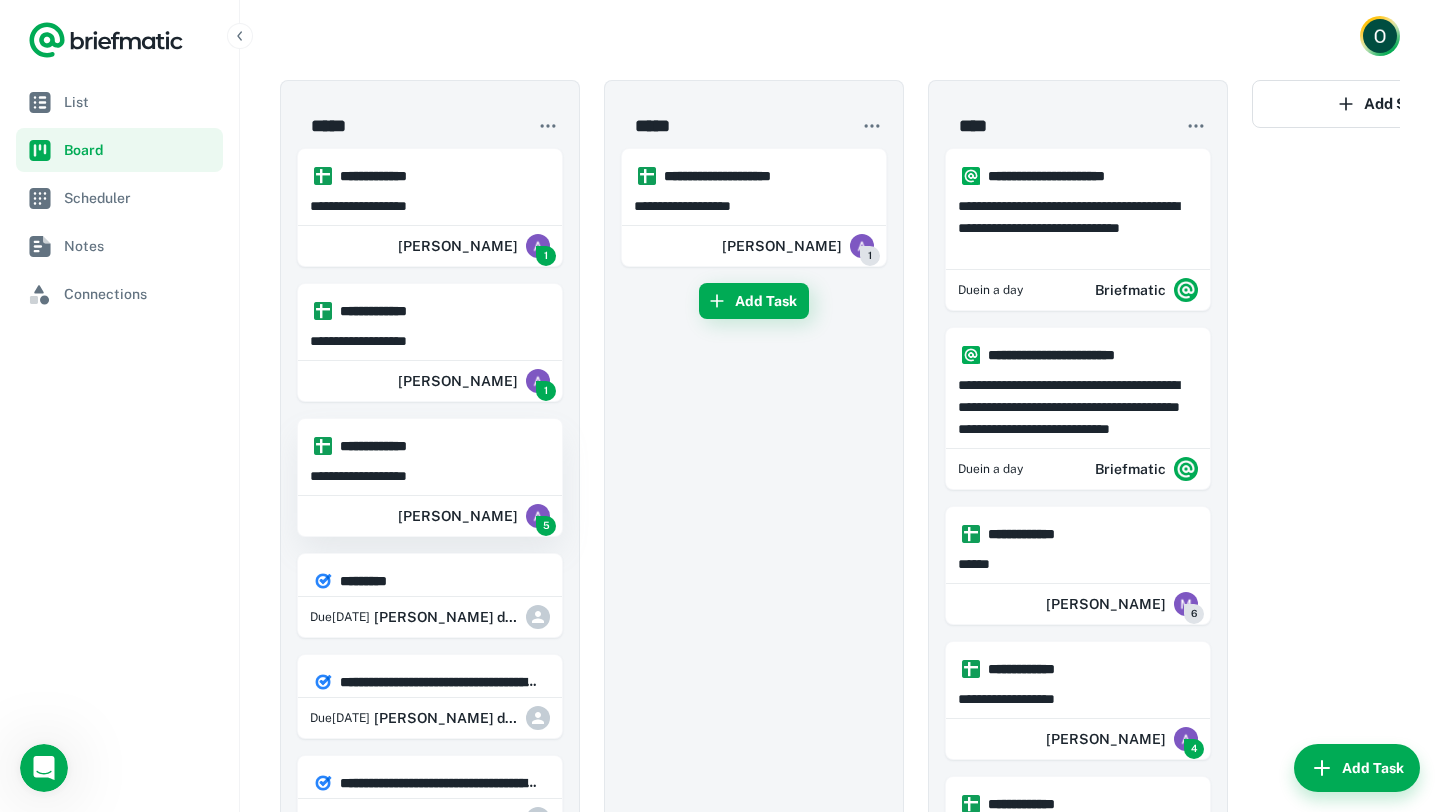 click on "**********" at bounding box center [439, 446] 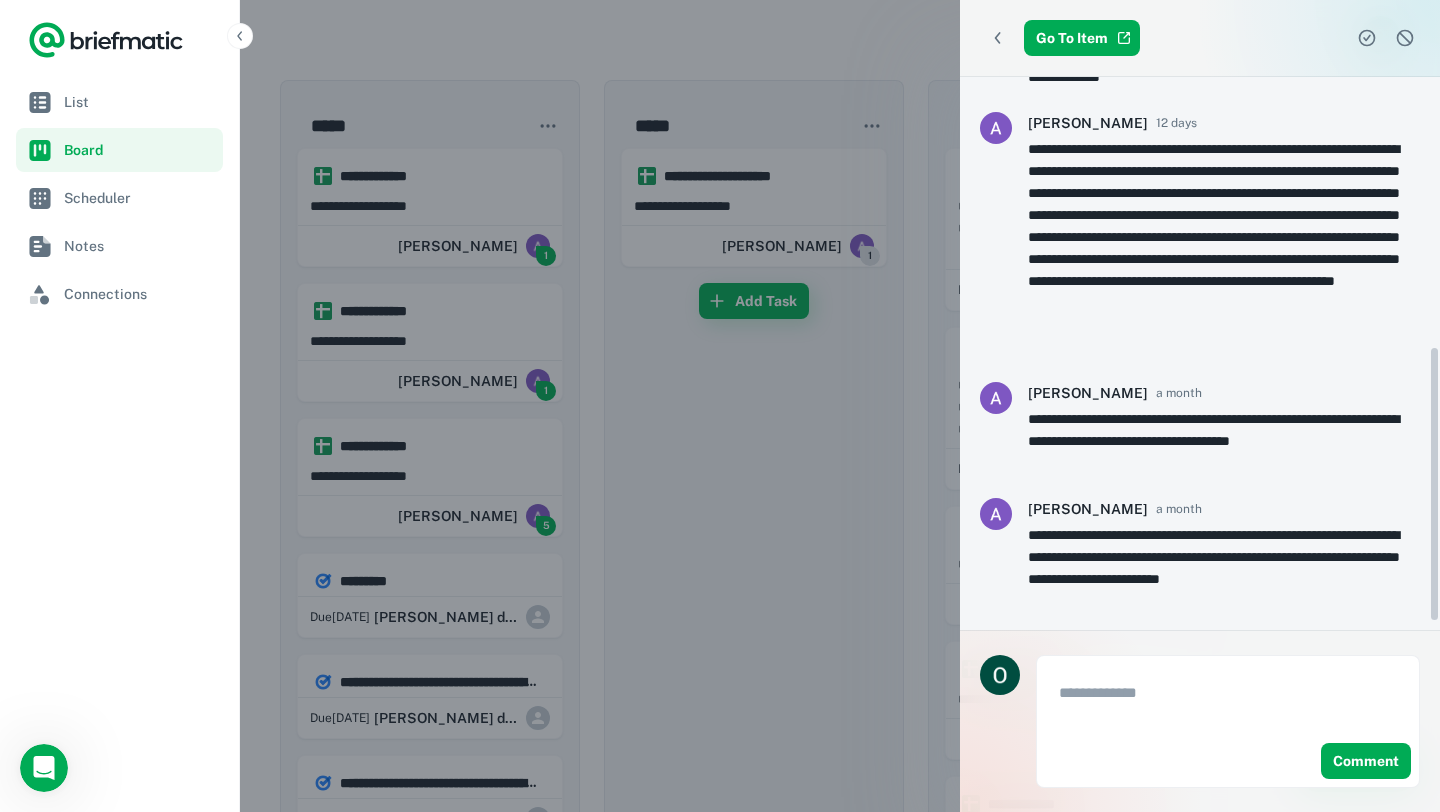 scroll, scrollTop: 552, scrollLeft: 0, axis: vertical 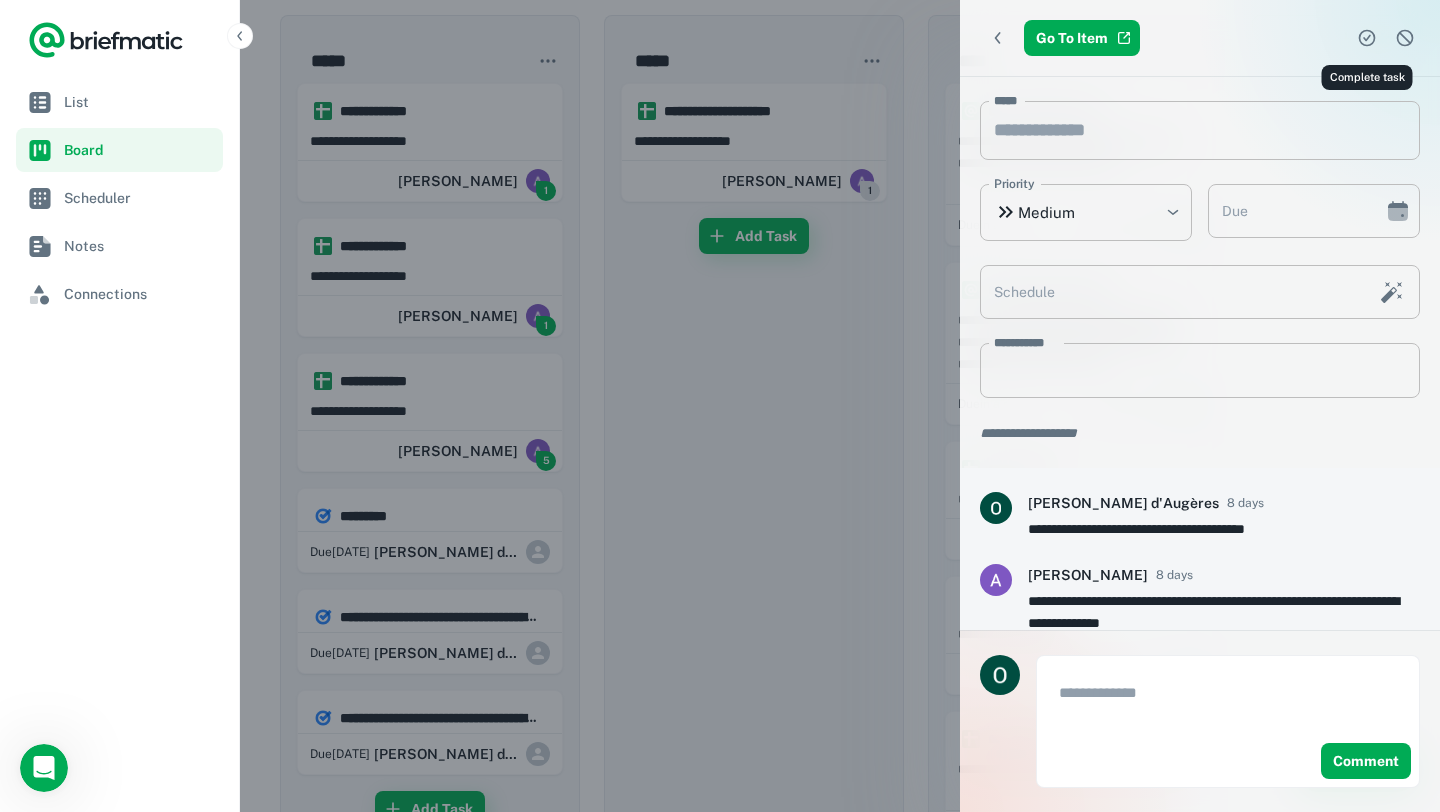 click 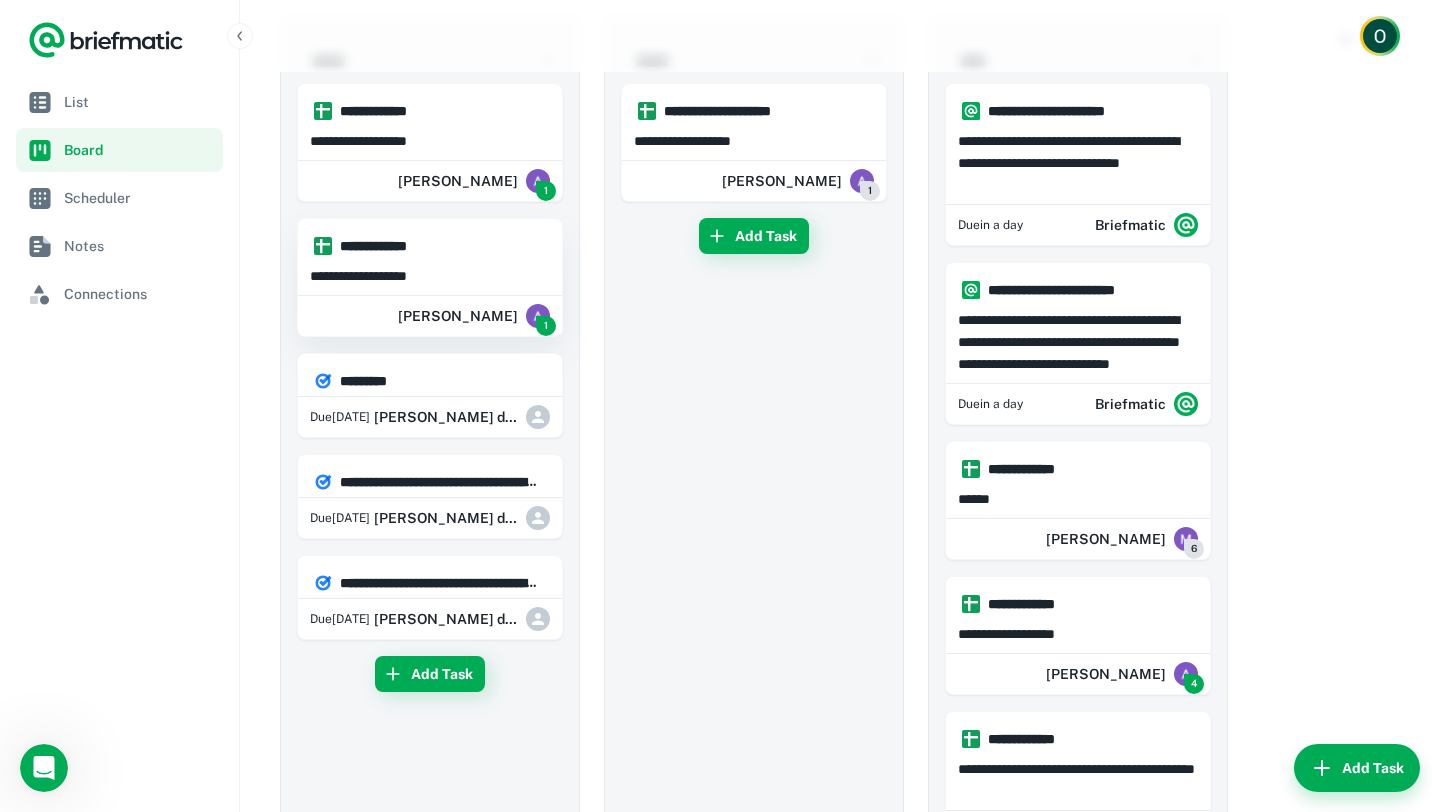 click on "**********" at bounding box center [430, 276] 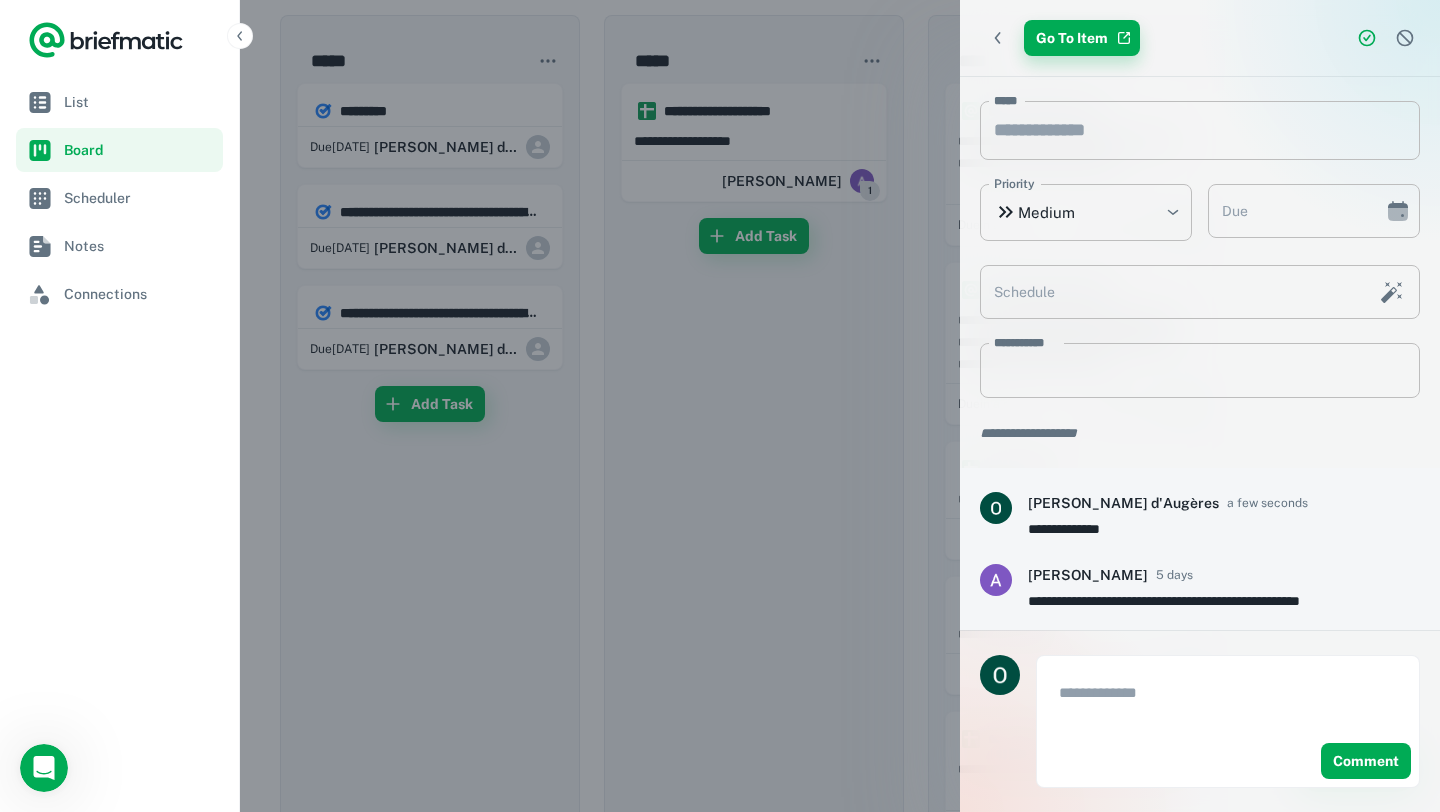 click on "Go To Item" at bounding box center (1082, 38) 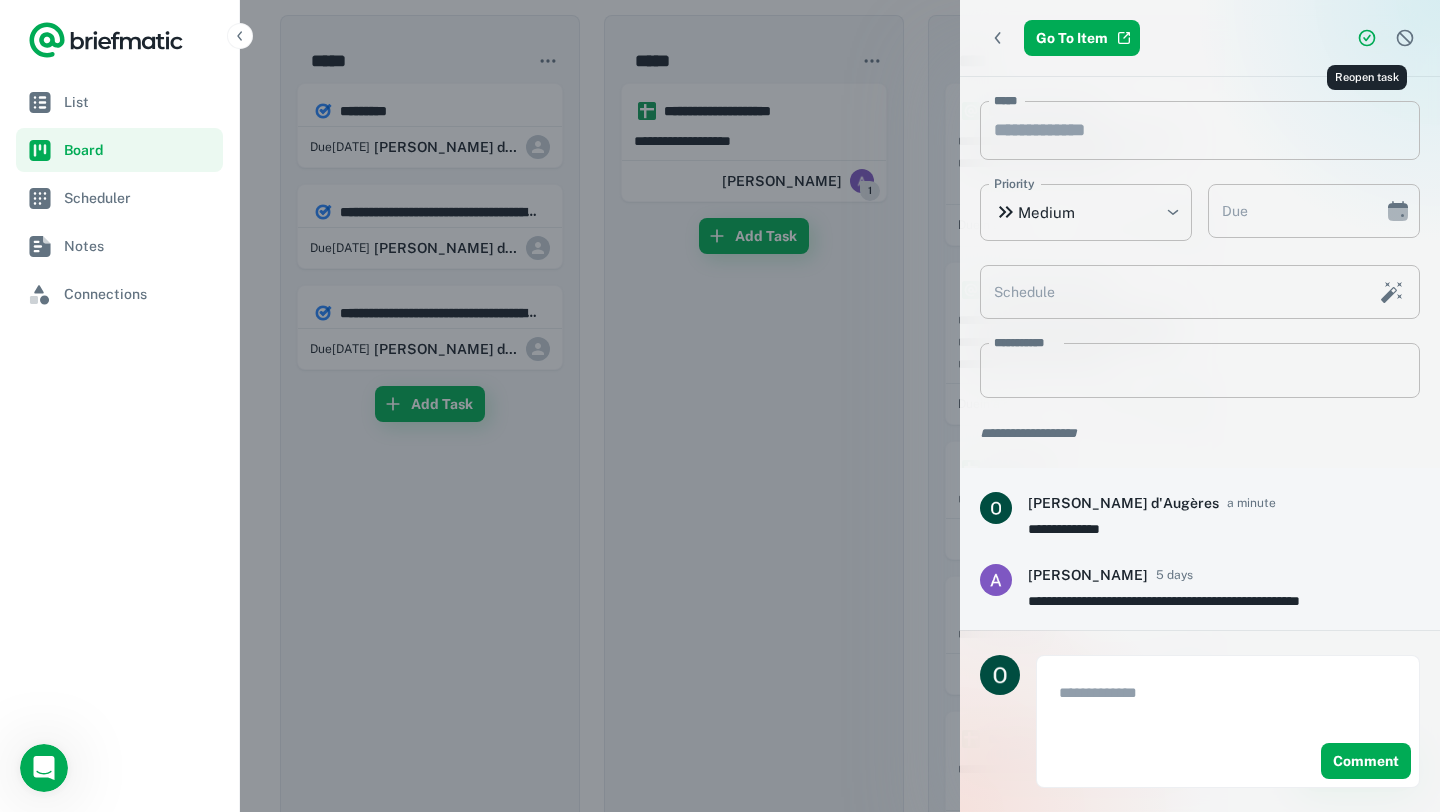 click 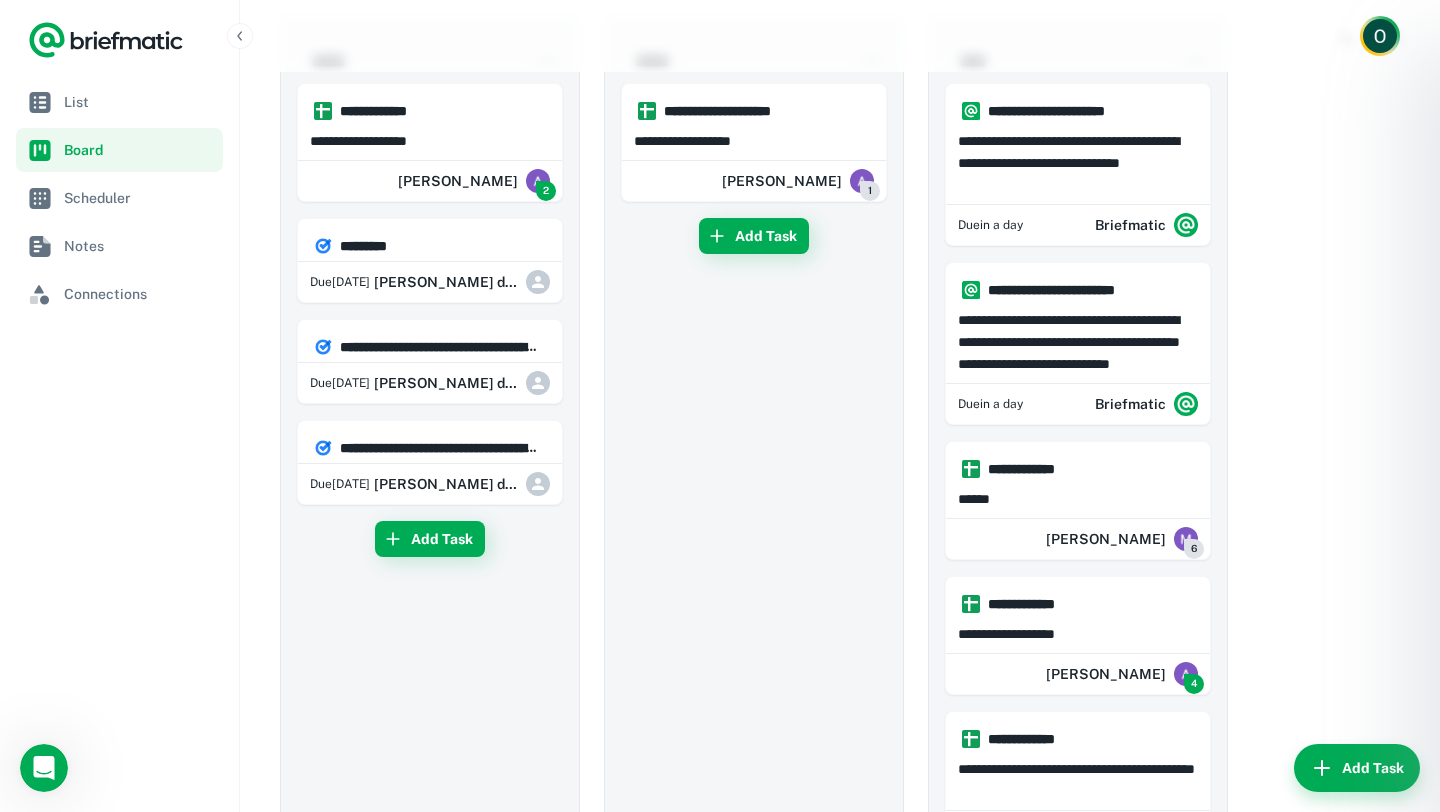 click on "Add Task" at bounding box center [430, 1428] 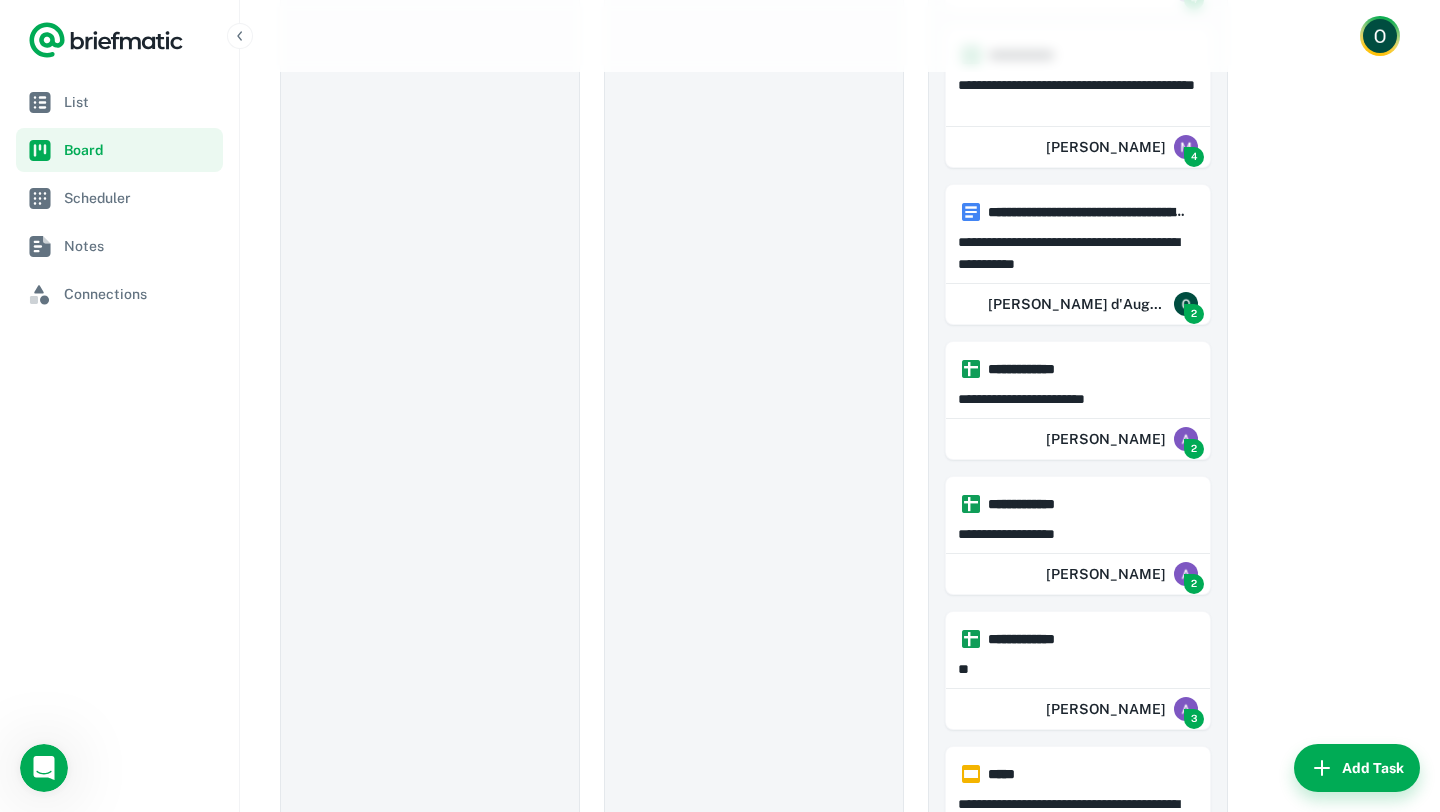 scroll, scrollTop: 0, scrollLeft: 0, axis: both 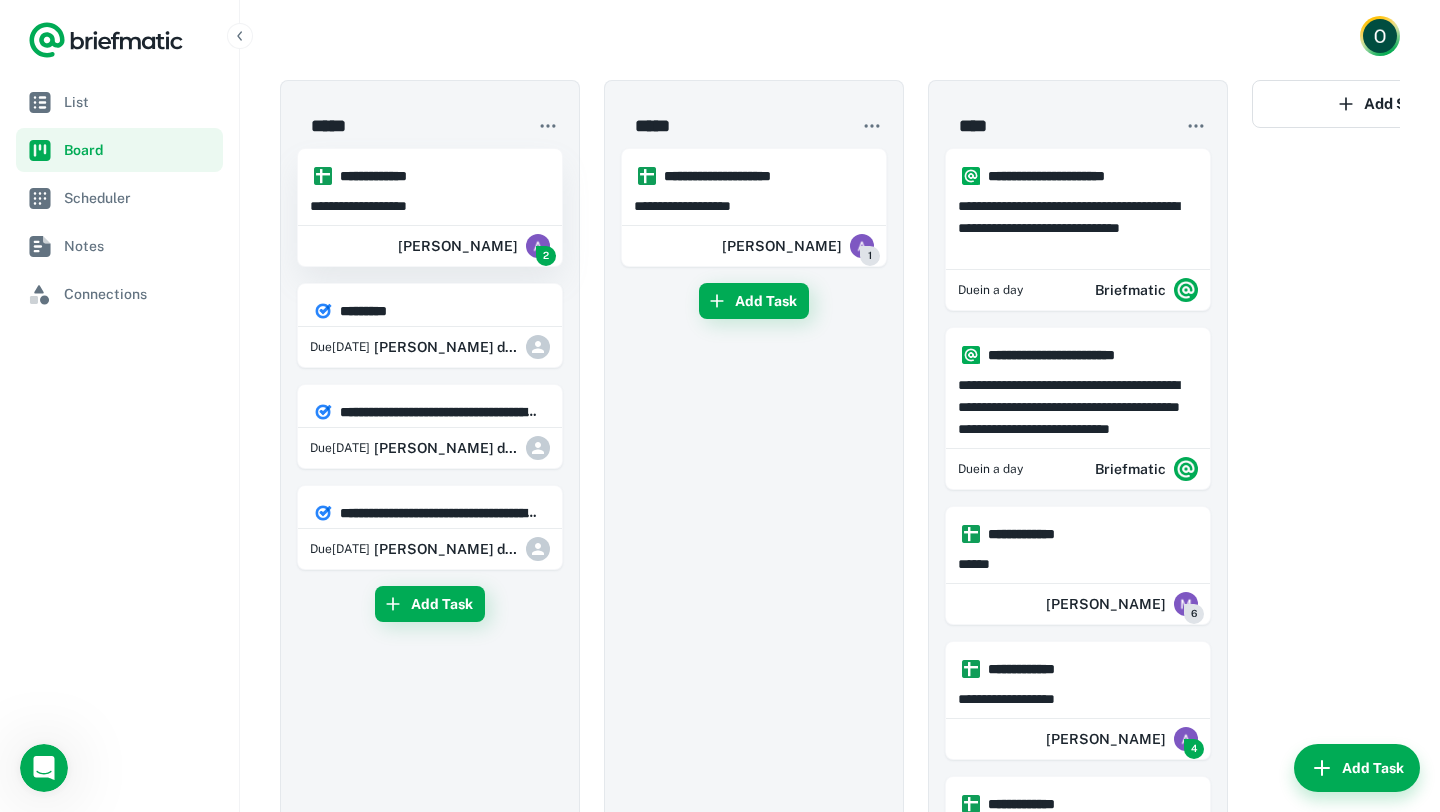 click on "**********" at bounding box center [439, 176] 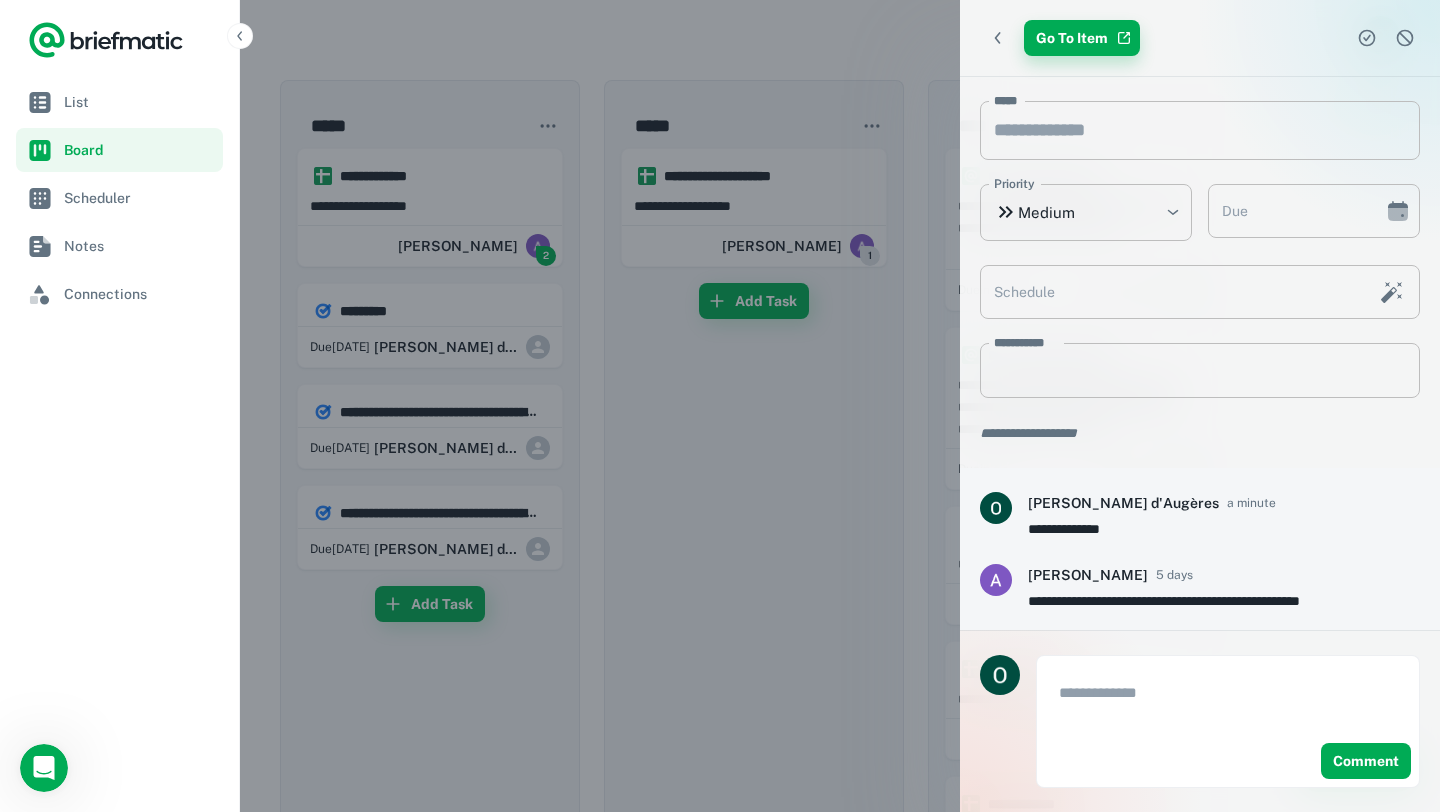 click on "Go To Item" at bounding box center [1082, 38] 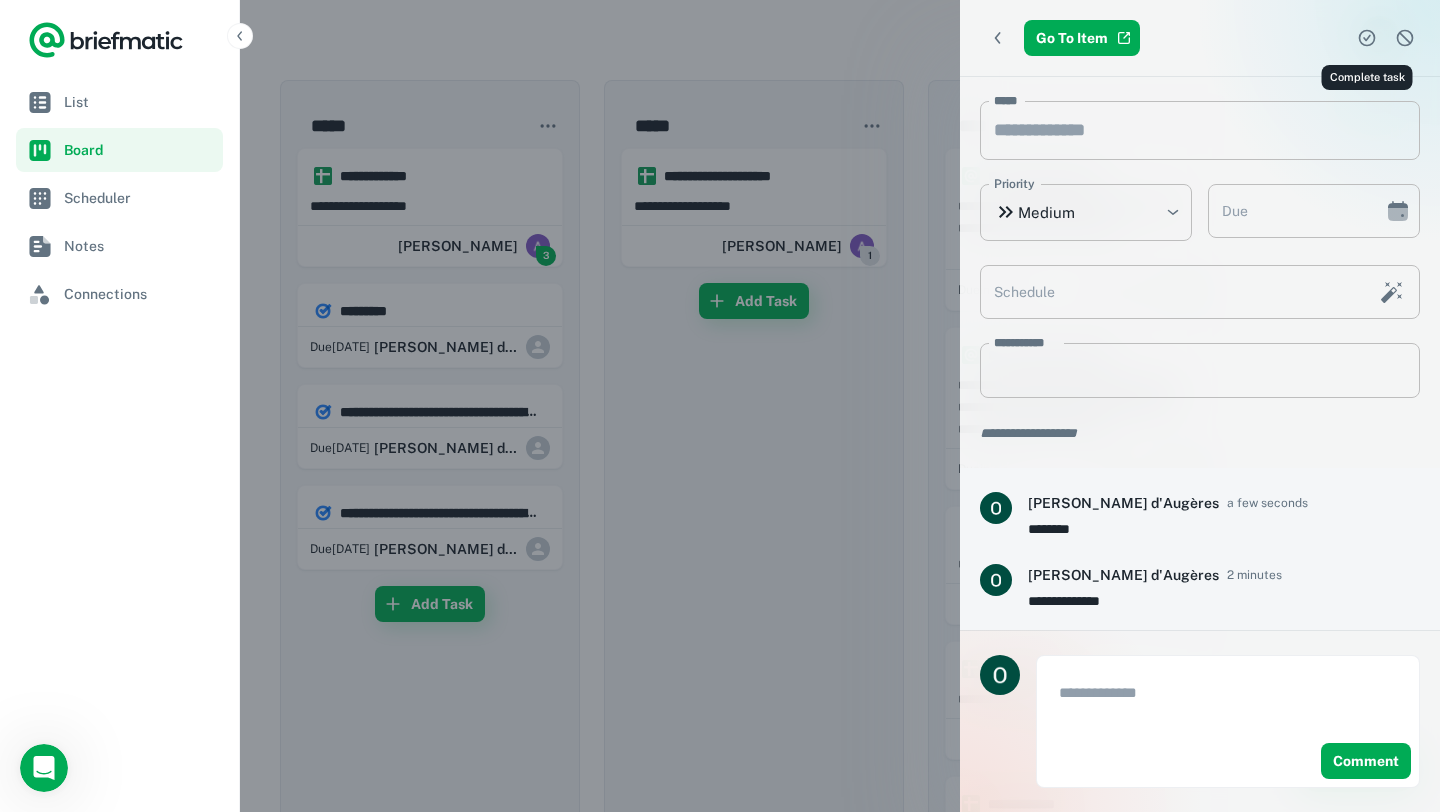 click 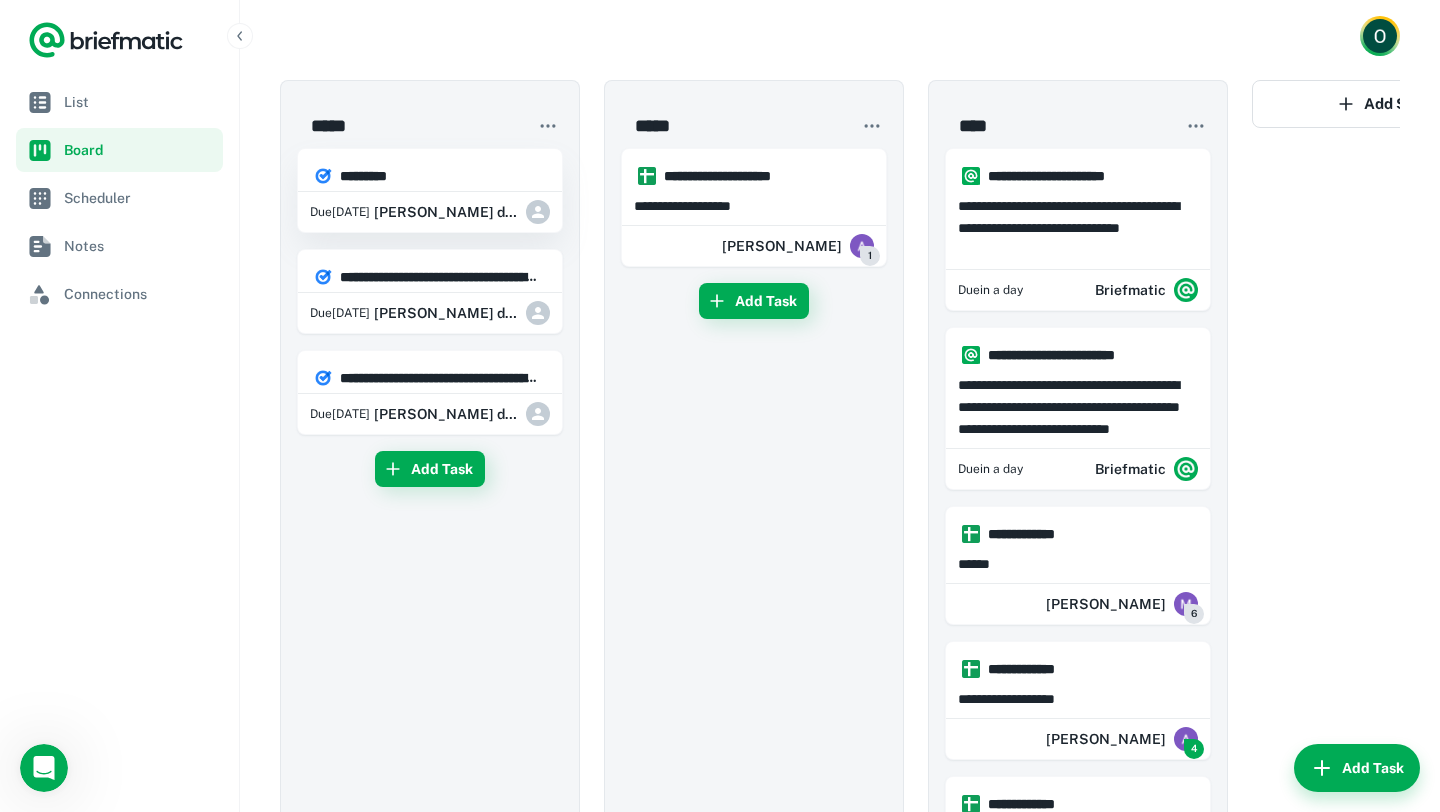 click on "*********" at bounding box center (439, 176) 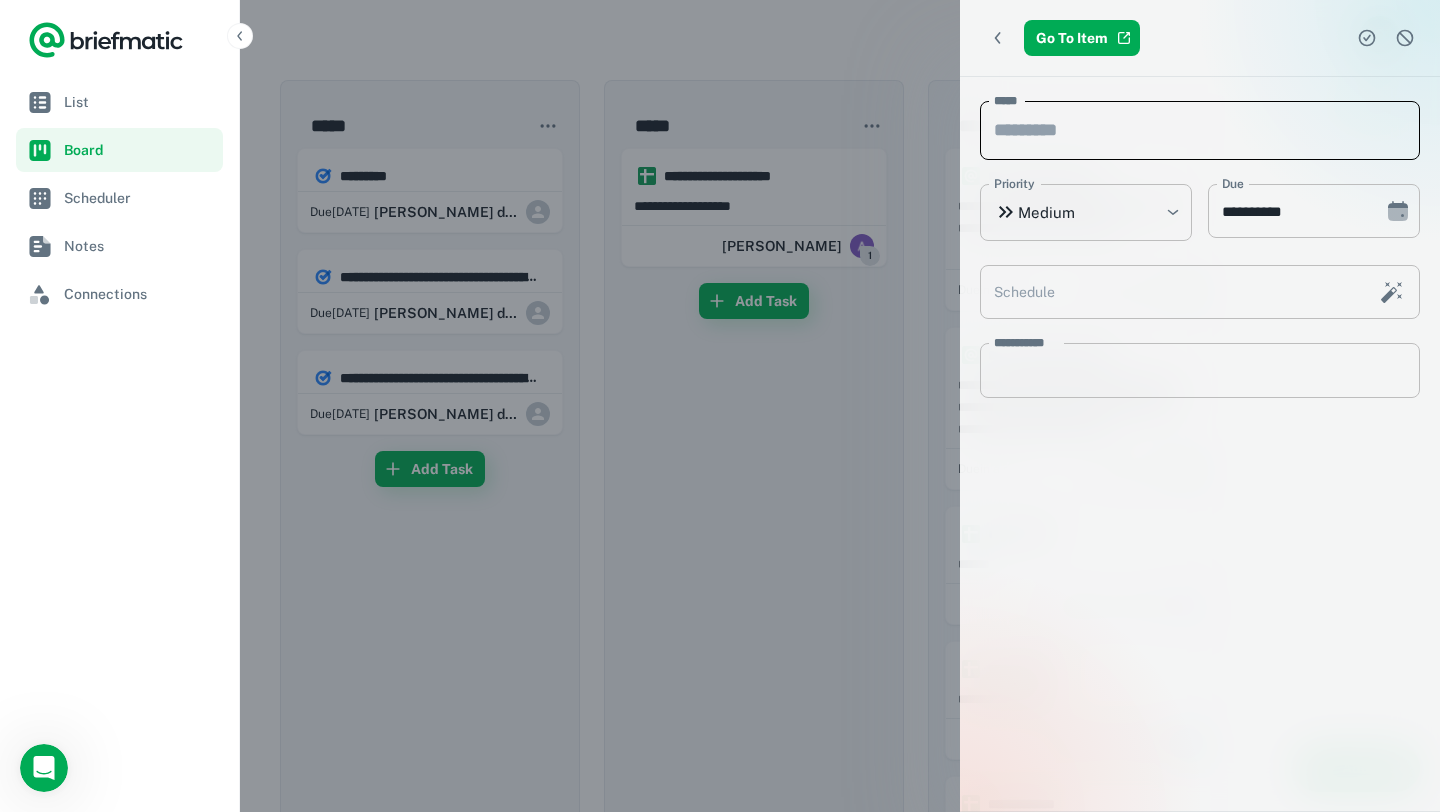 click on "*****" at bounding box center [1200, 130] 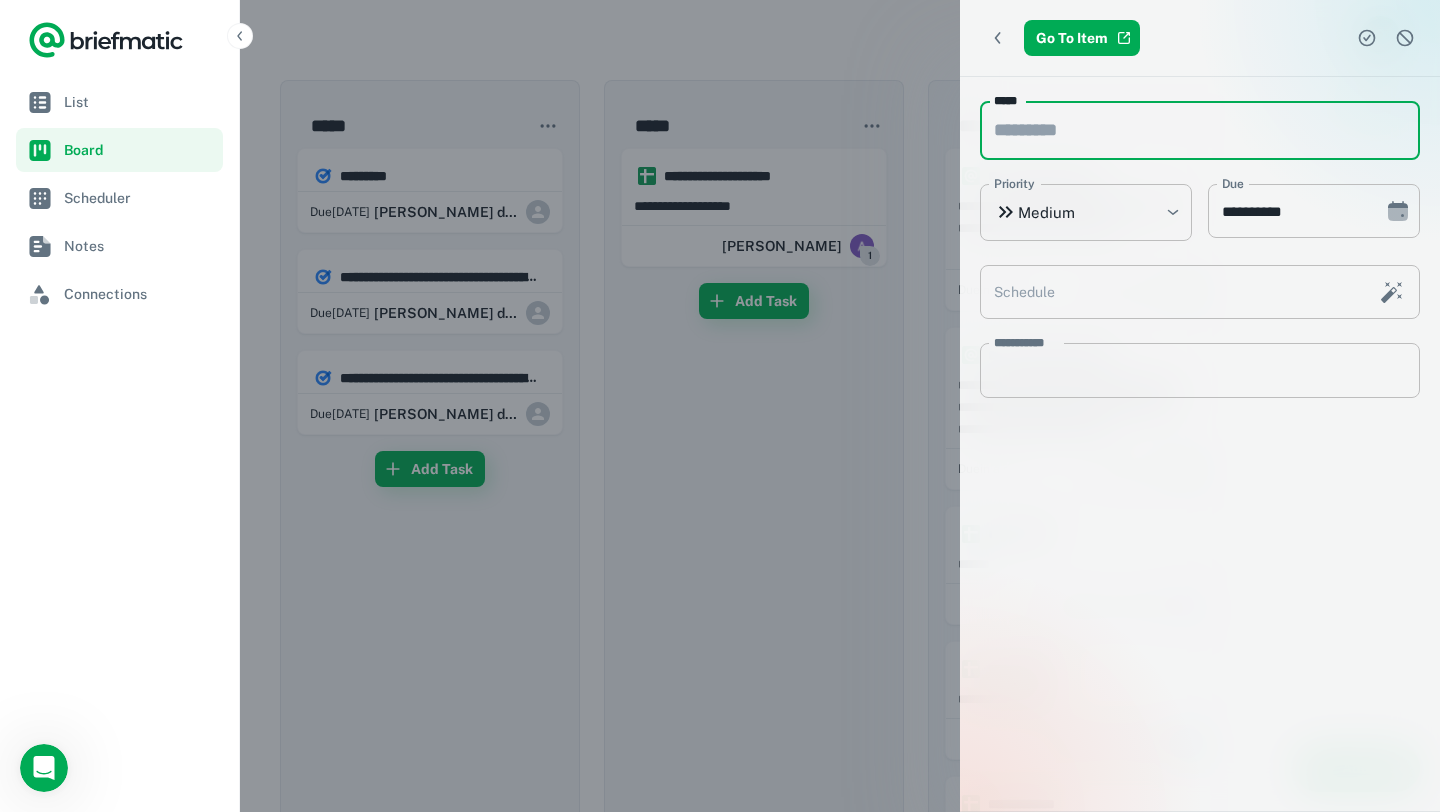 click at bounding box center [720, 406] 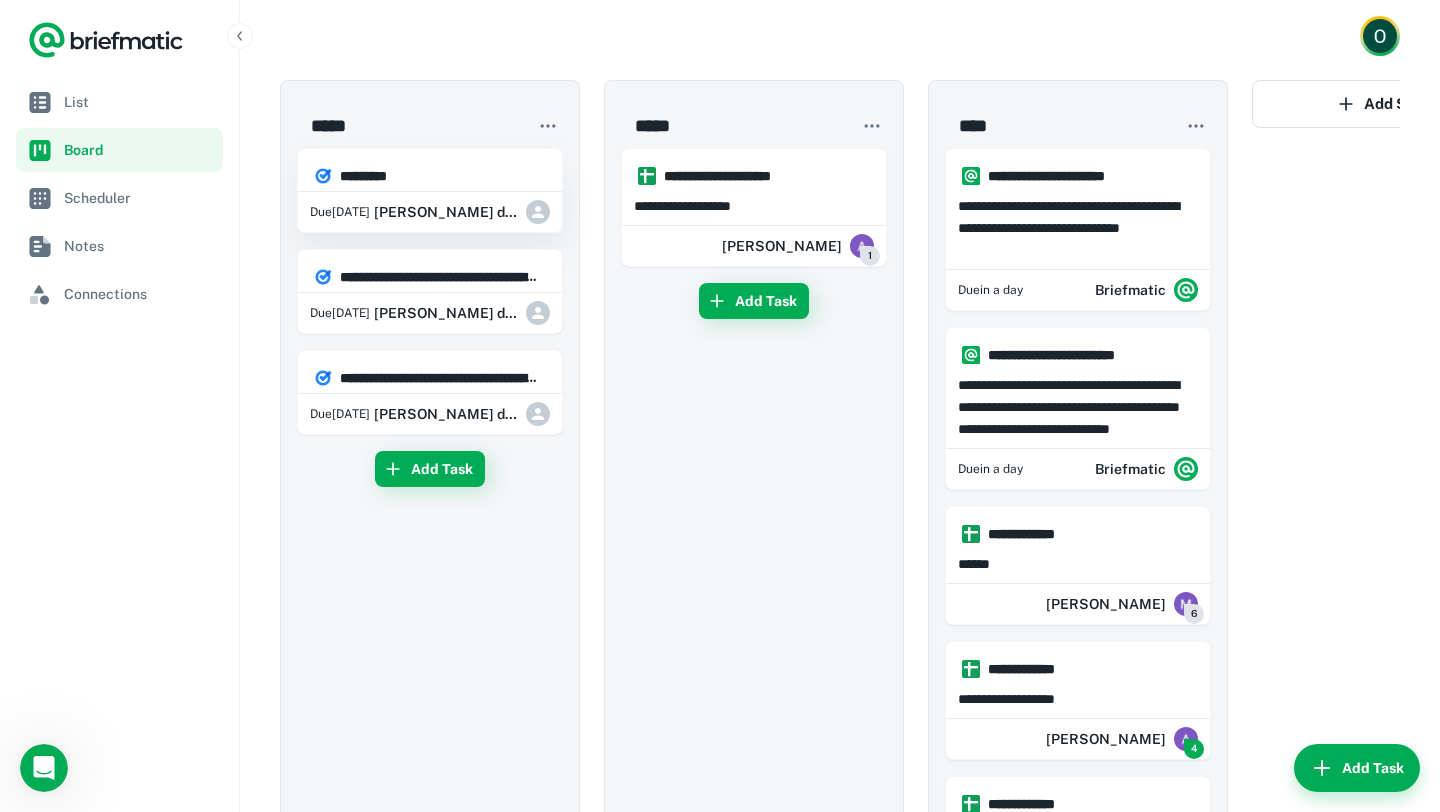 click on "*********" at bounding box center [439, 176] 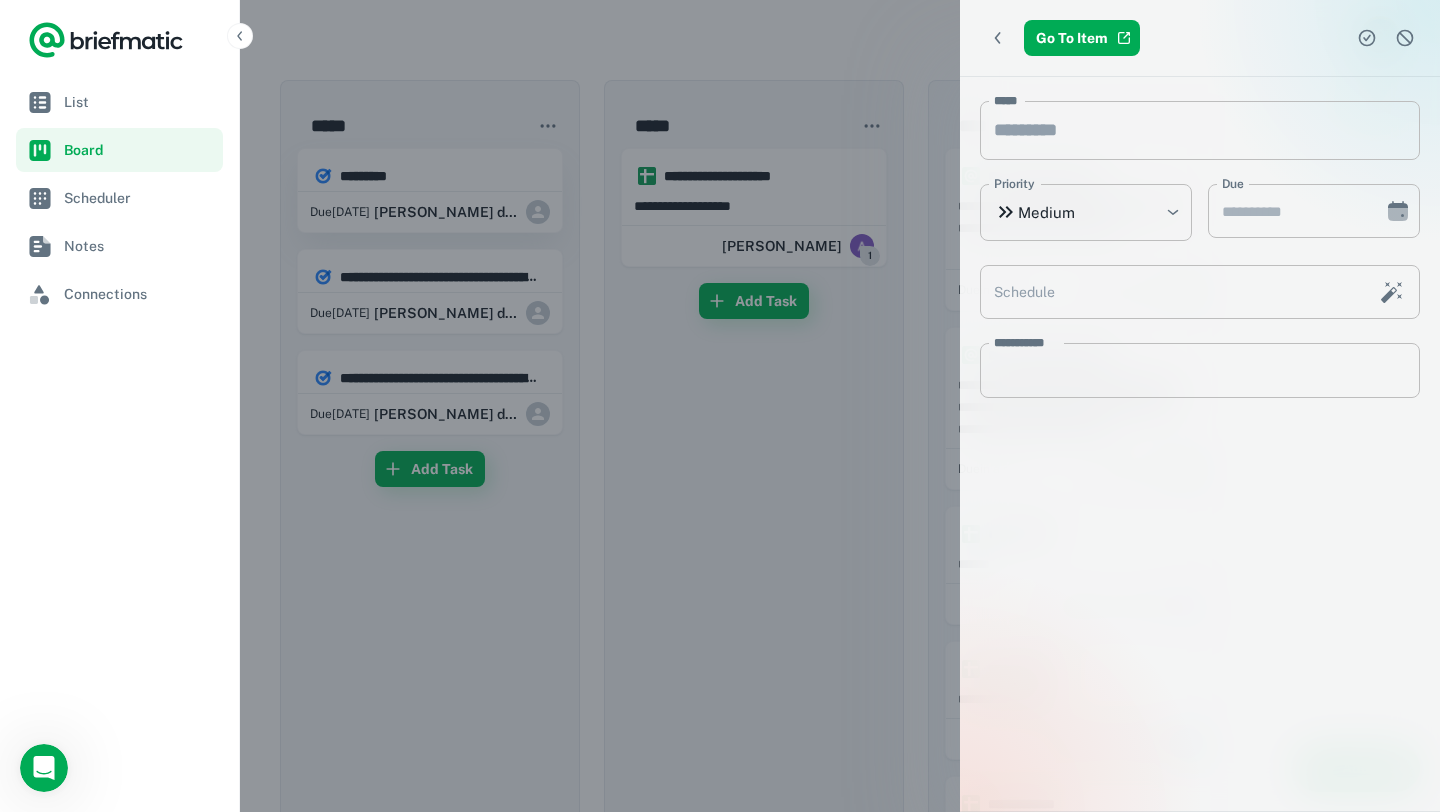 type on "**********" 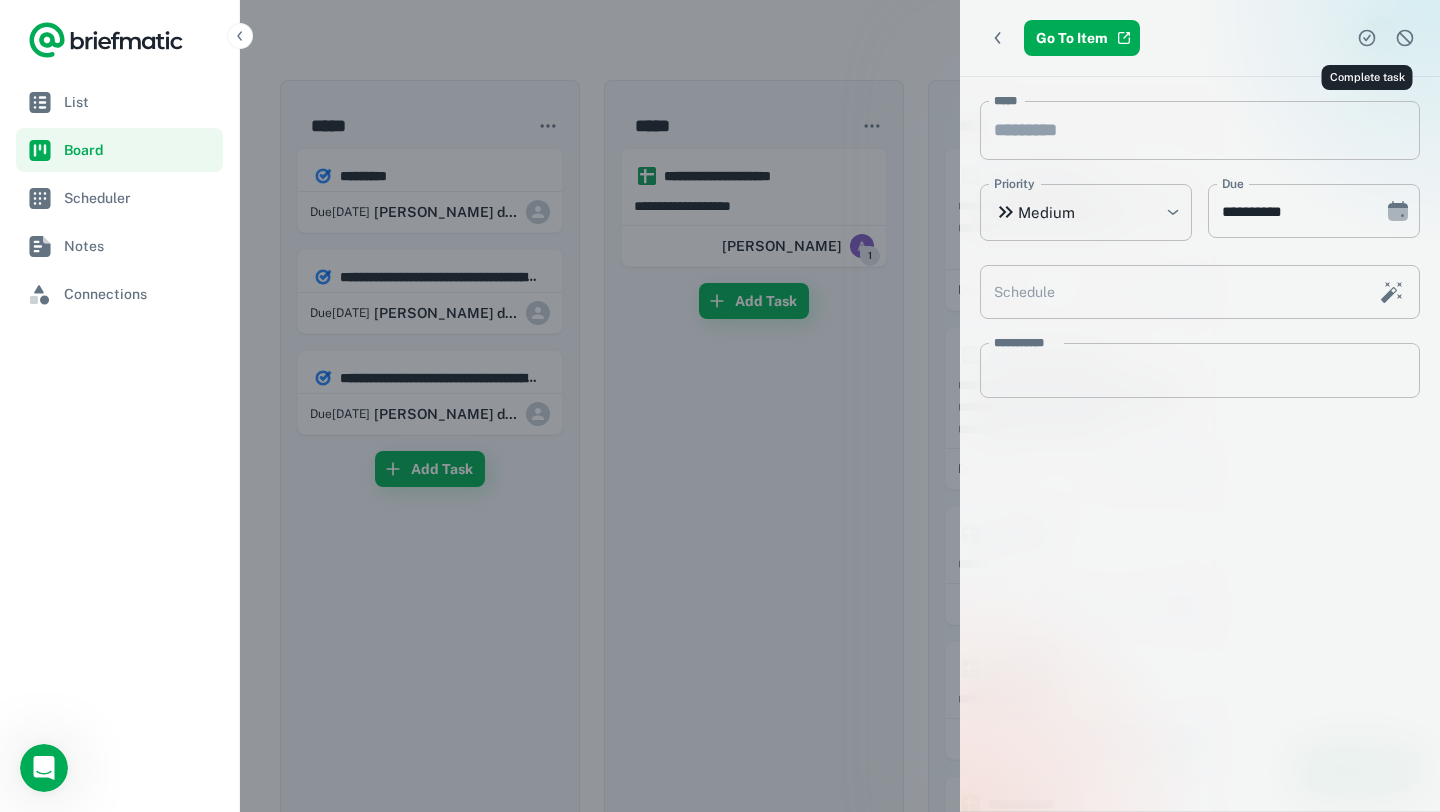 click 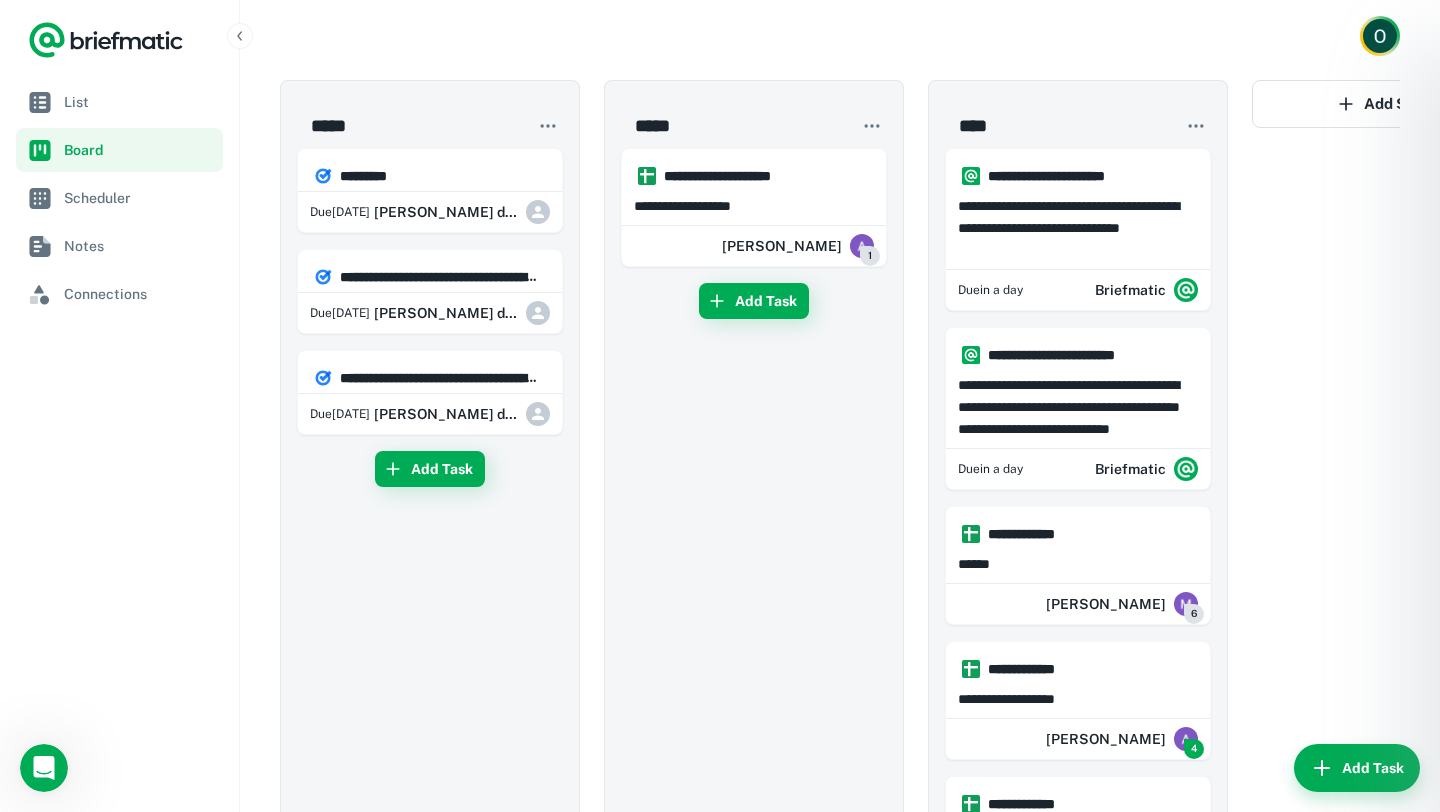 type 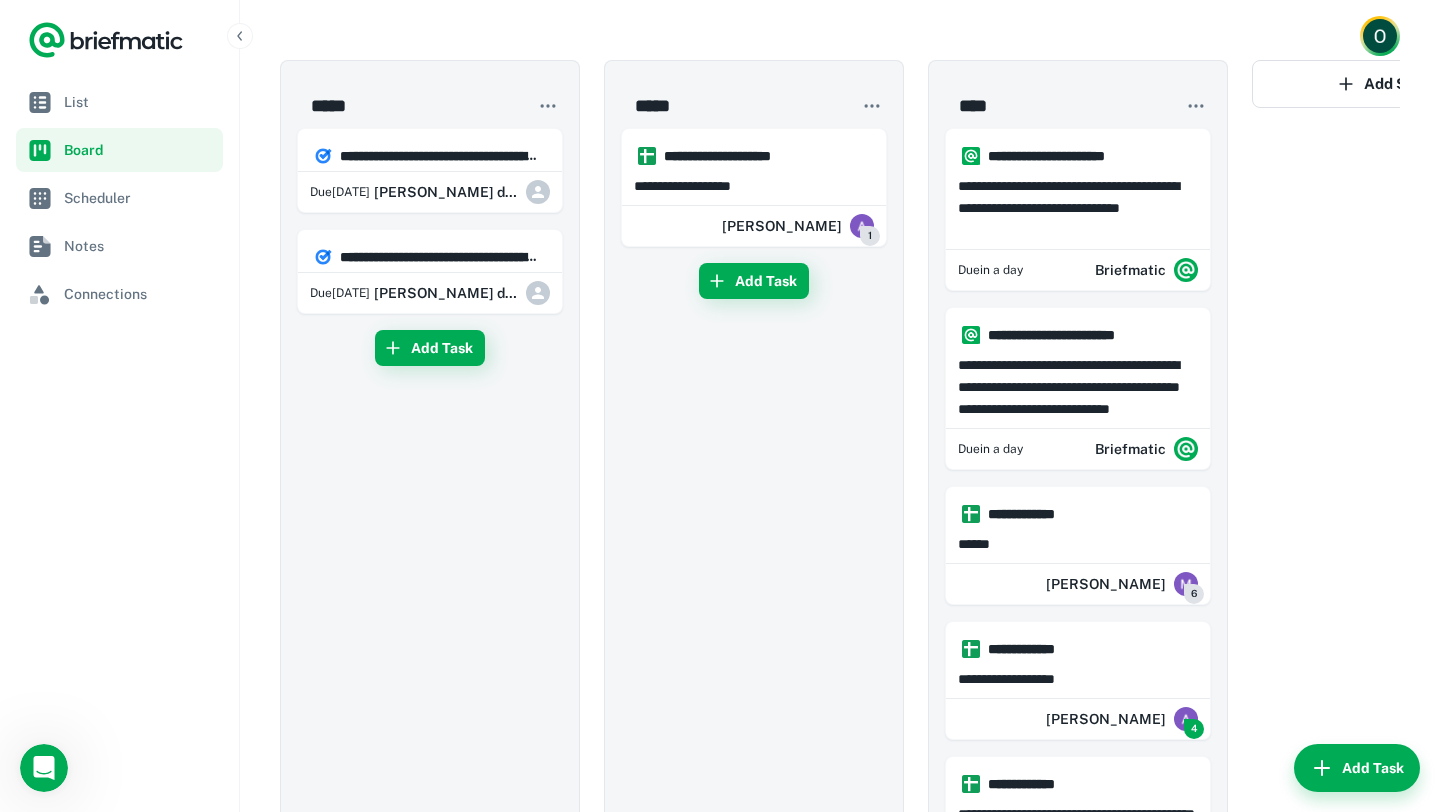 scroll, scrollTop: 0, scrollLeft: 0, axis: both 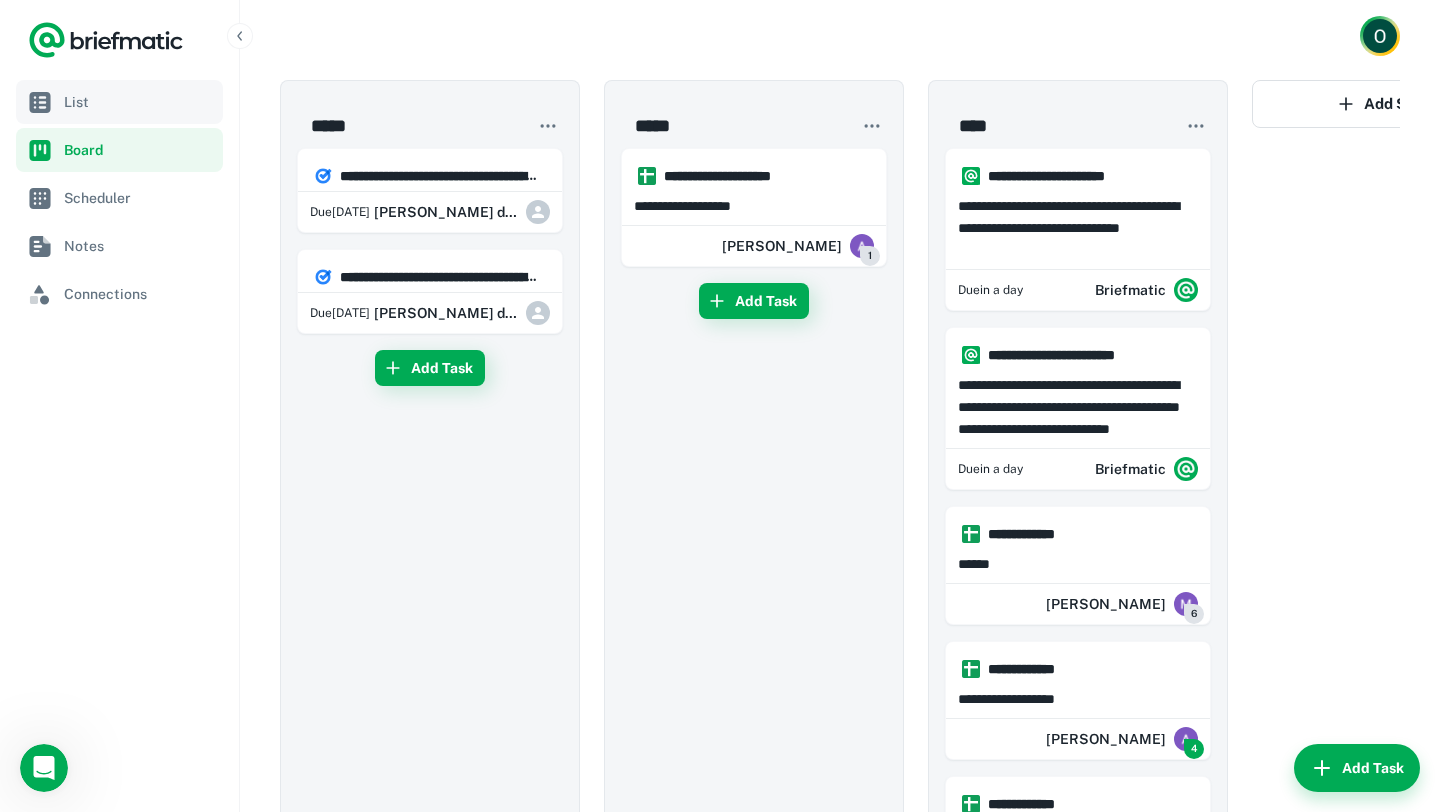 click on "List" at bounding box center [139, 102] 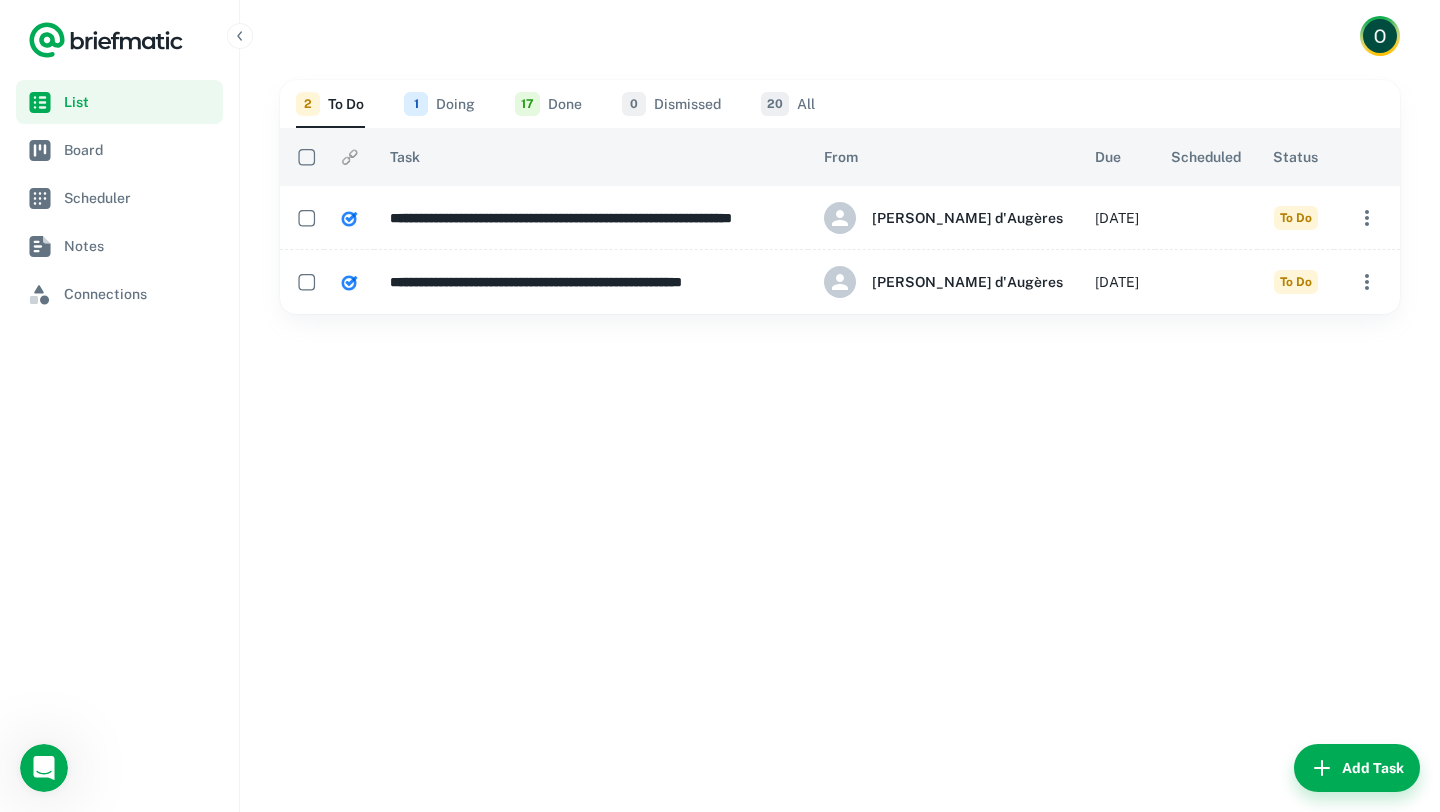 click on "20 All" at bounding box center [788, 104] 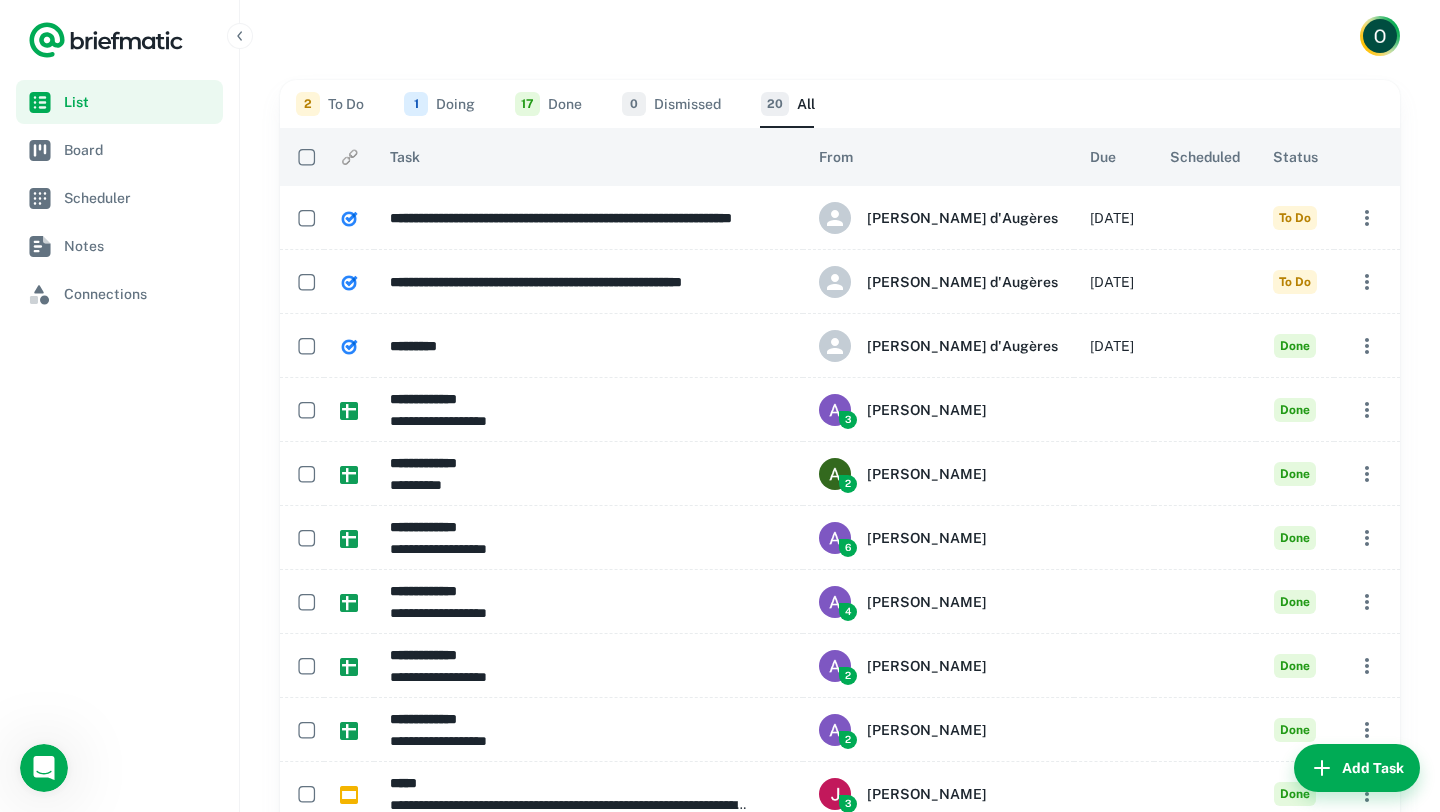 click on "2 To Do" at bounding box center [330, 104] 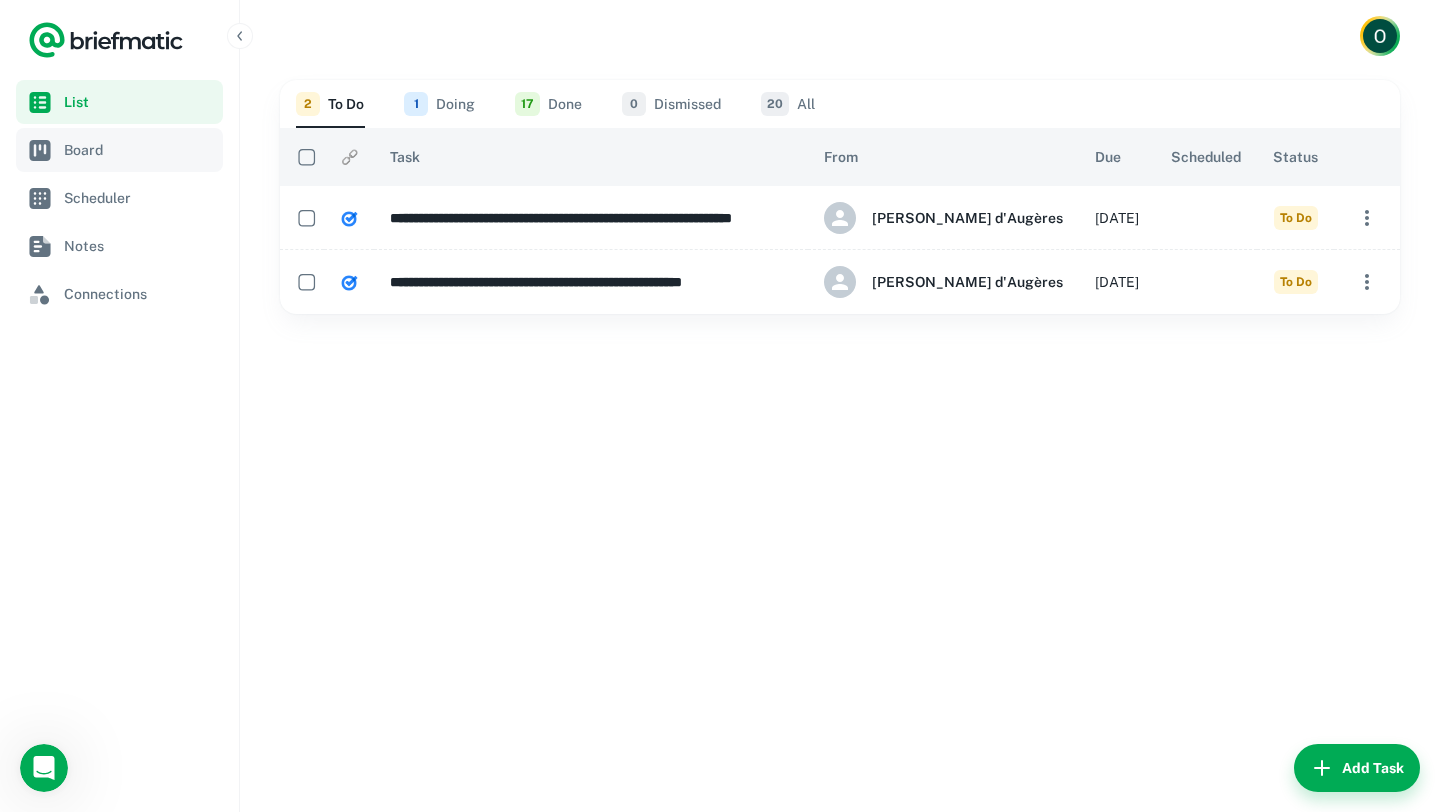 click on "Board" at bounding box center (139, 150) 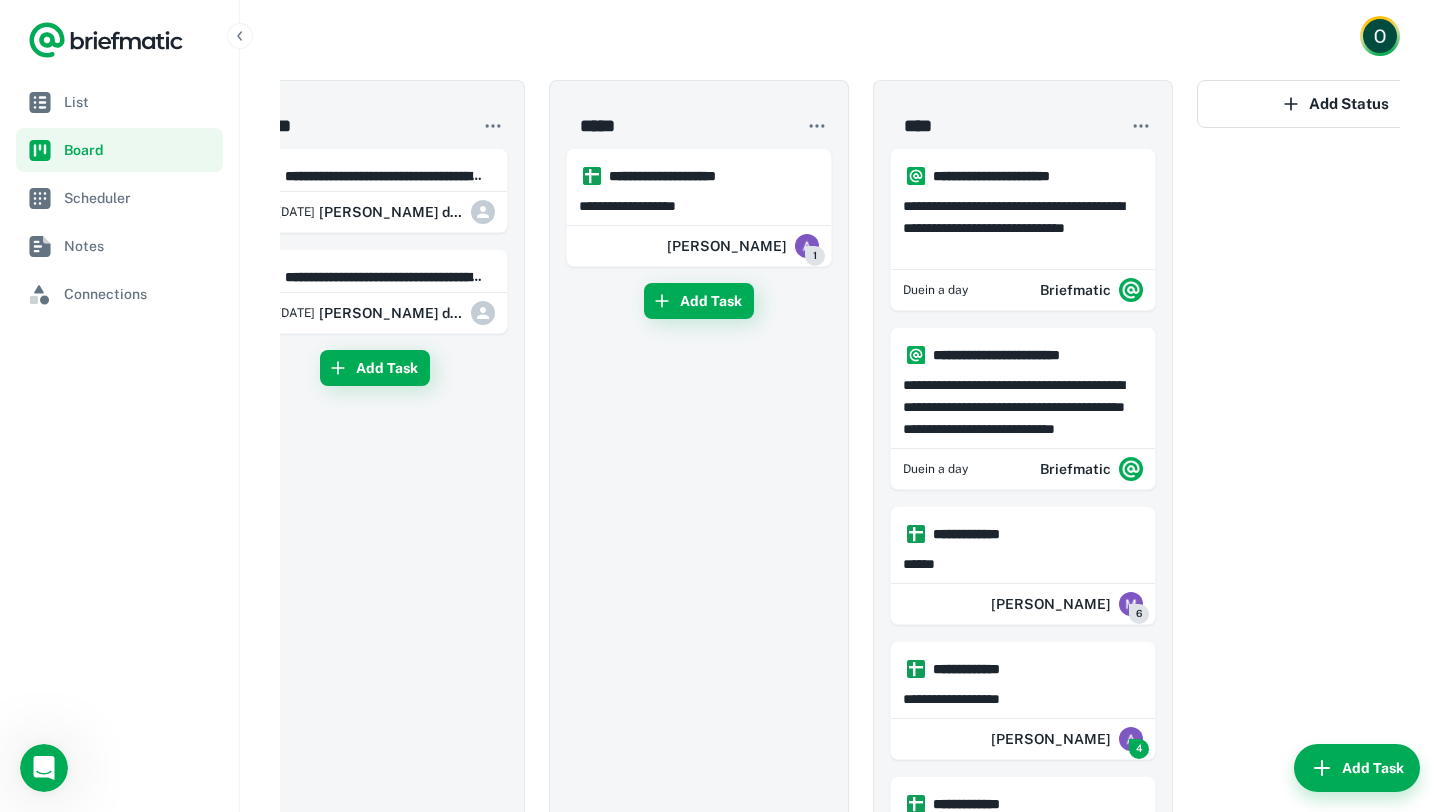 scroll, scrollTop: 0, scrollLeft: 132, axis: horizontal 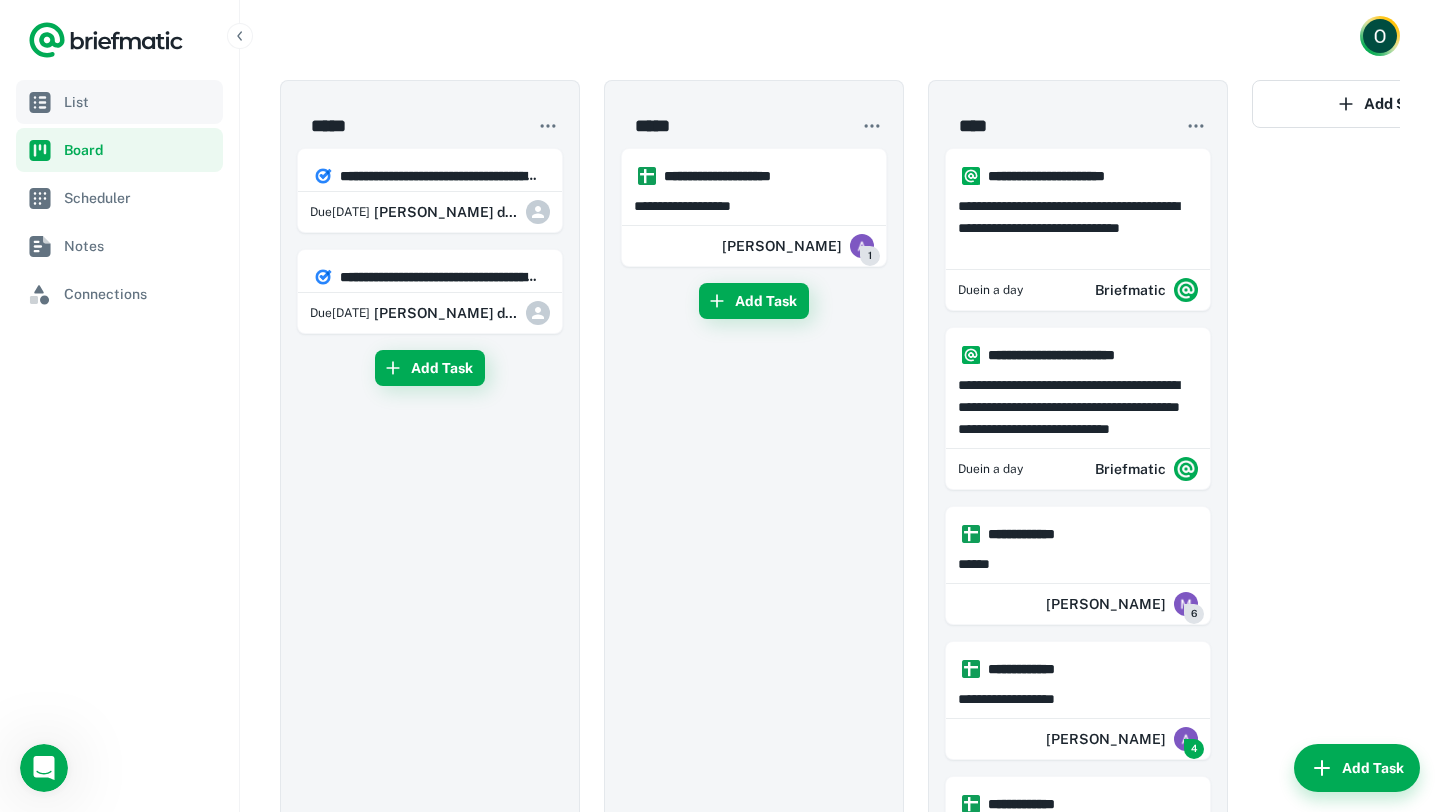 click on "List" at bounding box center [139, 102] 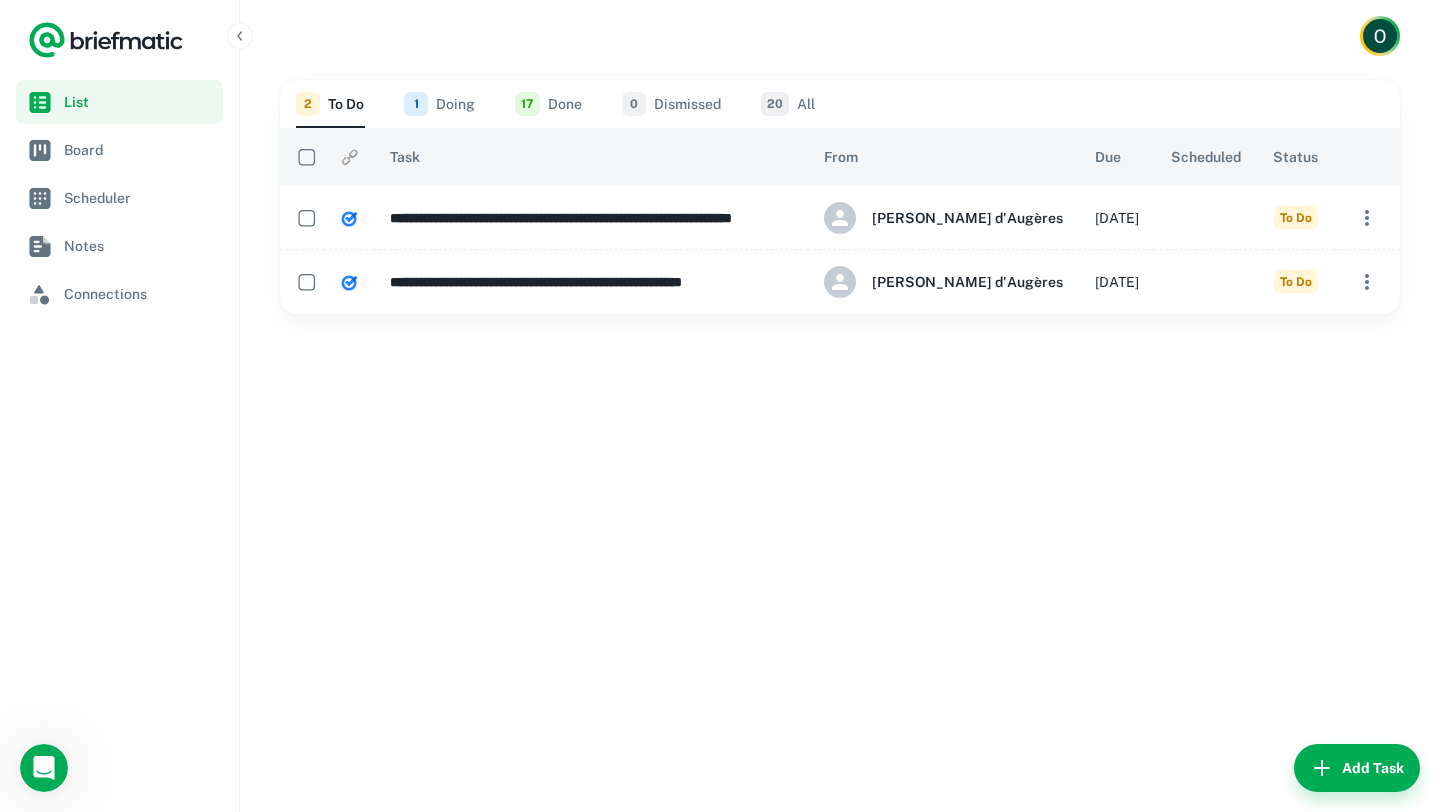 click on "20 All" at bounding box center (788, 104) 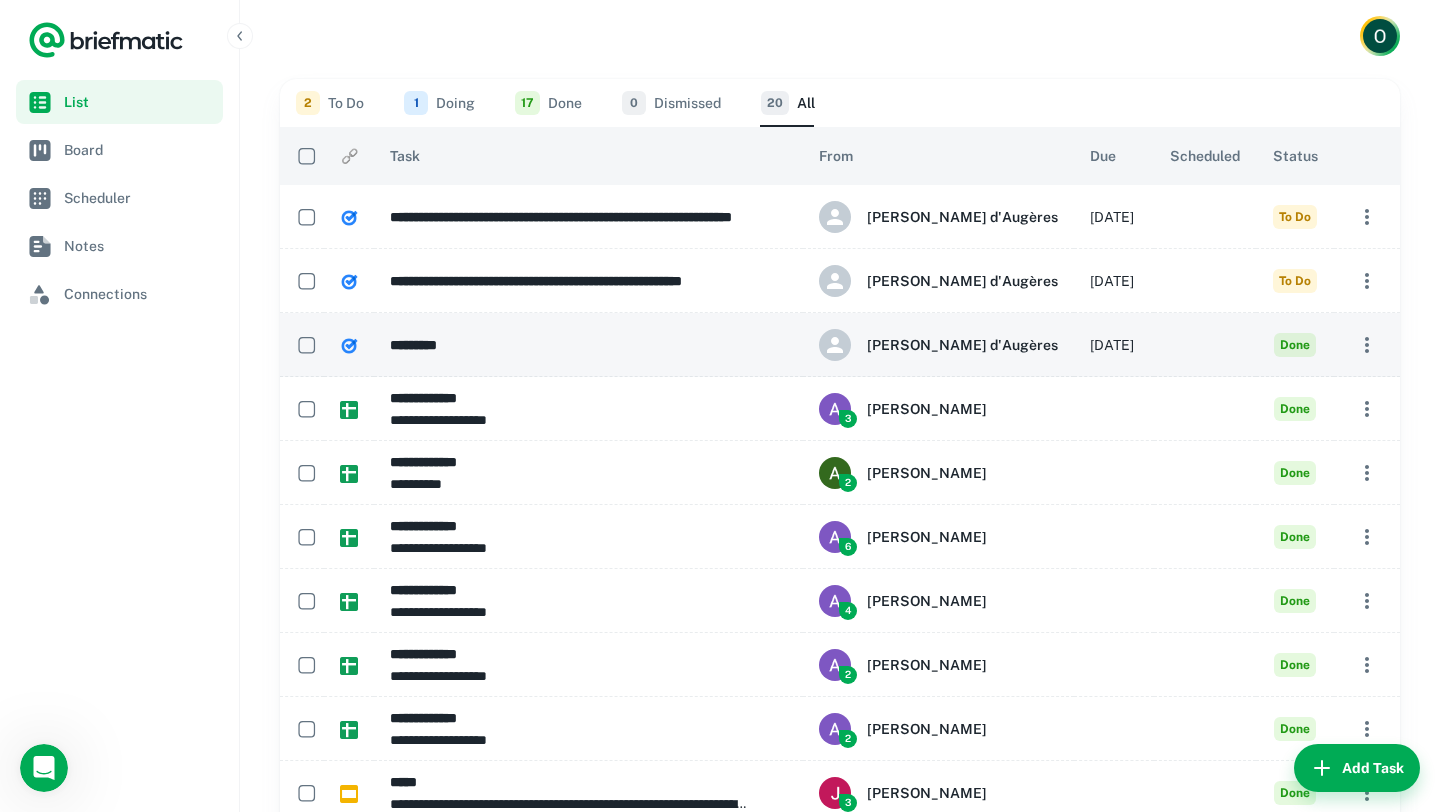 scroll, scrollTop: 0, scrollLeft: 0, axis: both 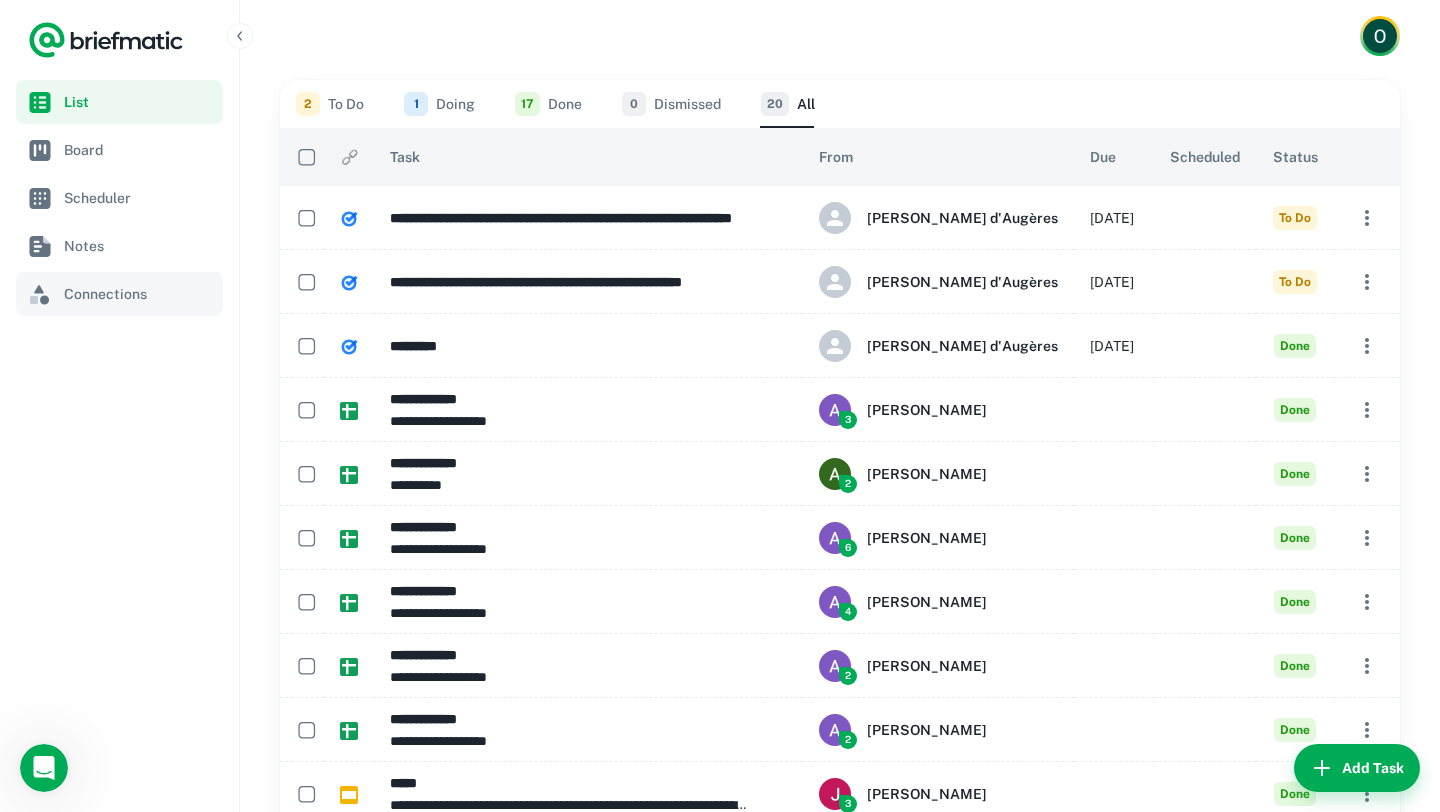 click on "Connections" at bounding box center (139, 294) 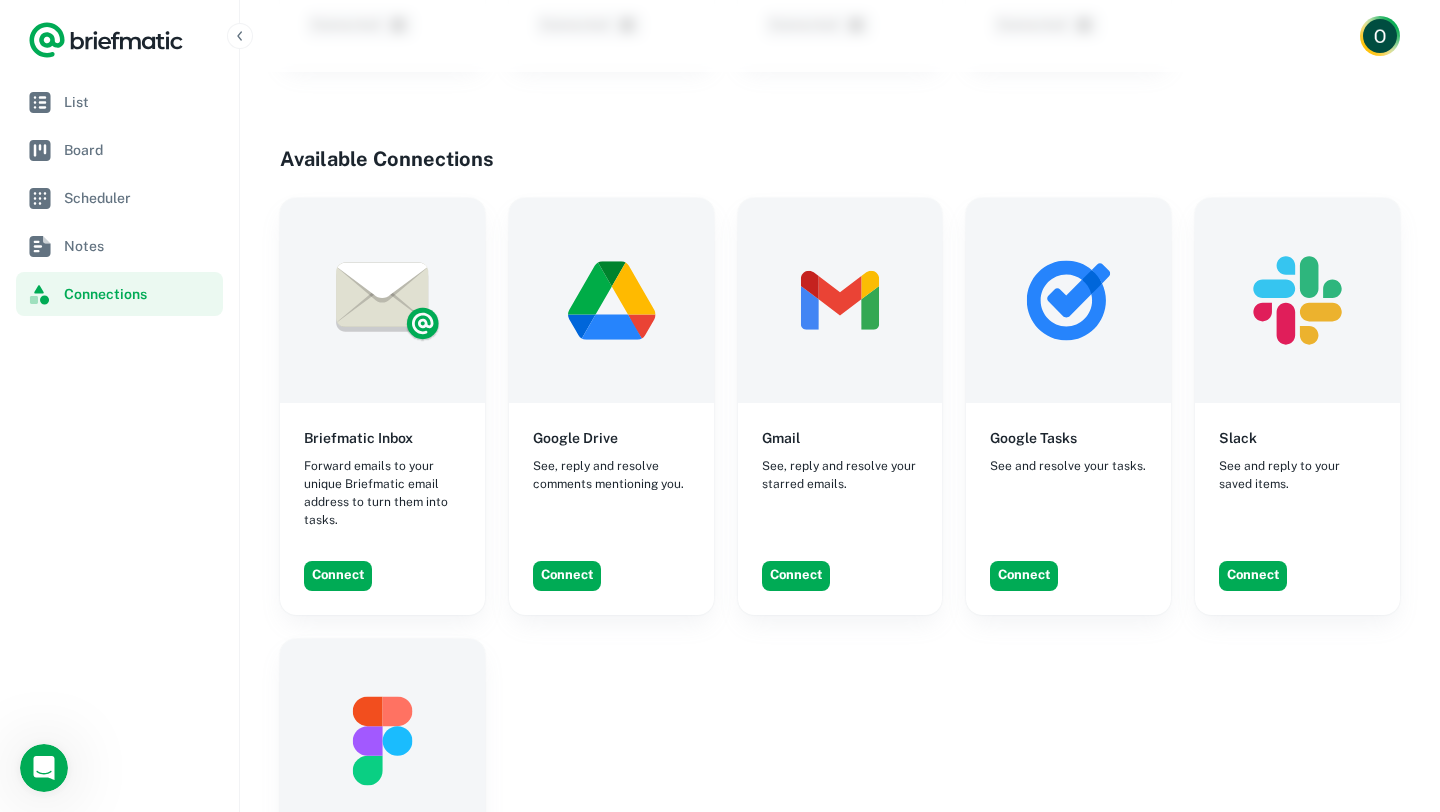 scroll, scrollTop: 0, scrollLeft: 0, axis: both 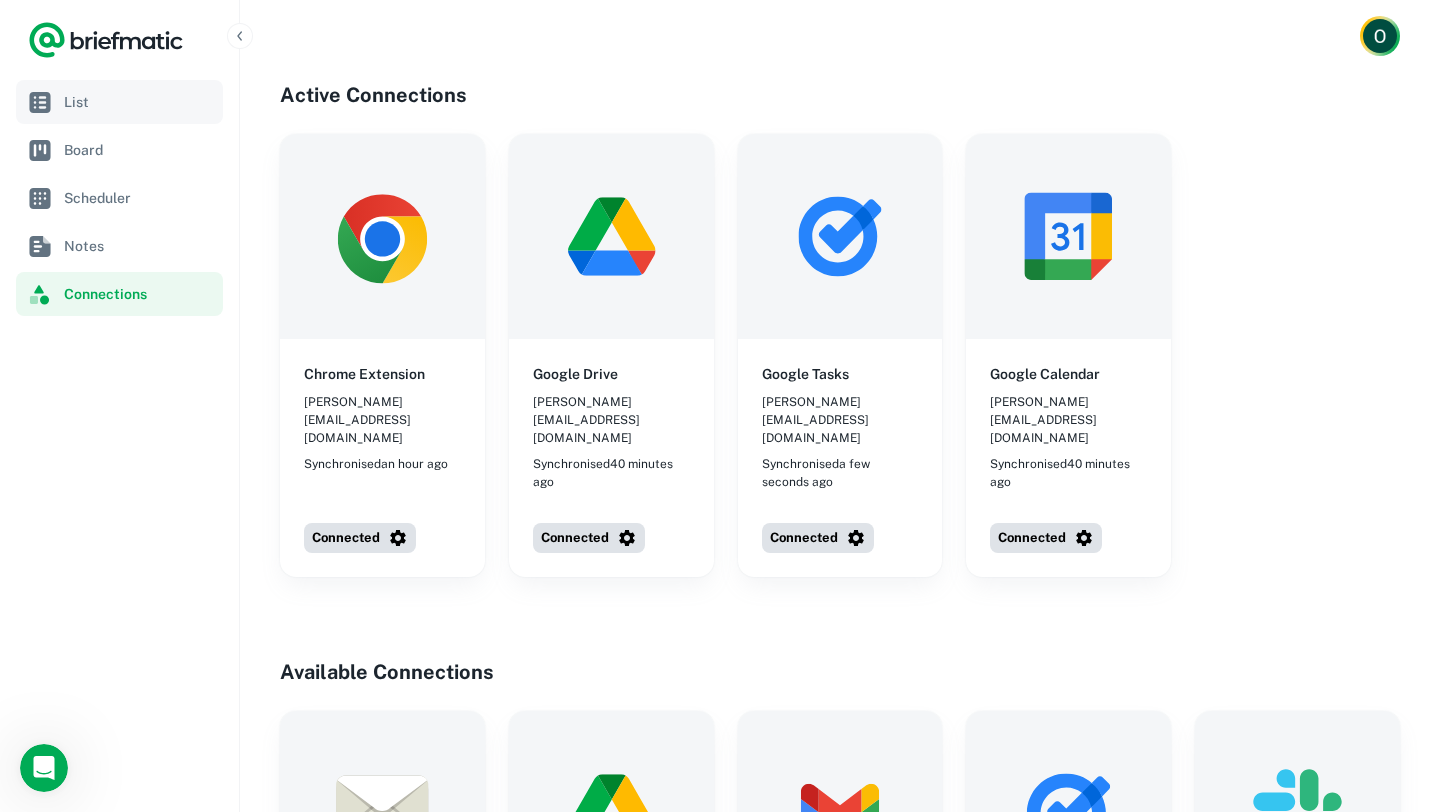 click on "List" at bounding box center (119, 102) 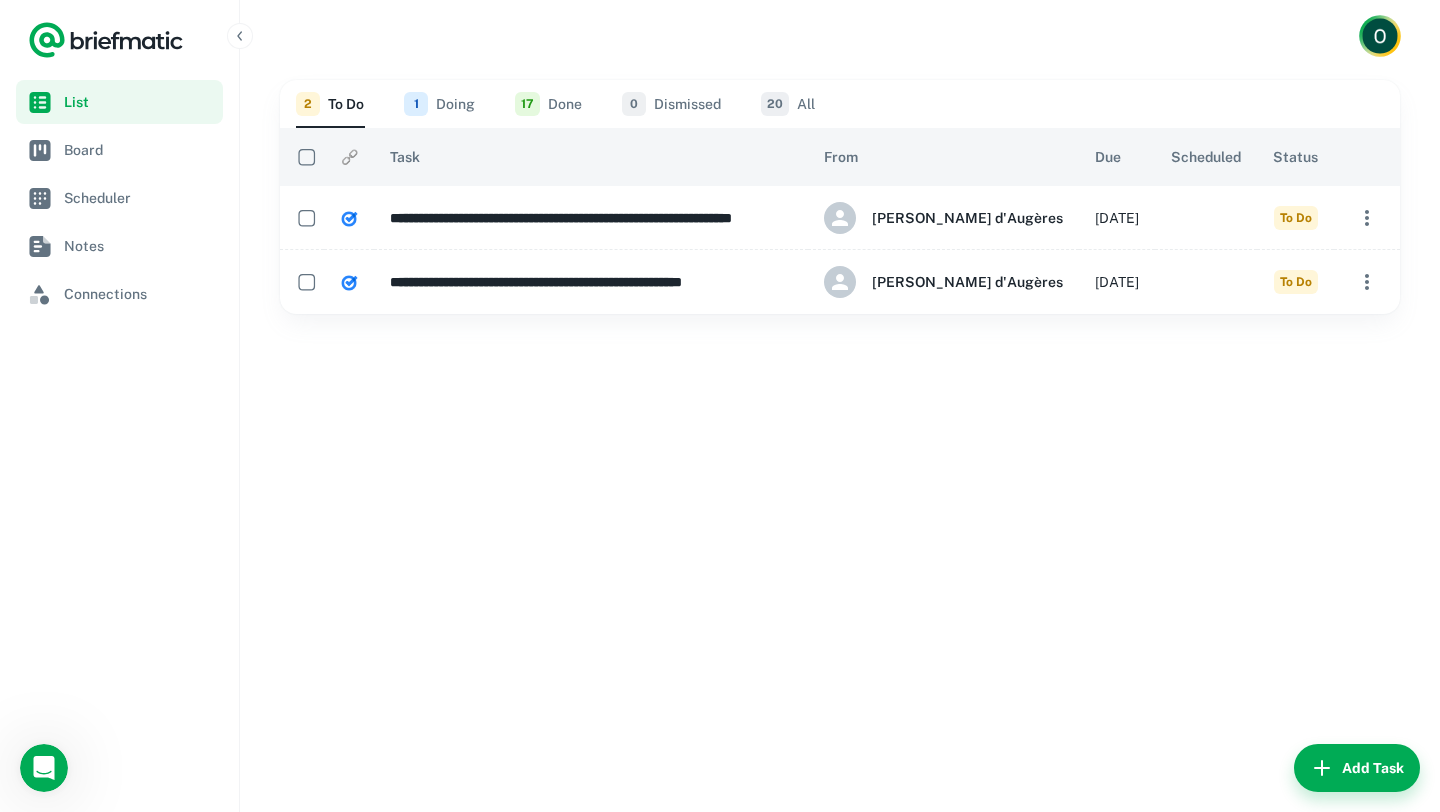 click at bounding box center (1379, 35) 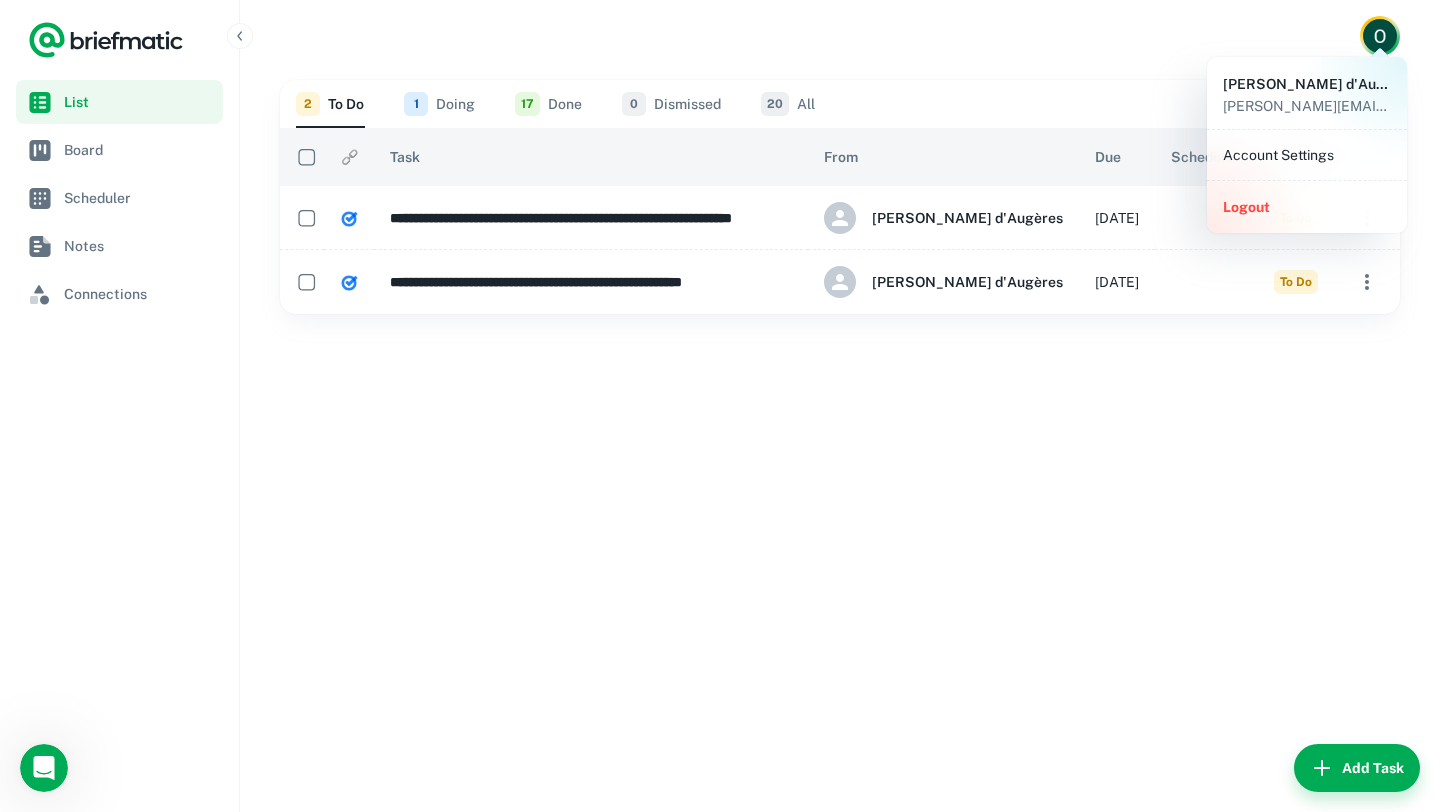 click at bounding box center [720, 406] 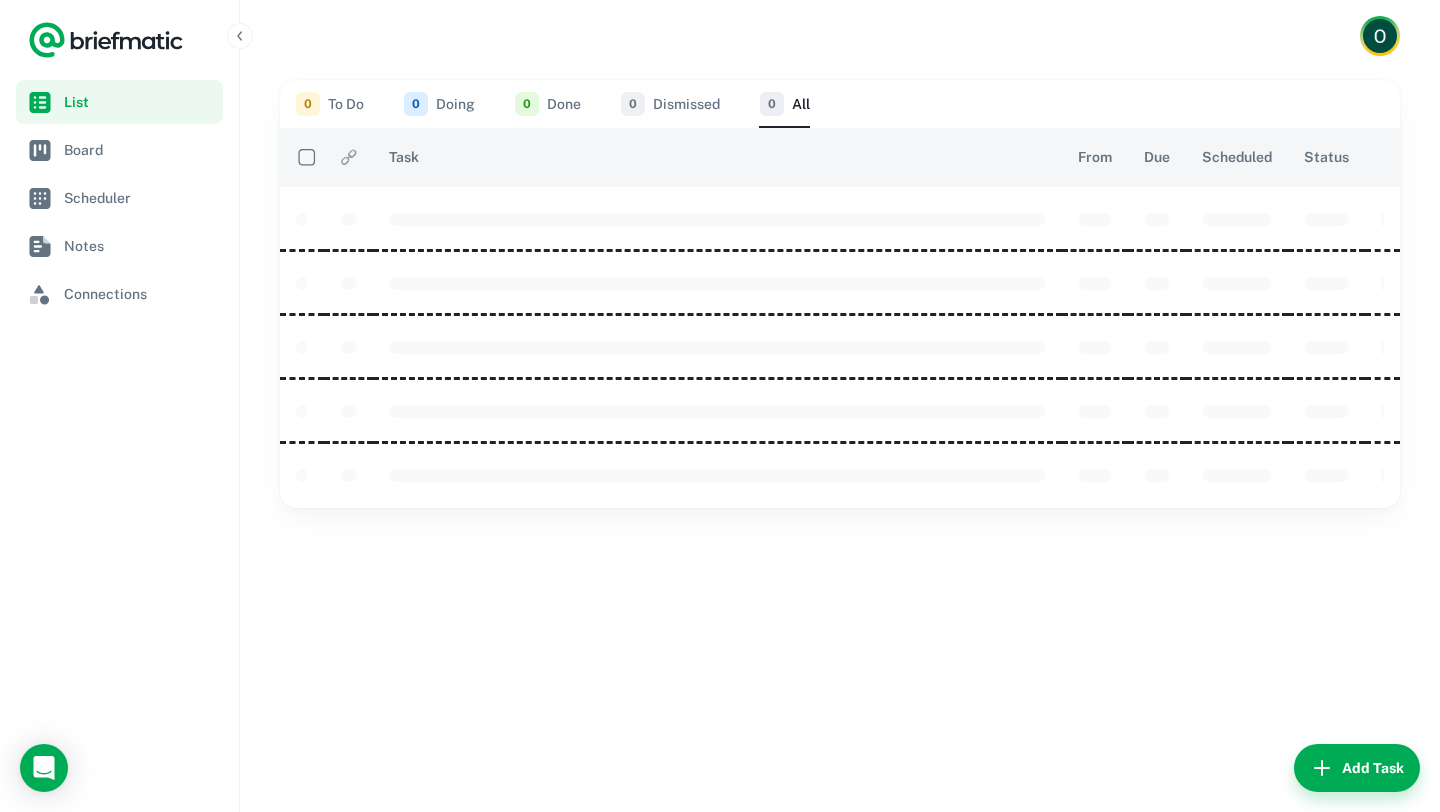 scroll, scrollTop: 0, scrollLeft: 0, axis: both 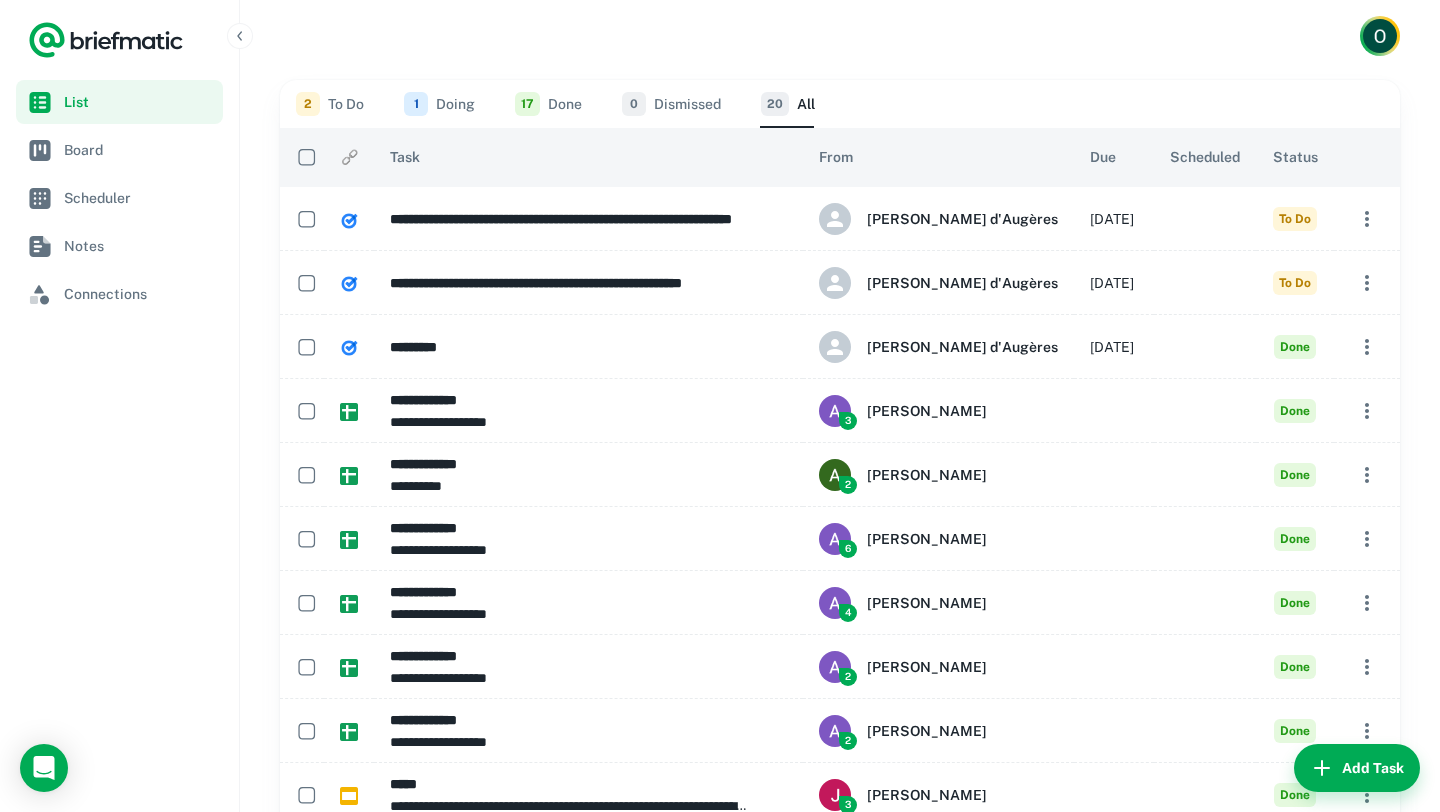 click on "2 To Do" at bounding box center (330, 104) 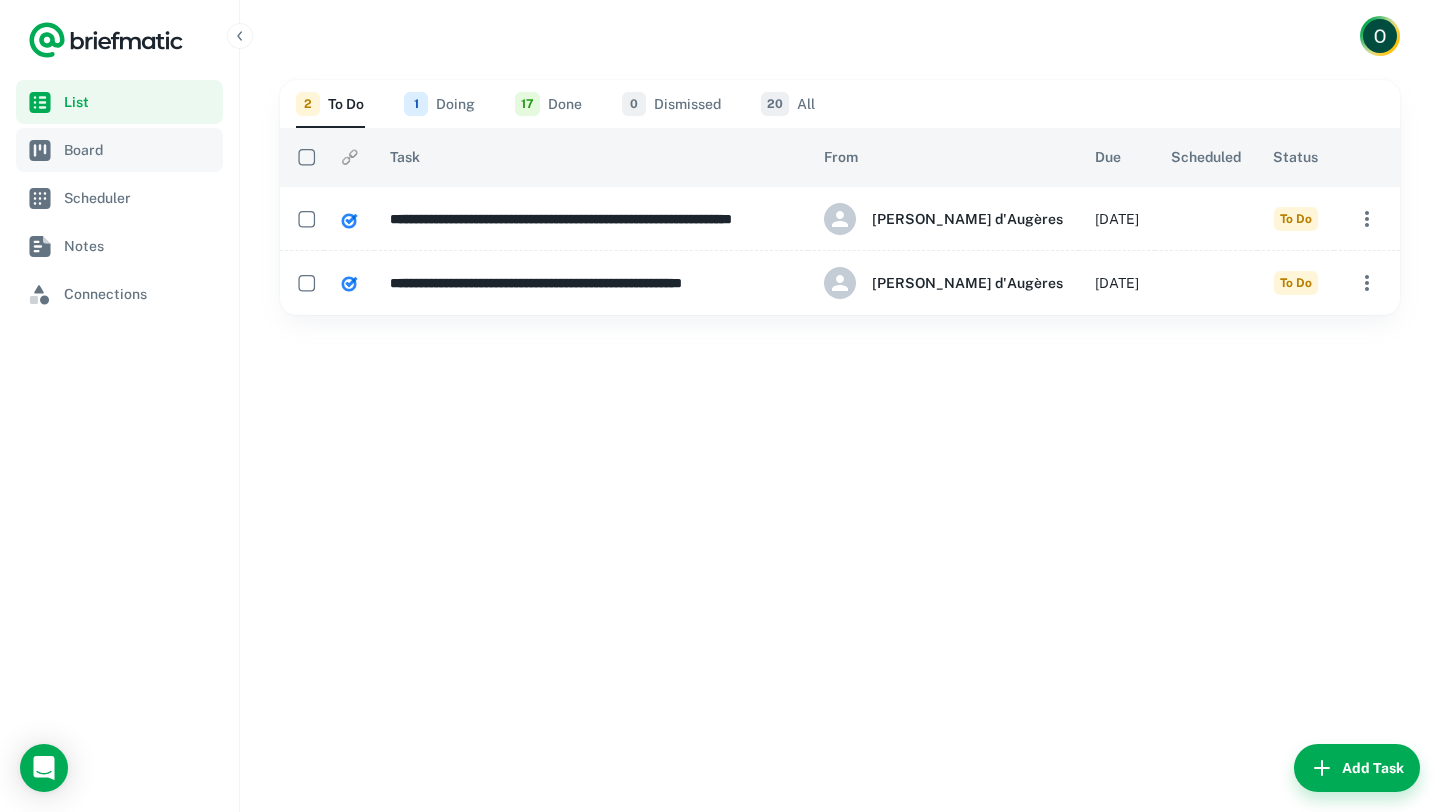 click on "Board" at bounding box center (139, 150) 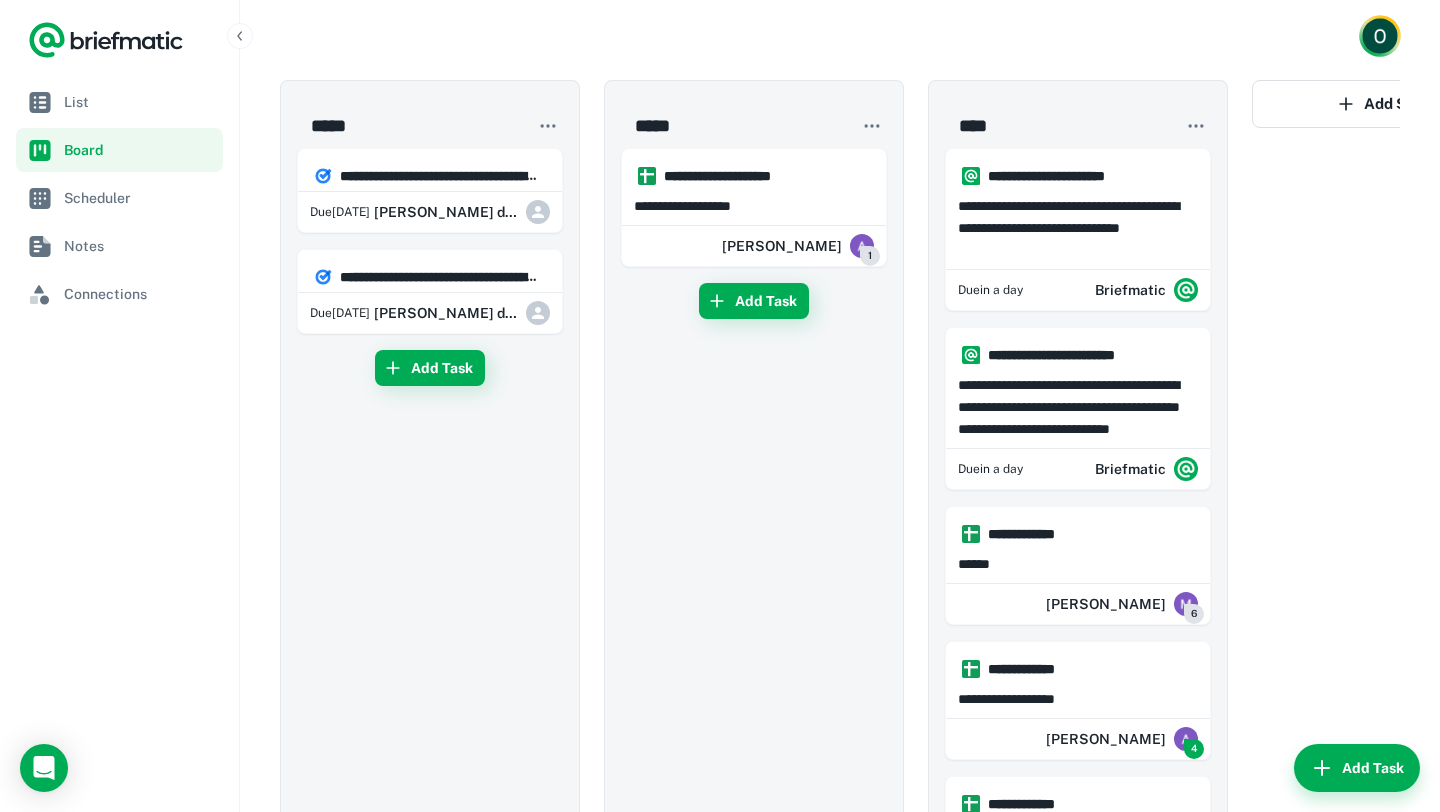 click at bounding box center [1379, 35] 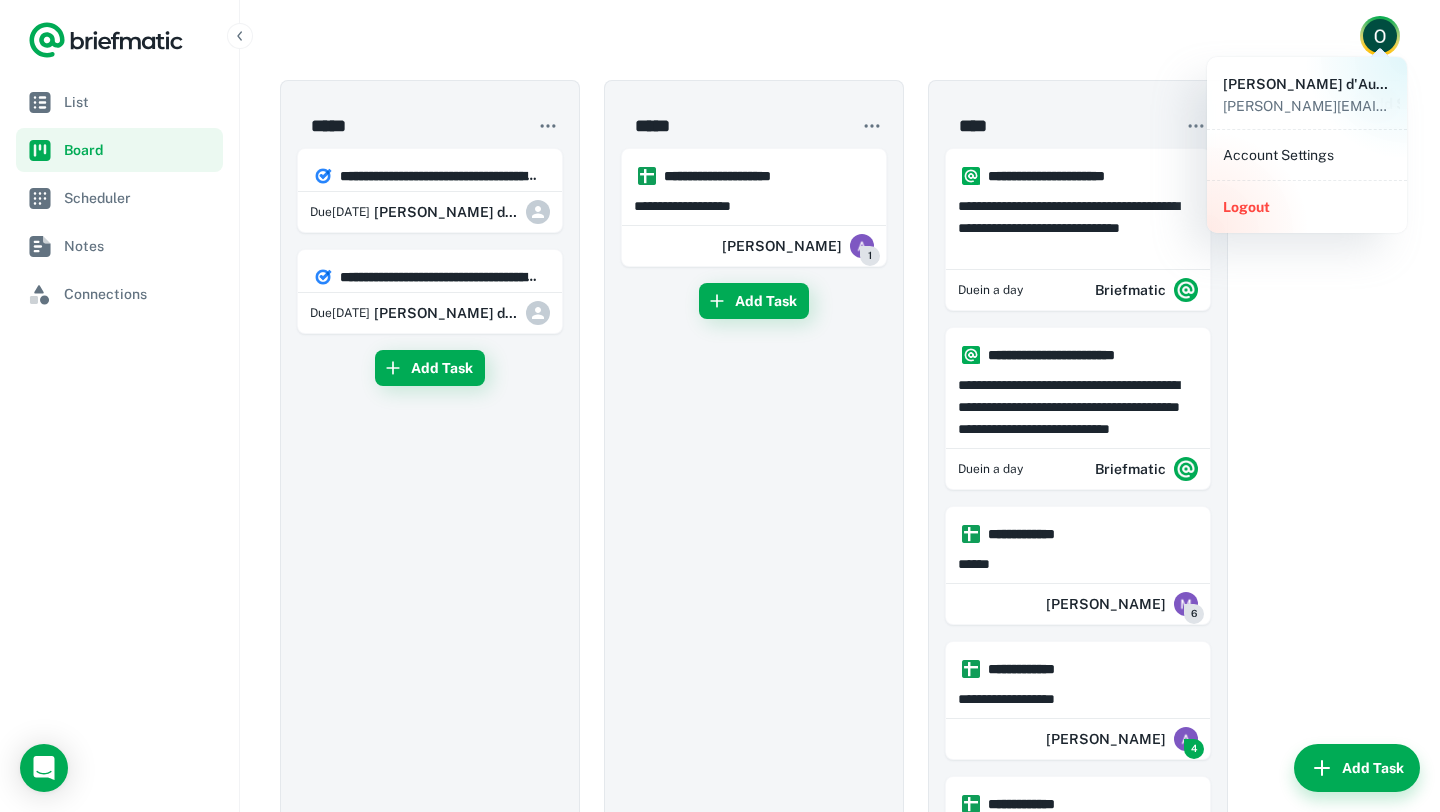 click at bounding box center [720, 406] 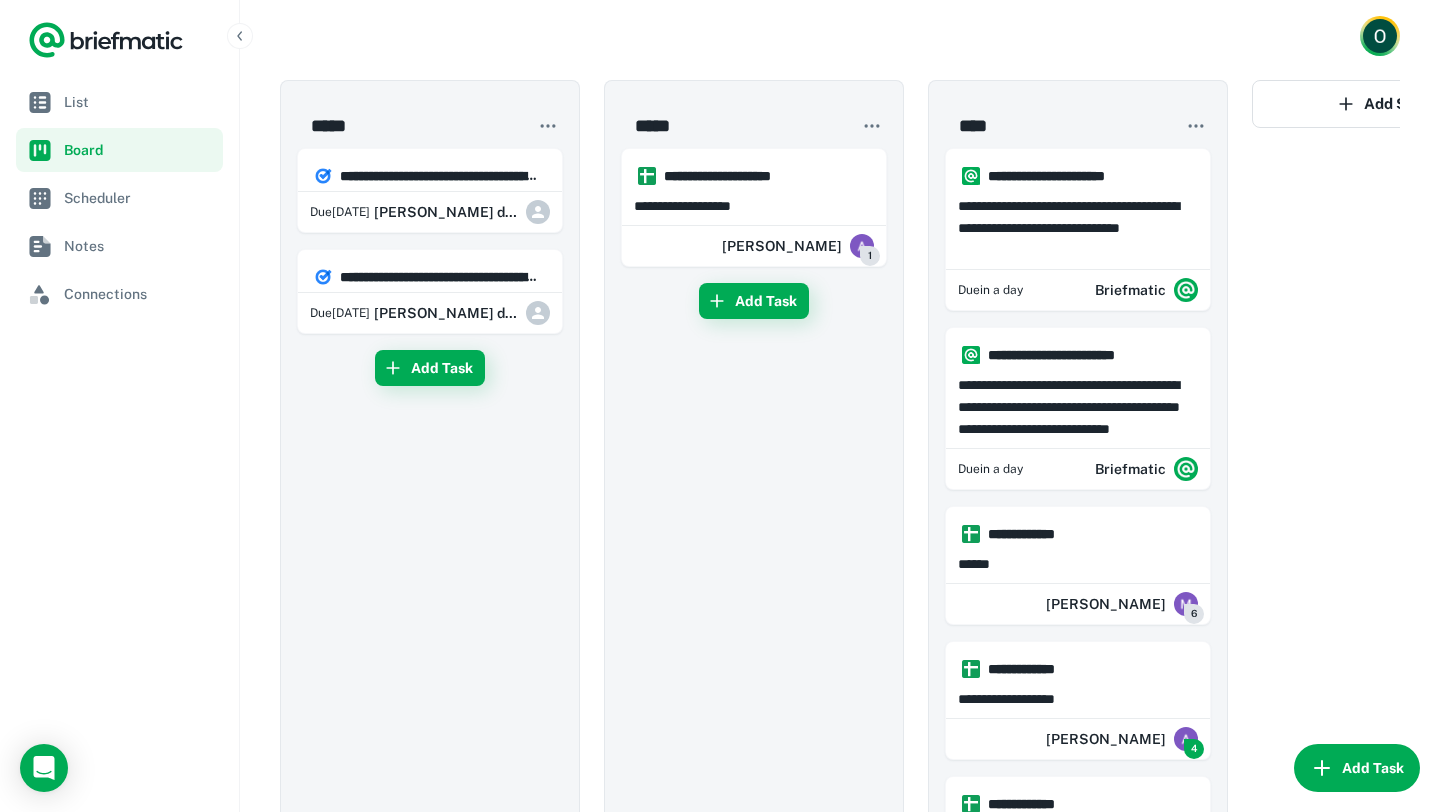 click 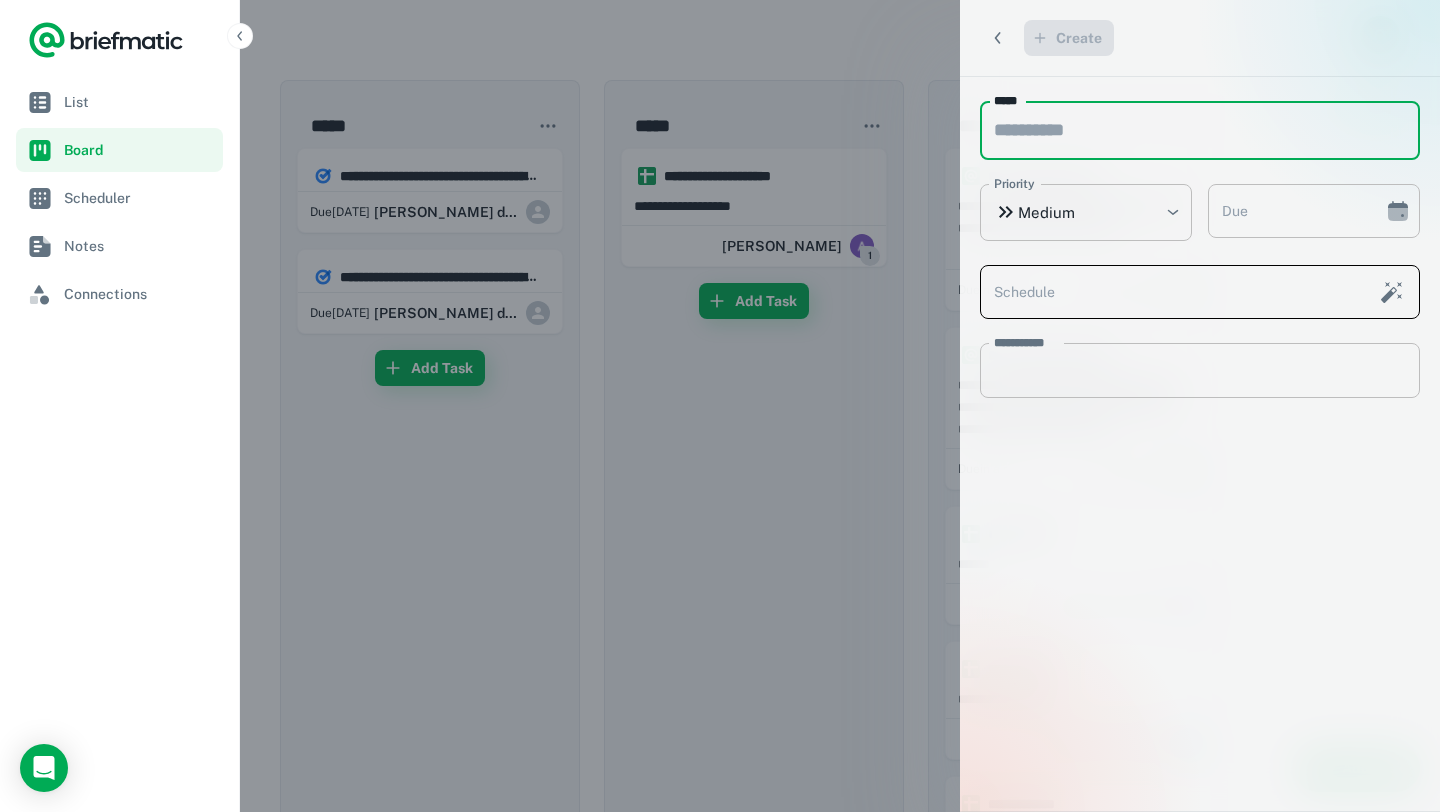 click on "Schedule" at bounding box center (1173, 292) 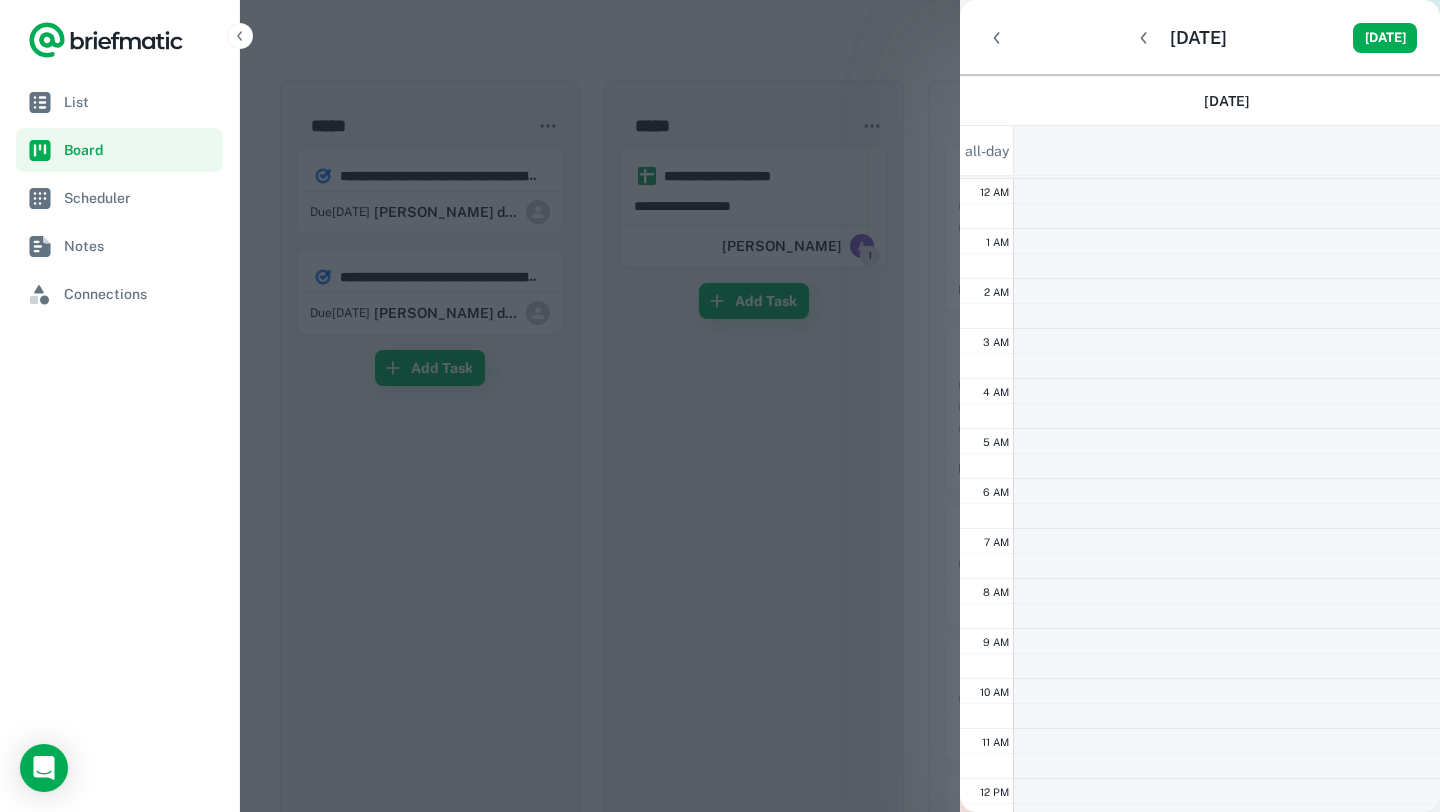 scroll, scrollTop: 301, scrollLeft: 0, axis: vertical 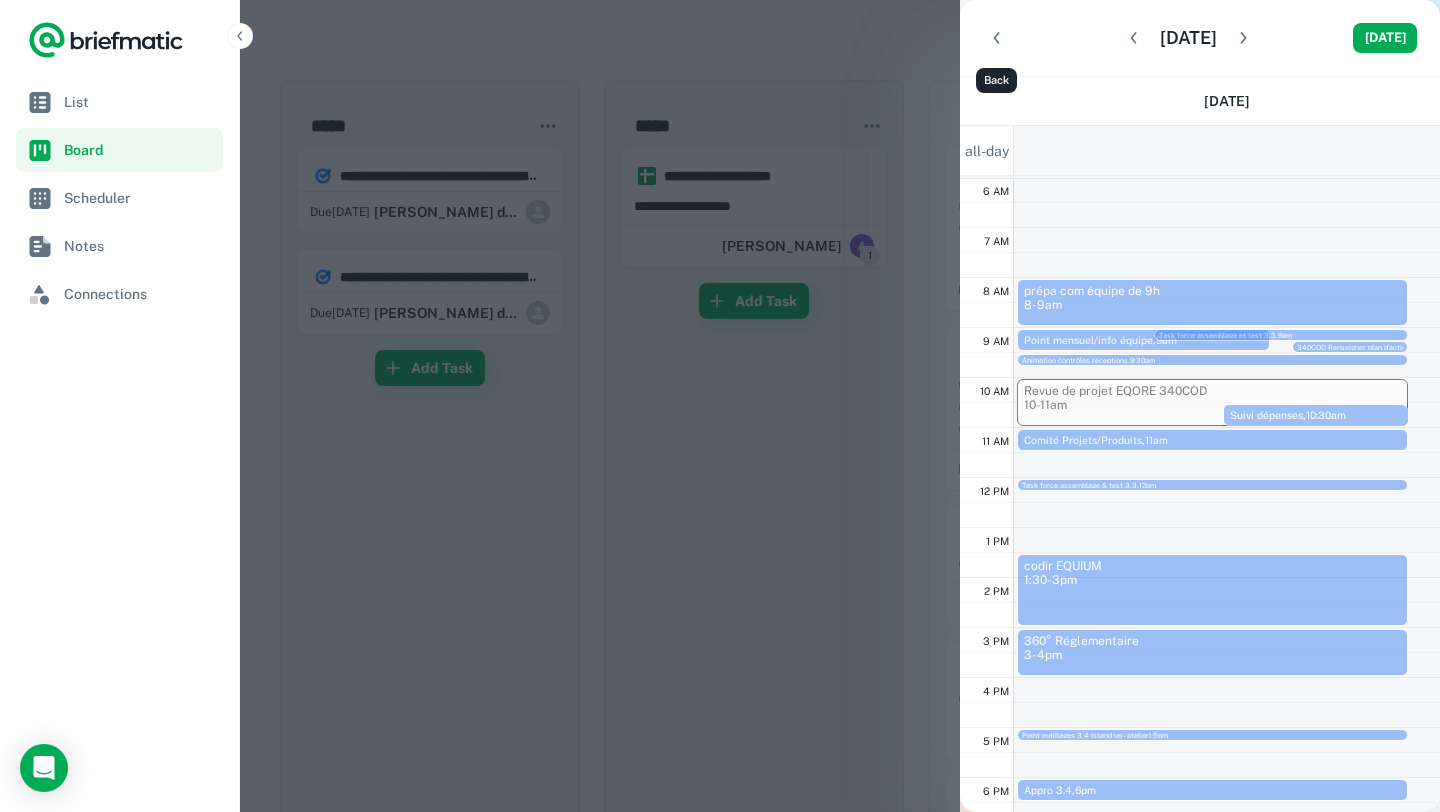 click 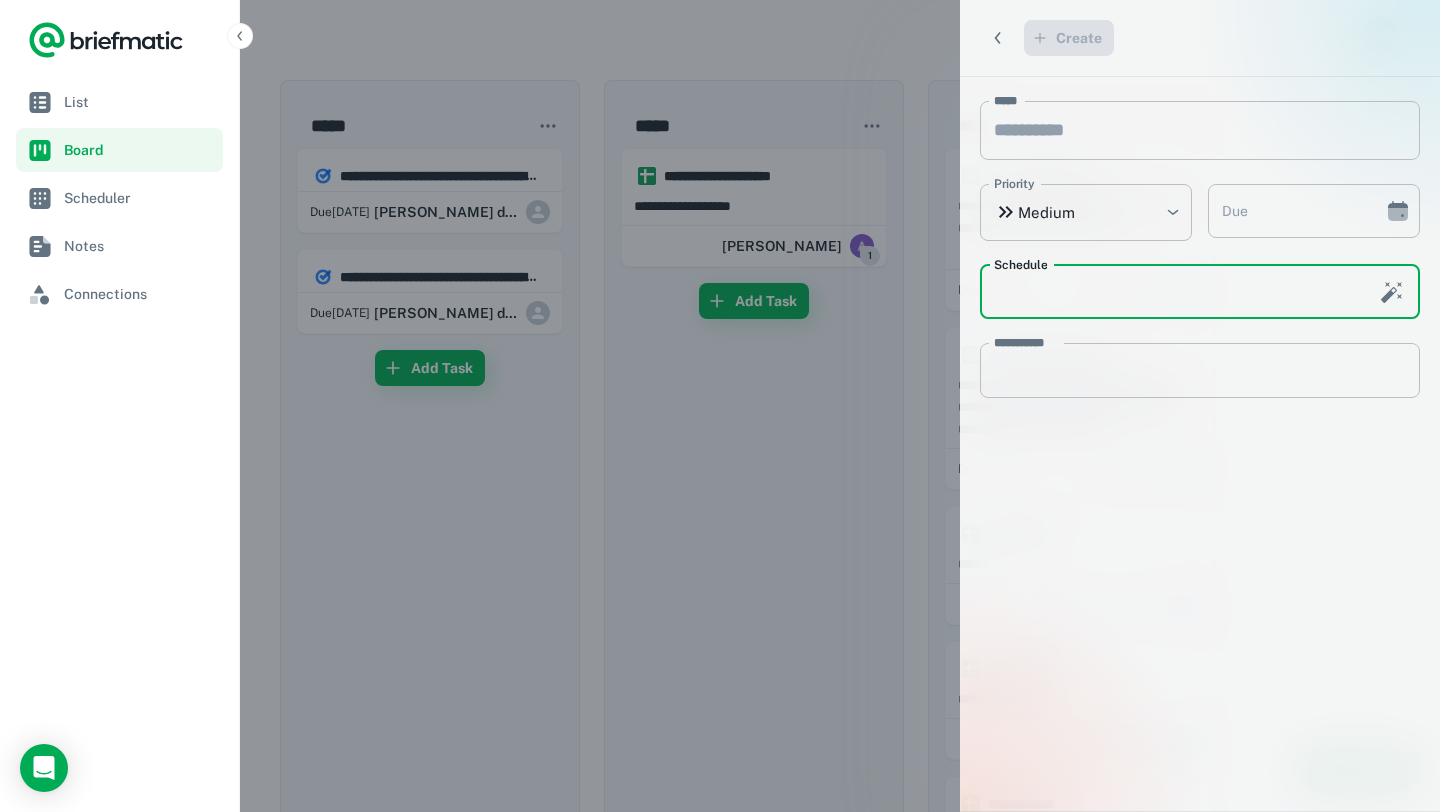 click at bounding box center (720, 406) 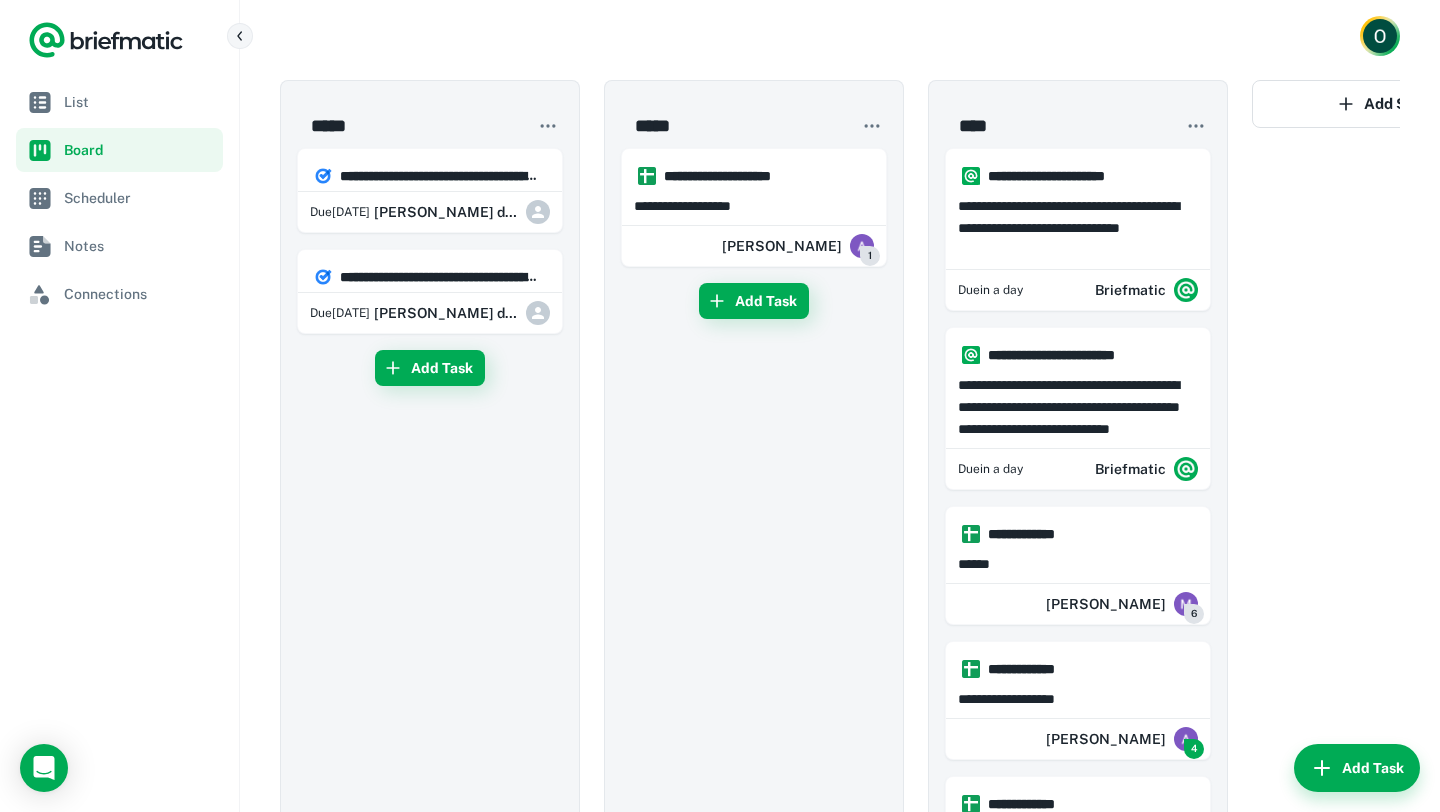 click 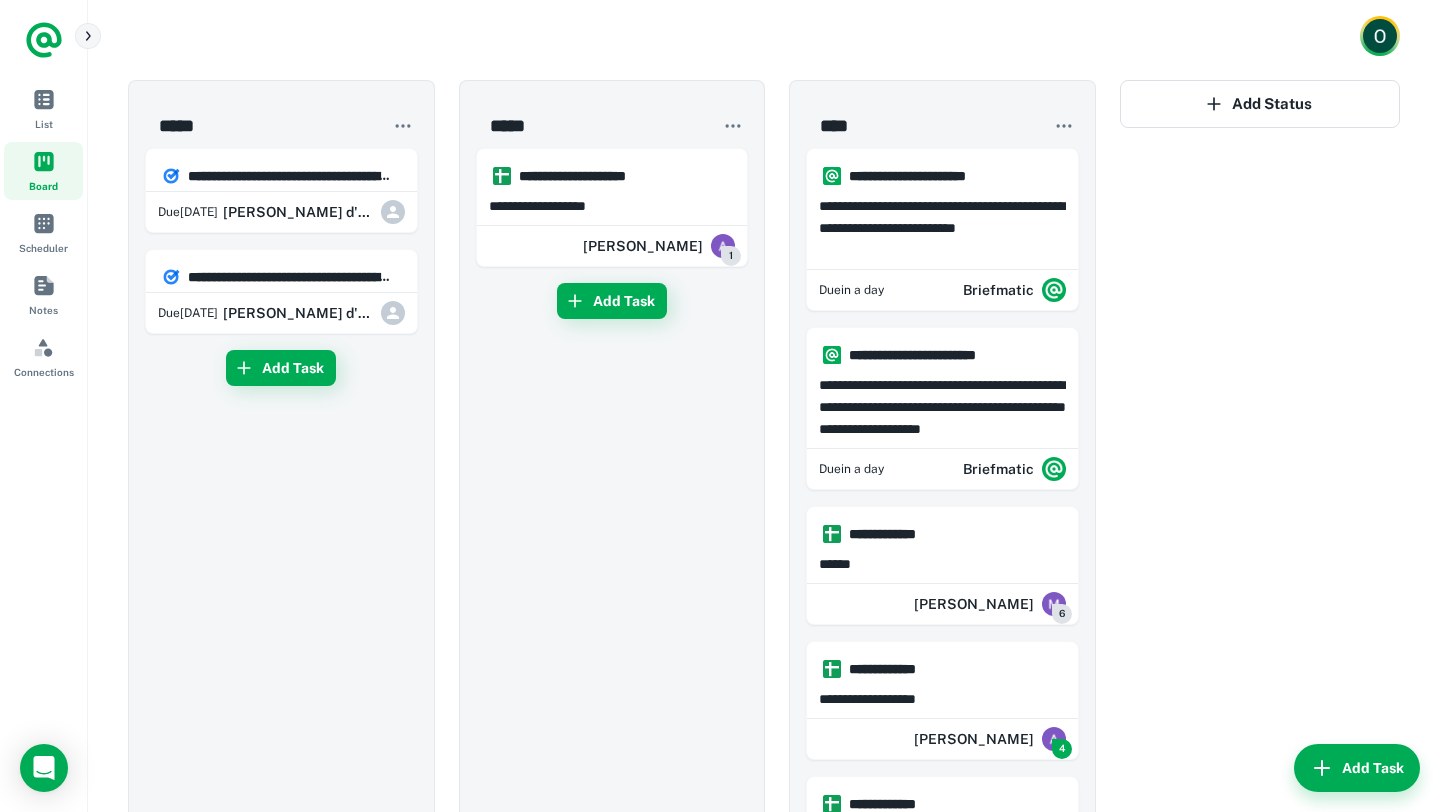 click 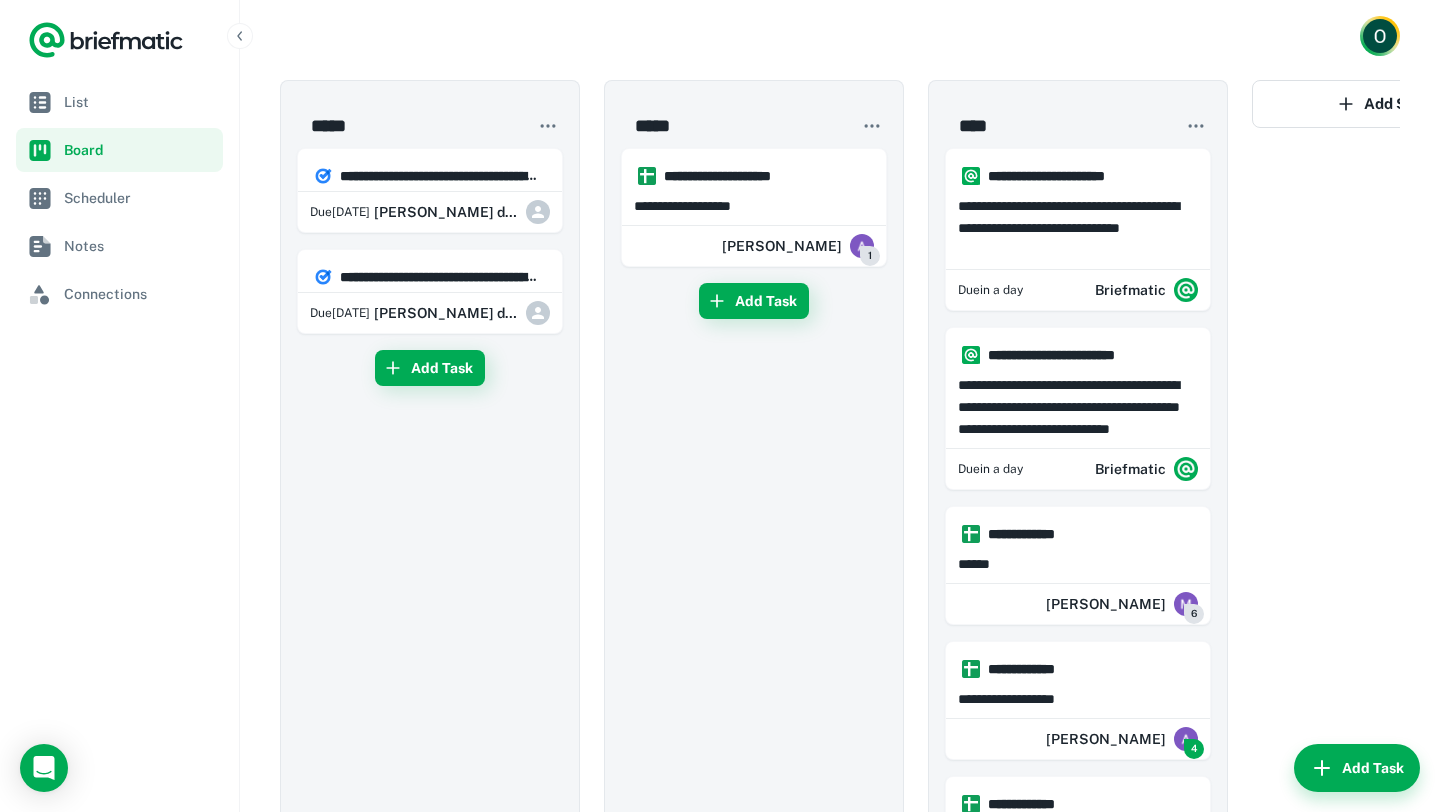 click 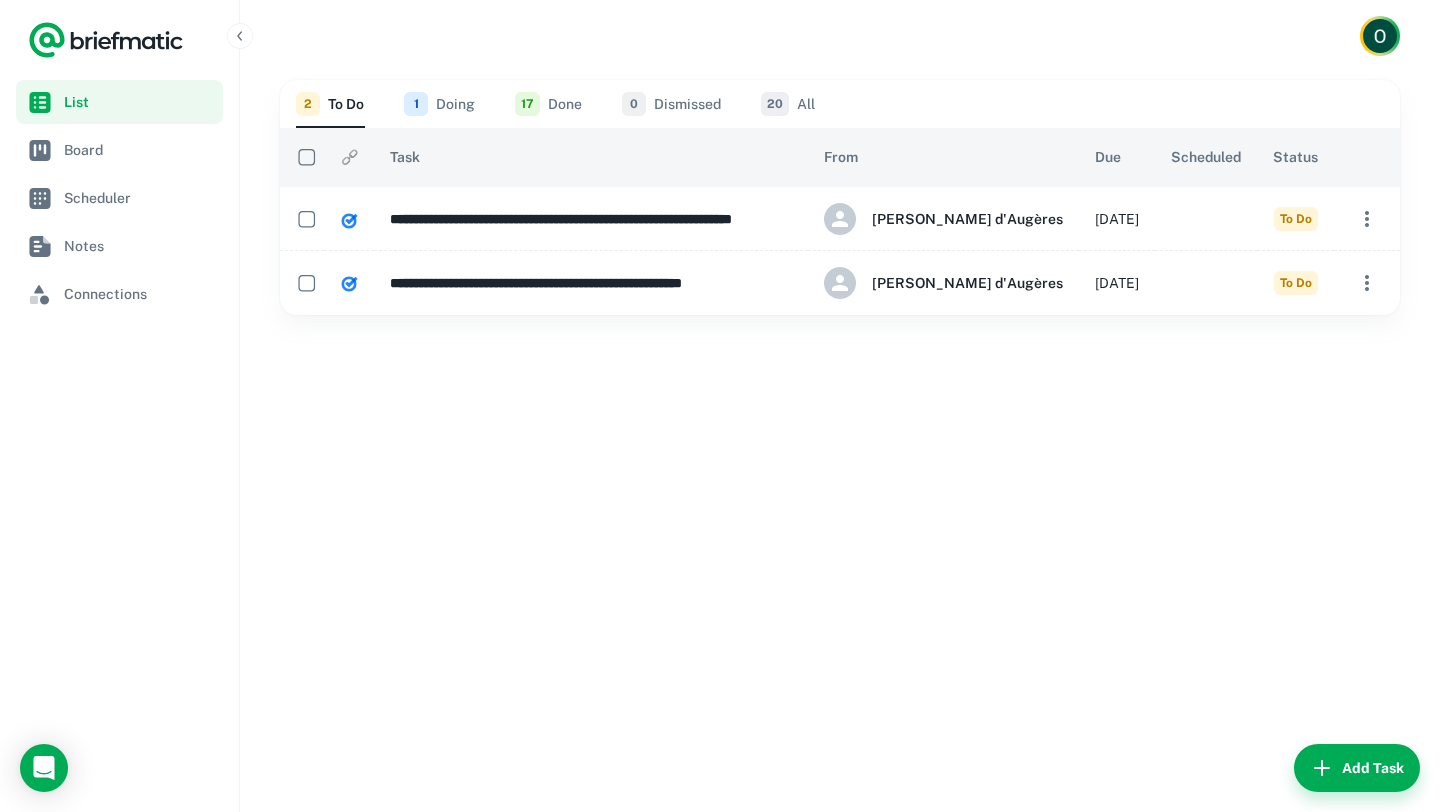 click on "🔗" at bounding box center (349, 157) 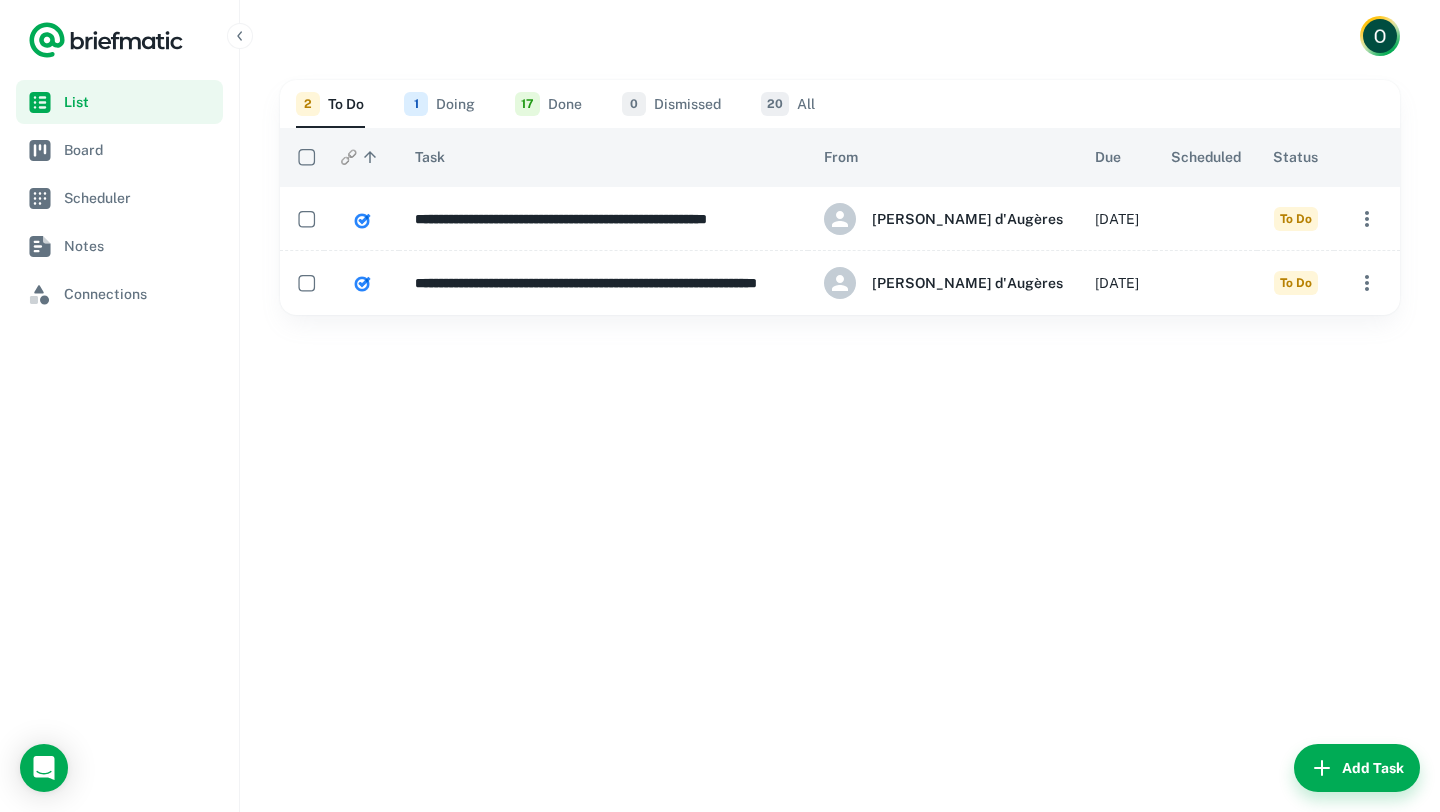 click on "🔗 sorted ascending" at bounding box center (361, 157) 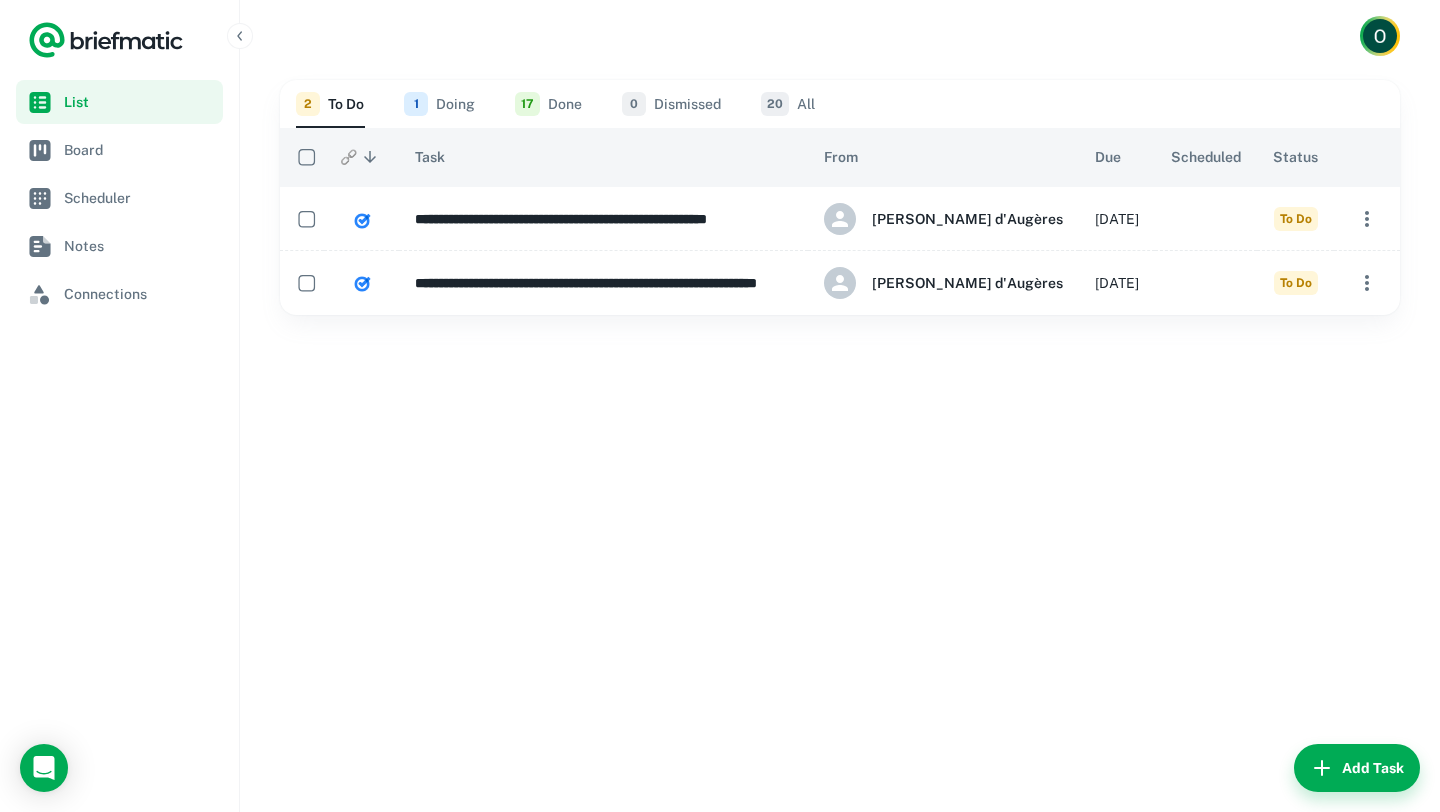 click on "1 Doing" at bounding box center (439, 104) 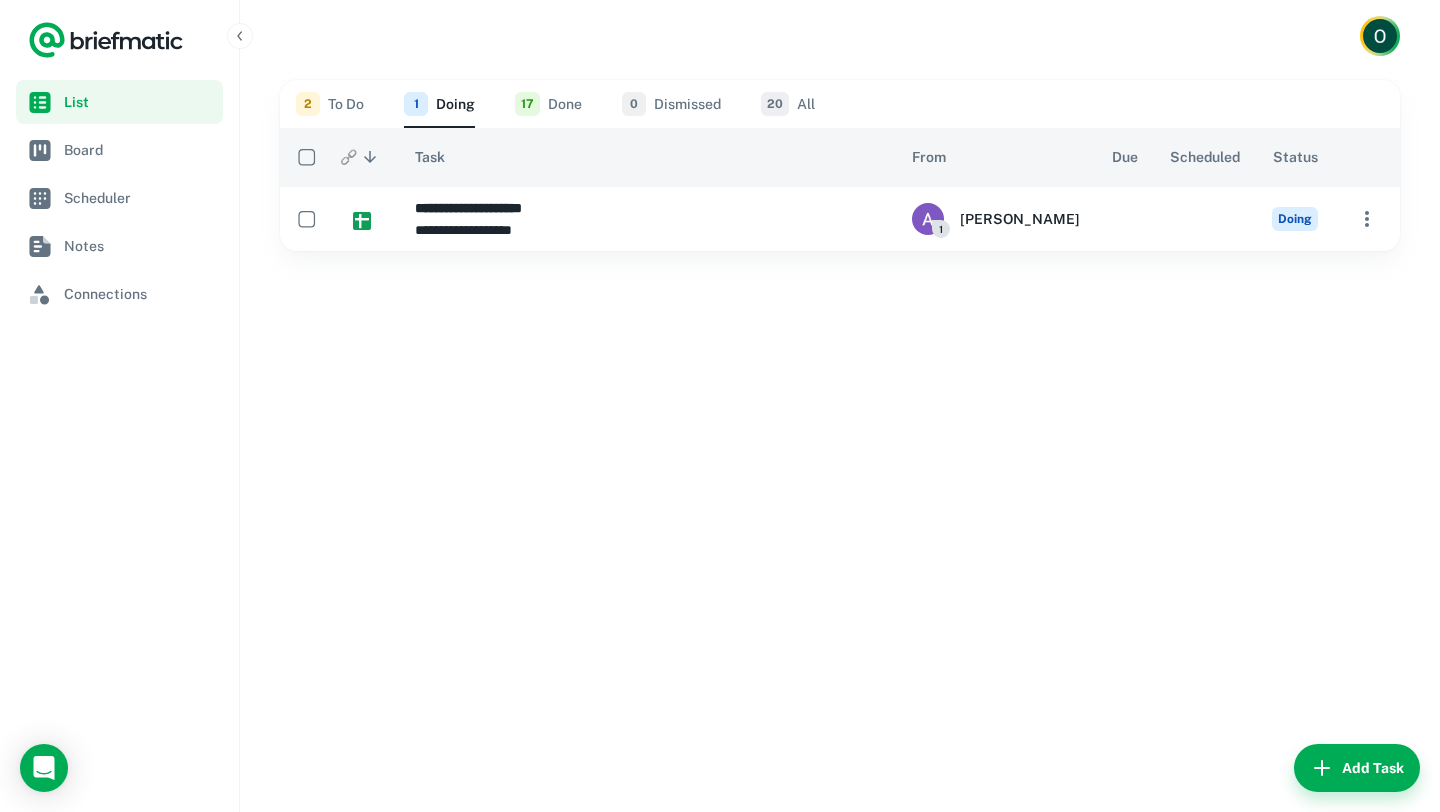 click on "2 To Do" at bounding box center (330, 104) 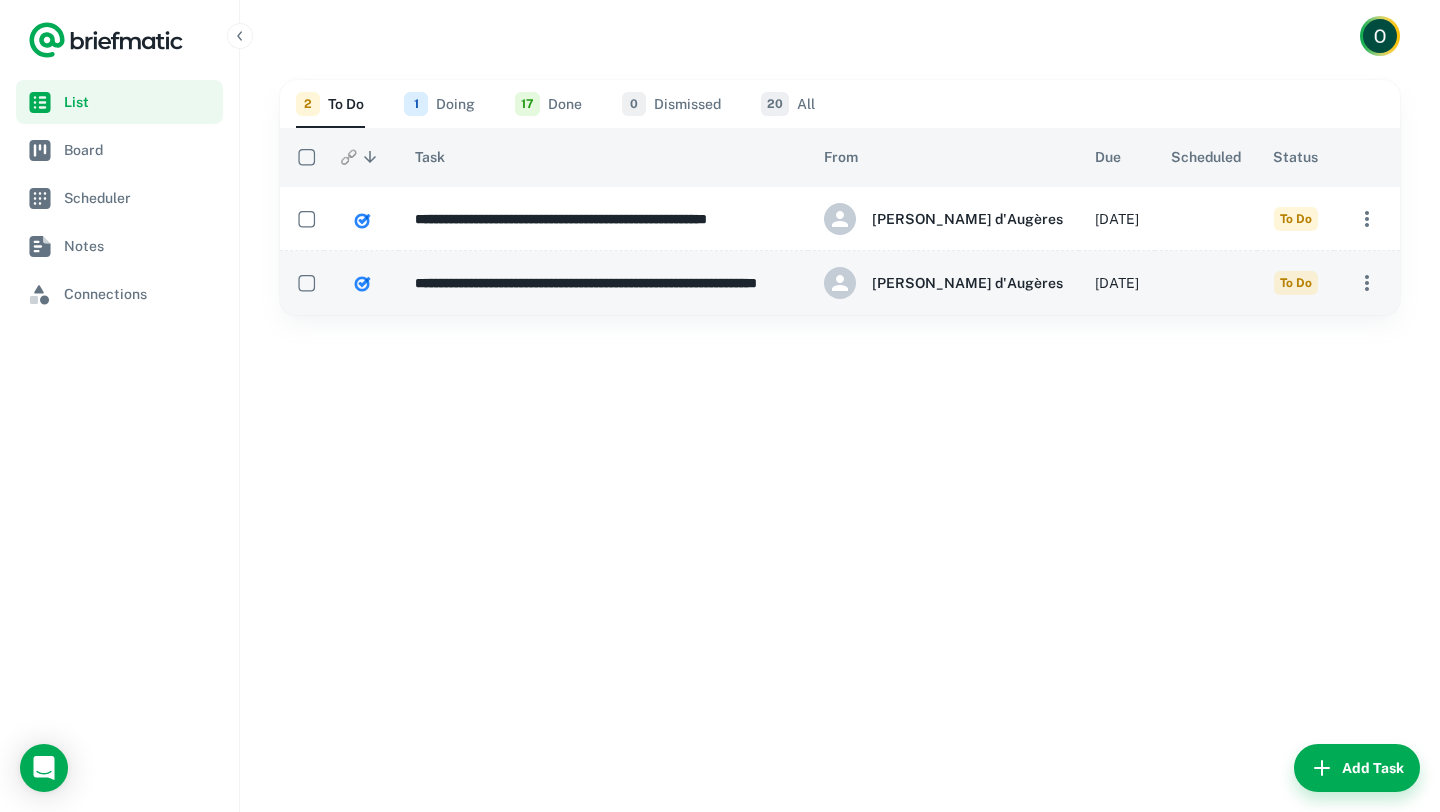 type 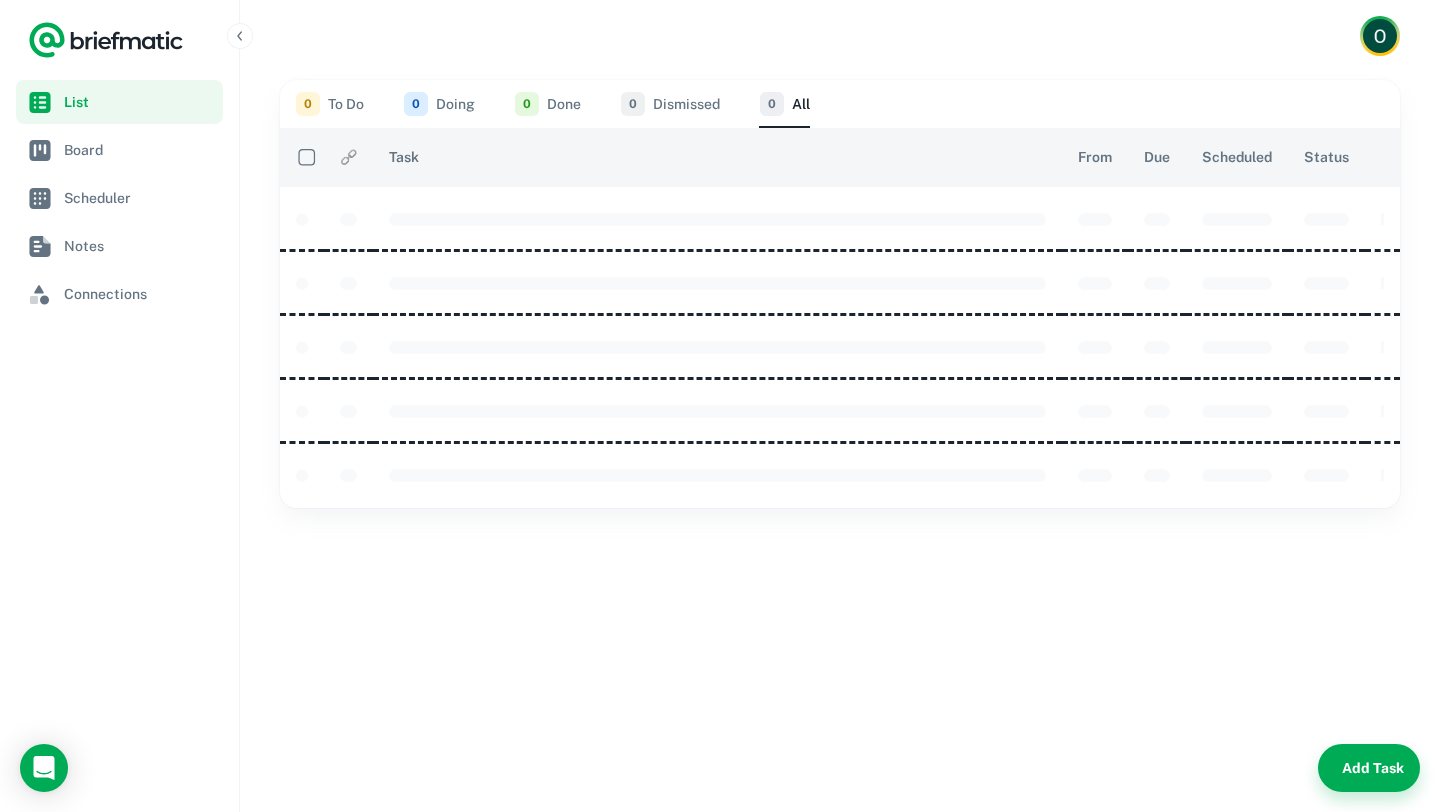 scroll, scrollTop: 0, scrollLeft: 0, axis: both 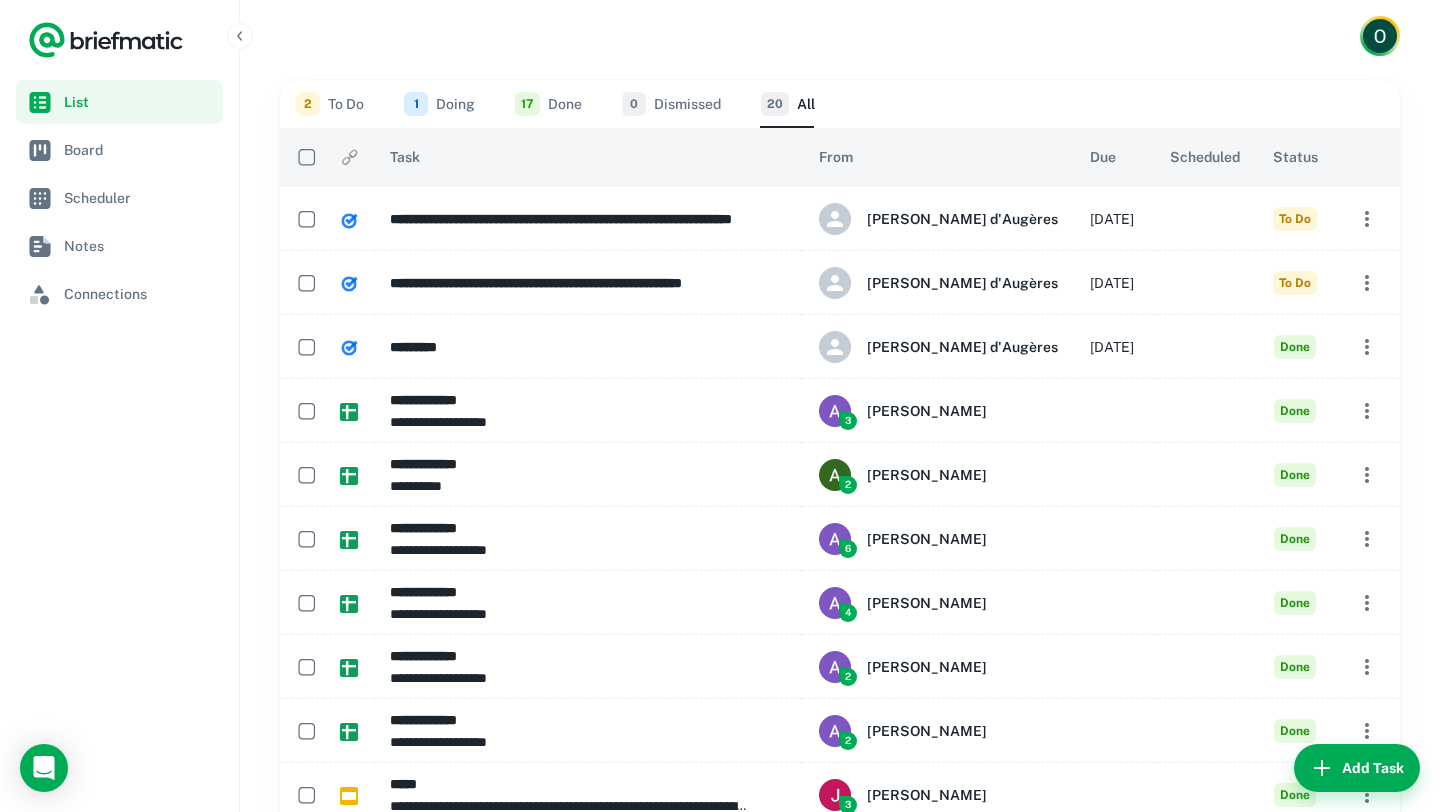 click on "2 To Do" at bounding box center [330, 104] 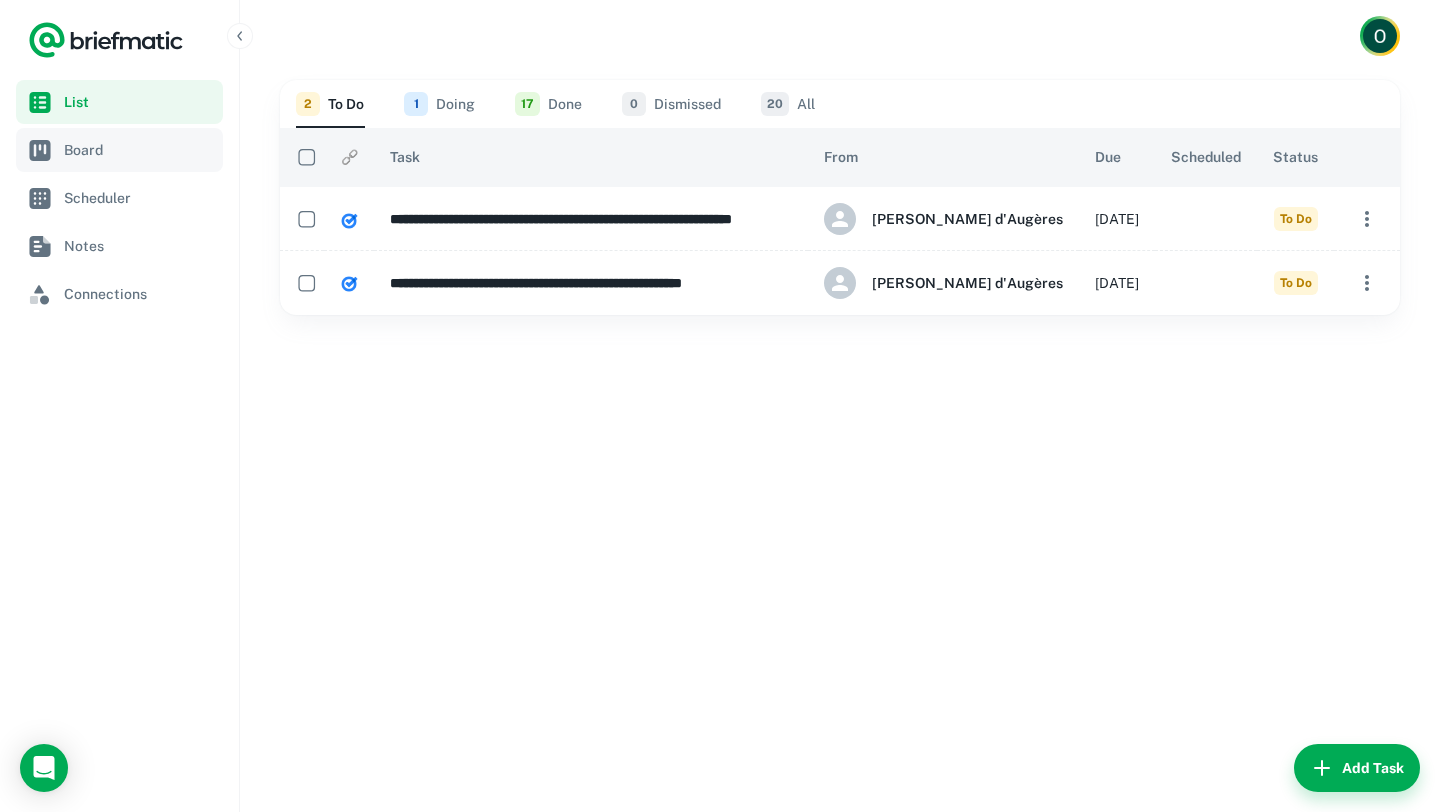 click on "Board" at bounding box center [139, 150] 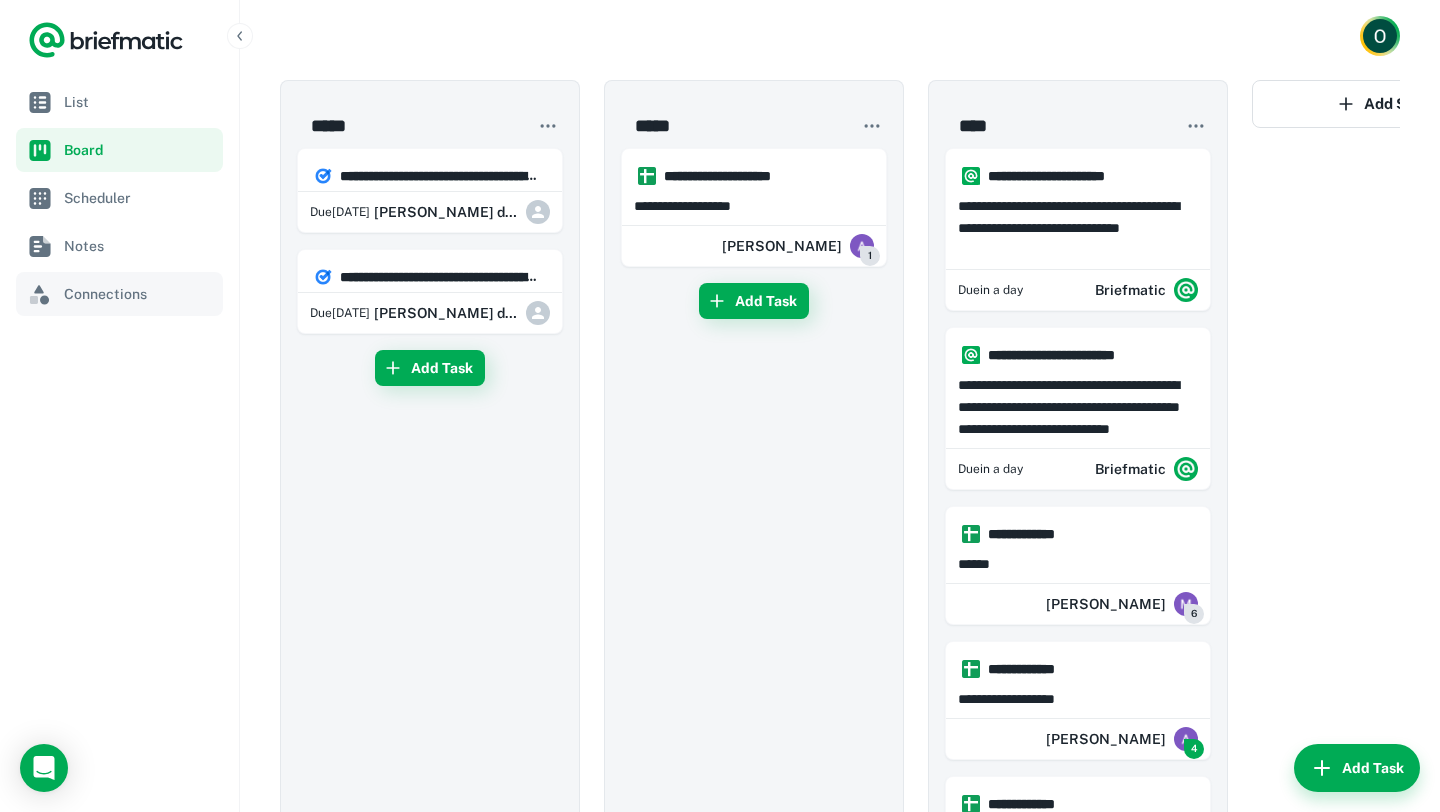 click on "Connections" at bounding box center (139, 294) 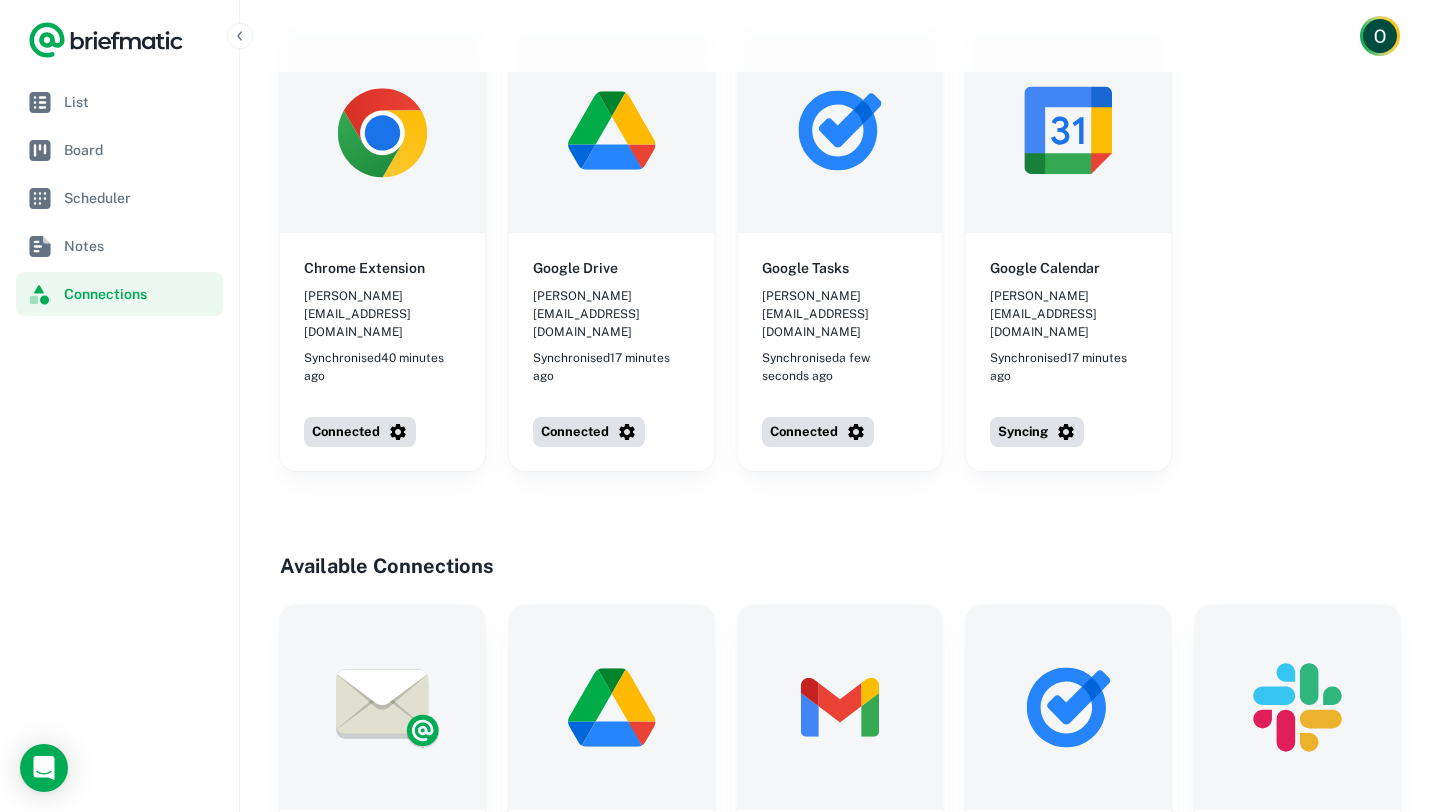 scroll, scrollTop: 0, scrollLeft: 0, axis: both 